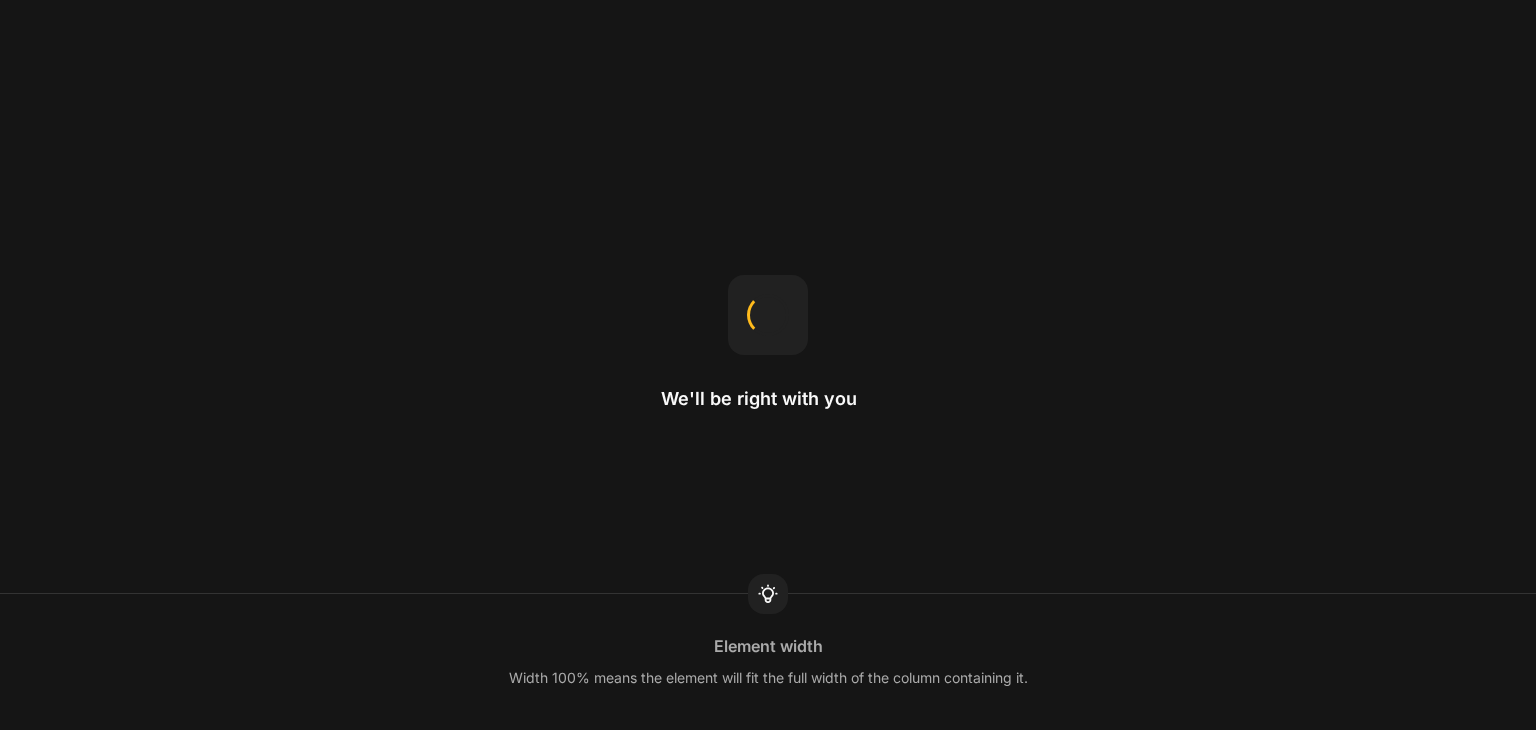 scroll, scrollTop: 0, scrollLeft: 0, axis: both 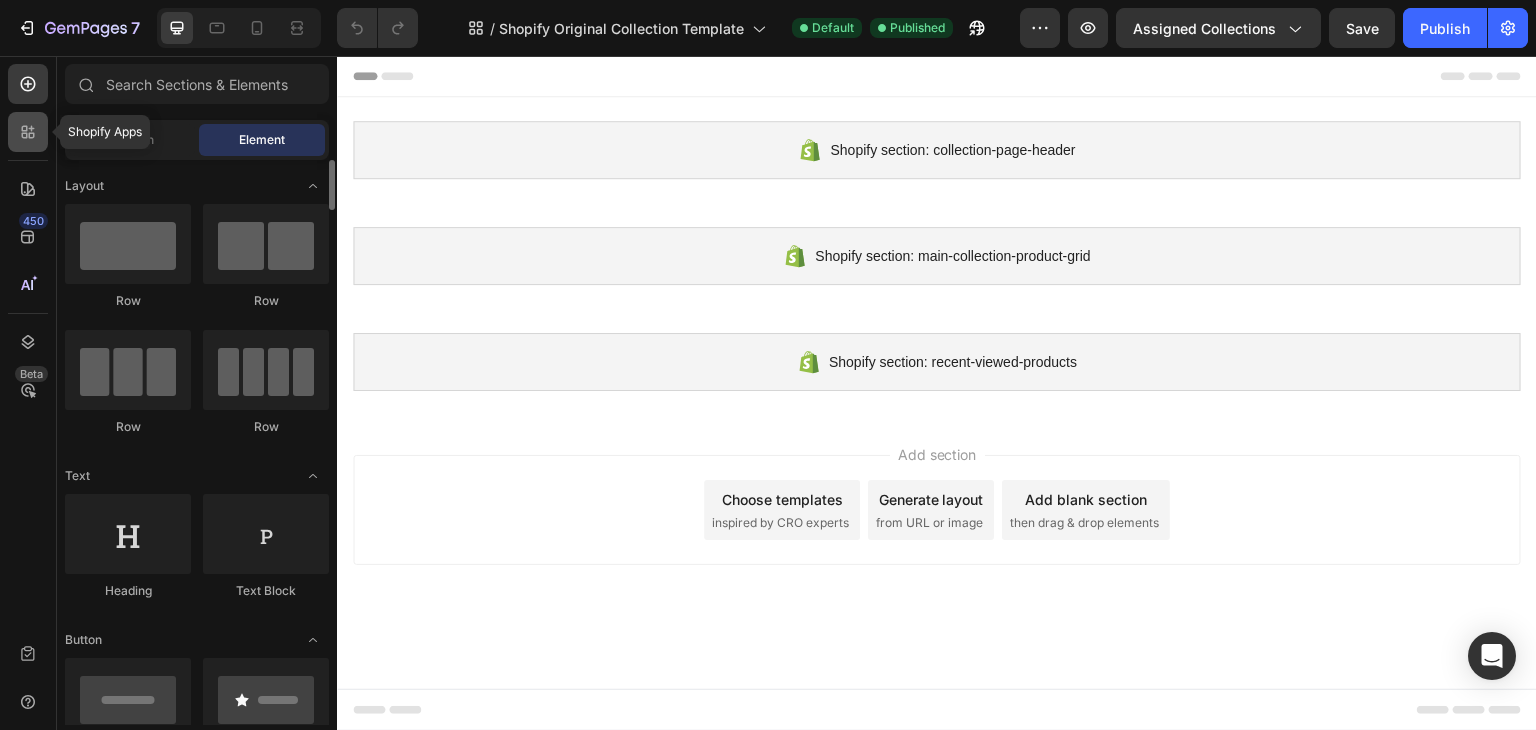 click 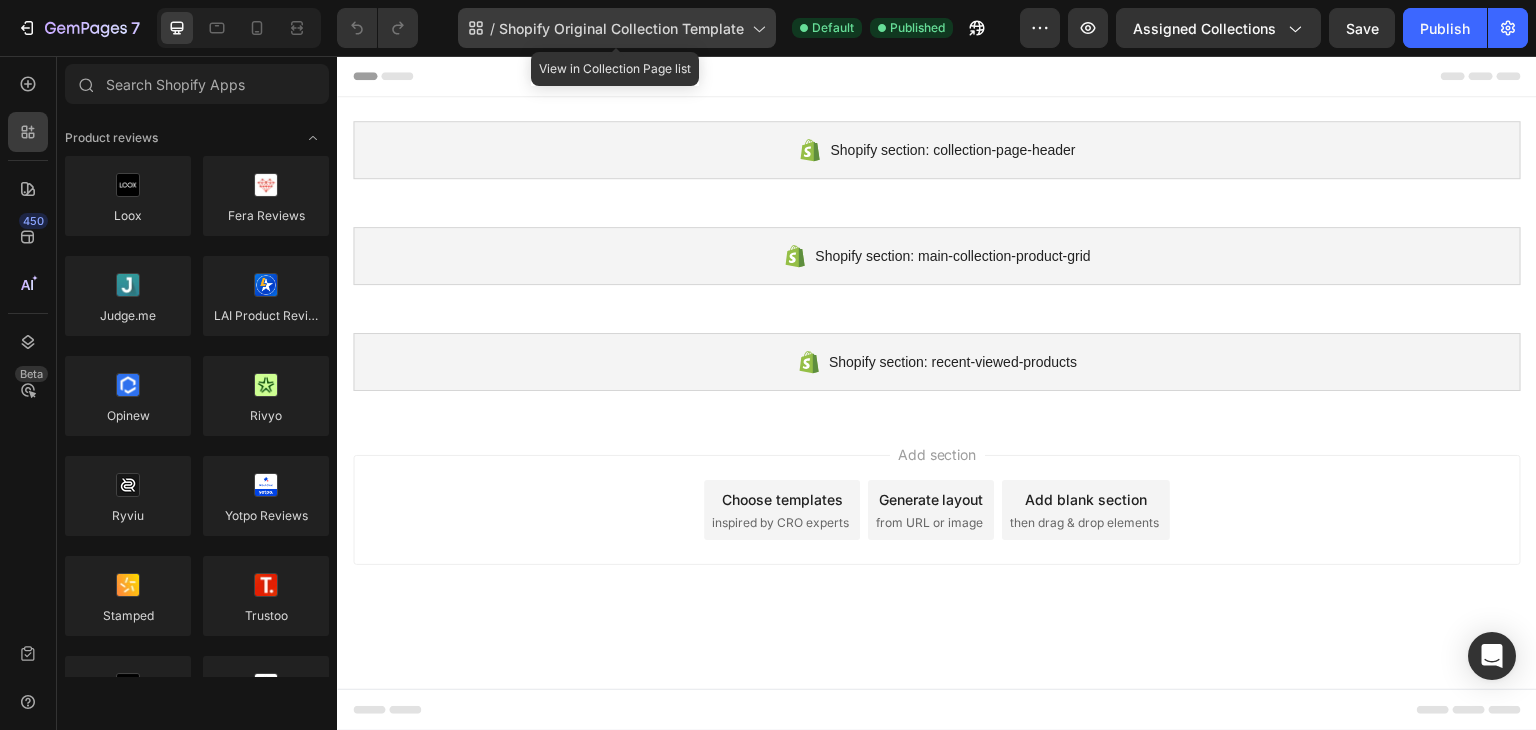 click on "Shopify Original Collection Template" at bounding box center (621, 28) 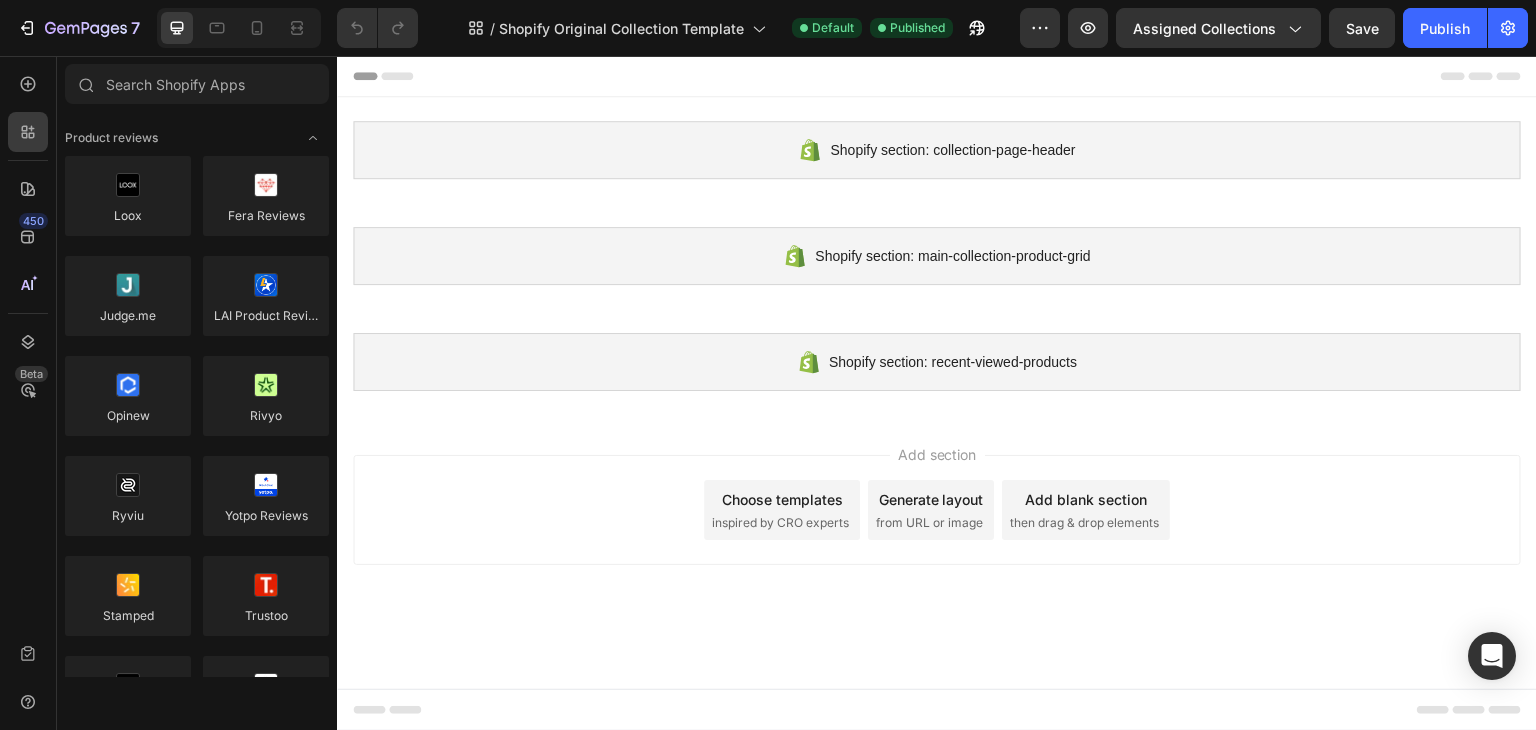 click on "450 Beta" at bounding box center (28, 393) 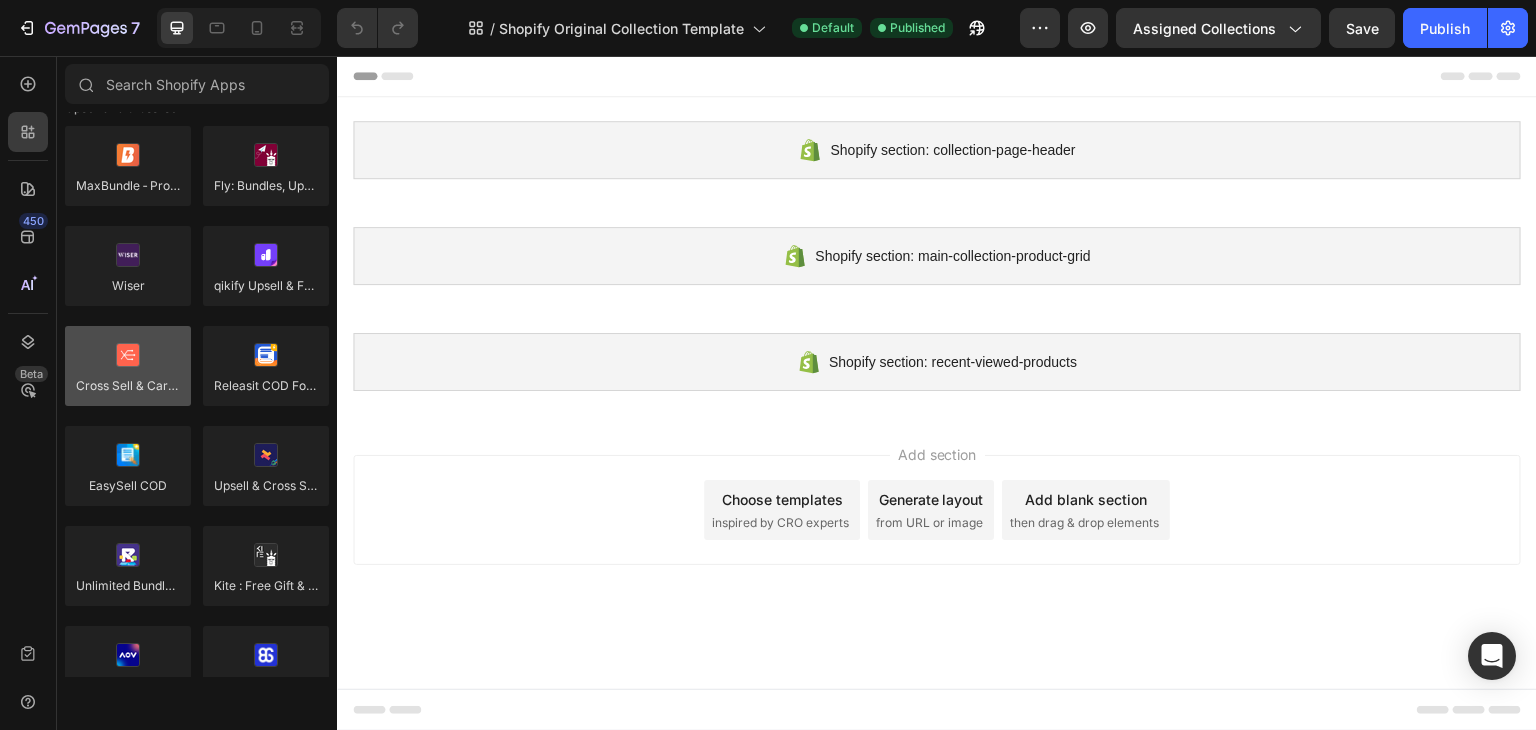 scroll, scrollTop: 0, scrollLeft: 0, axis: both 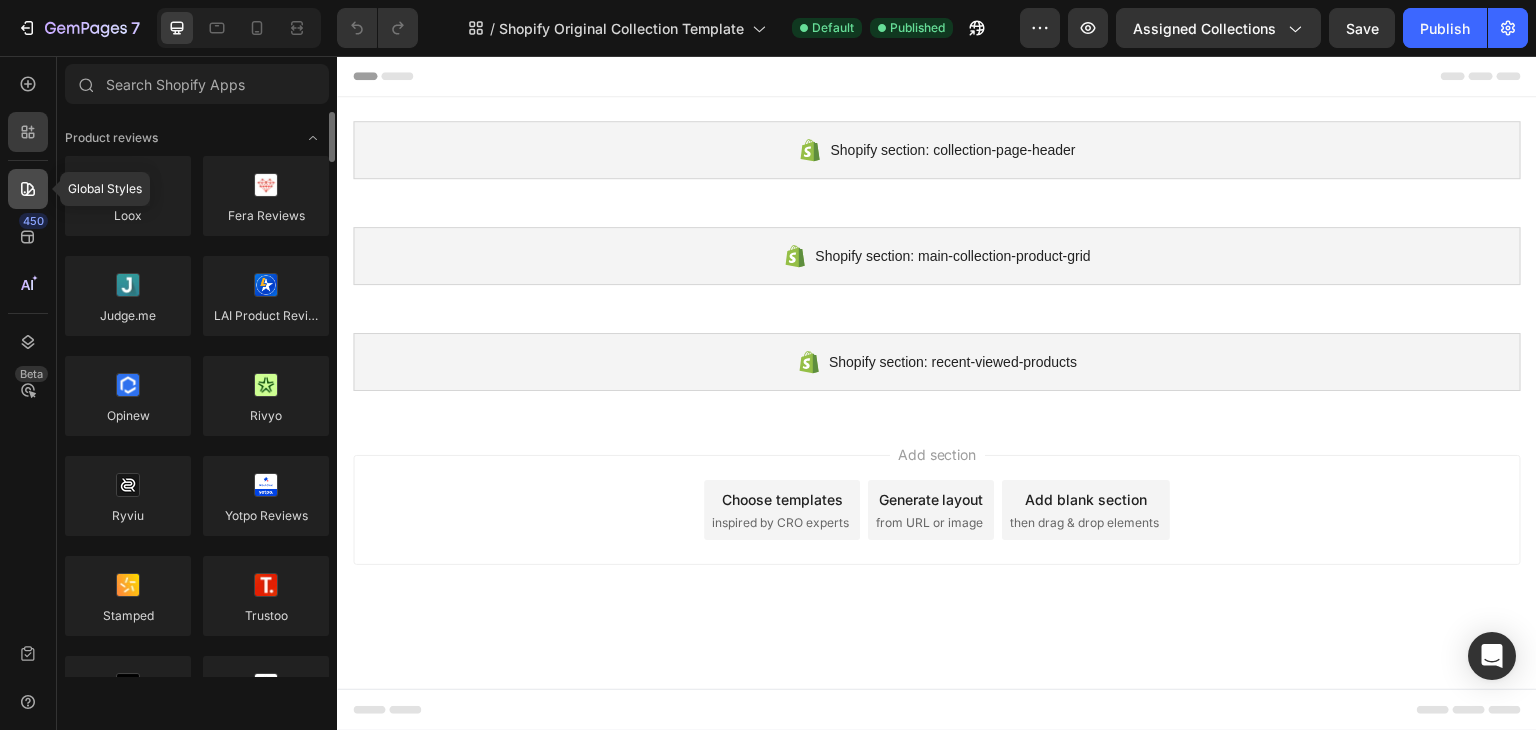 click 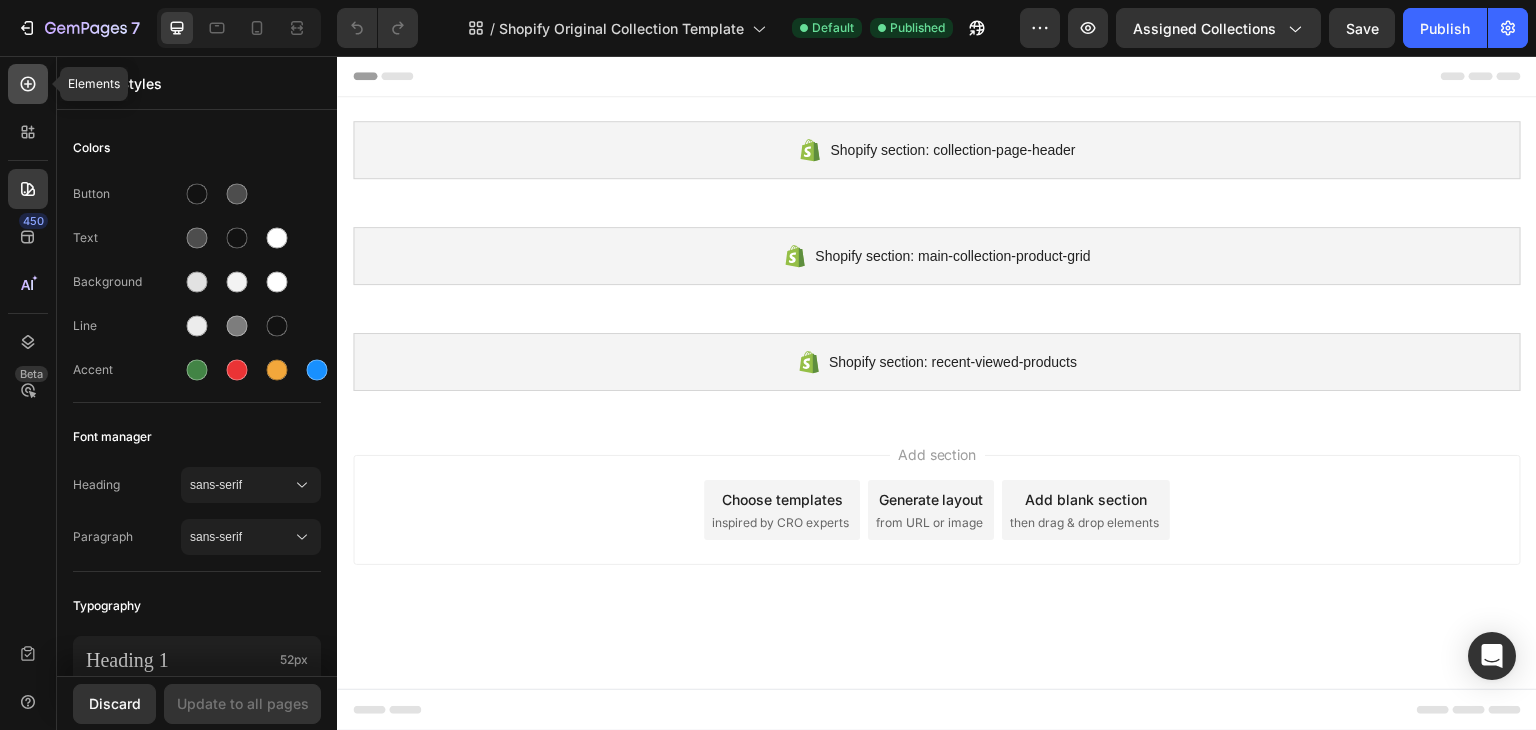 click 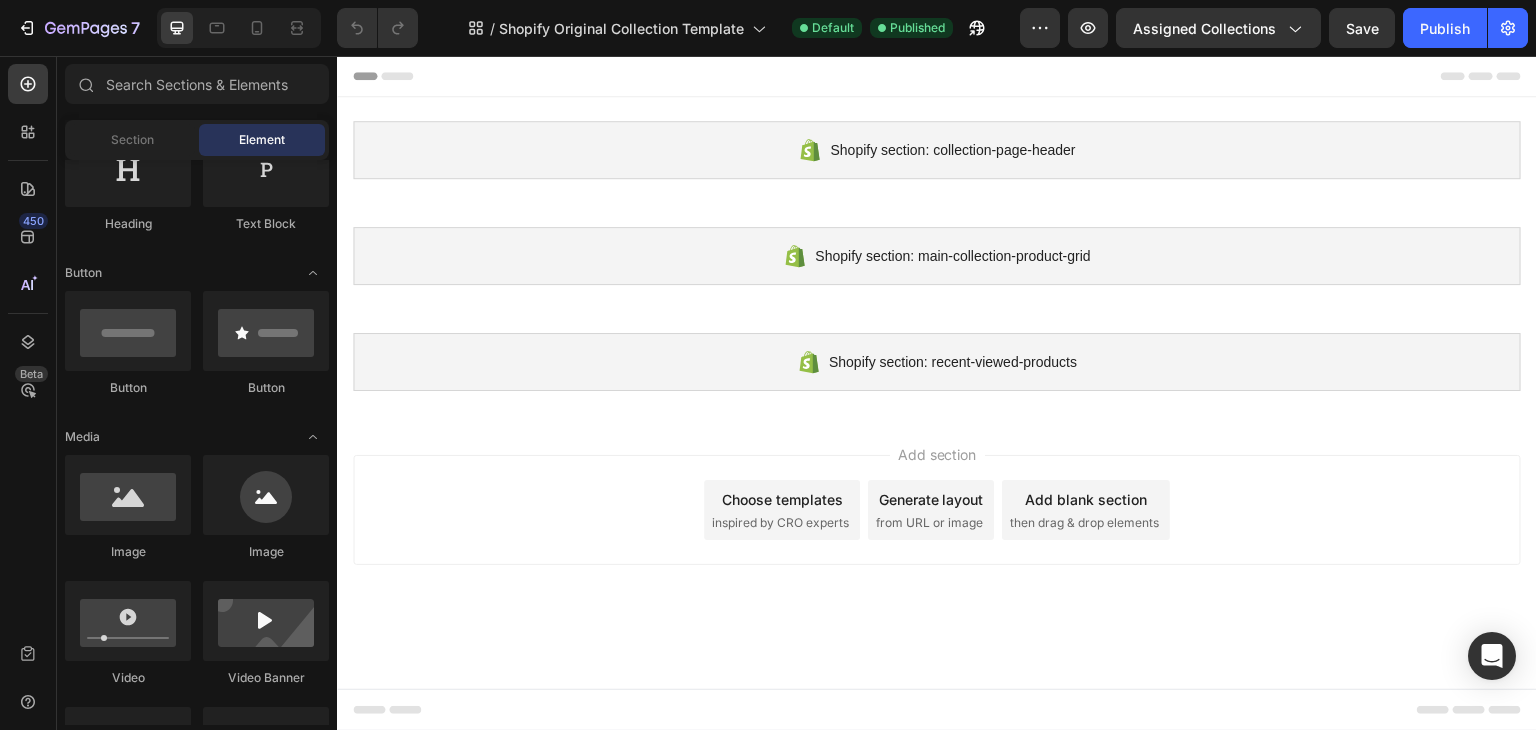 scroll, scrollTop: 0, scrollLeft: 0, axis: both 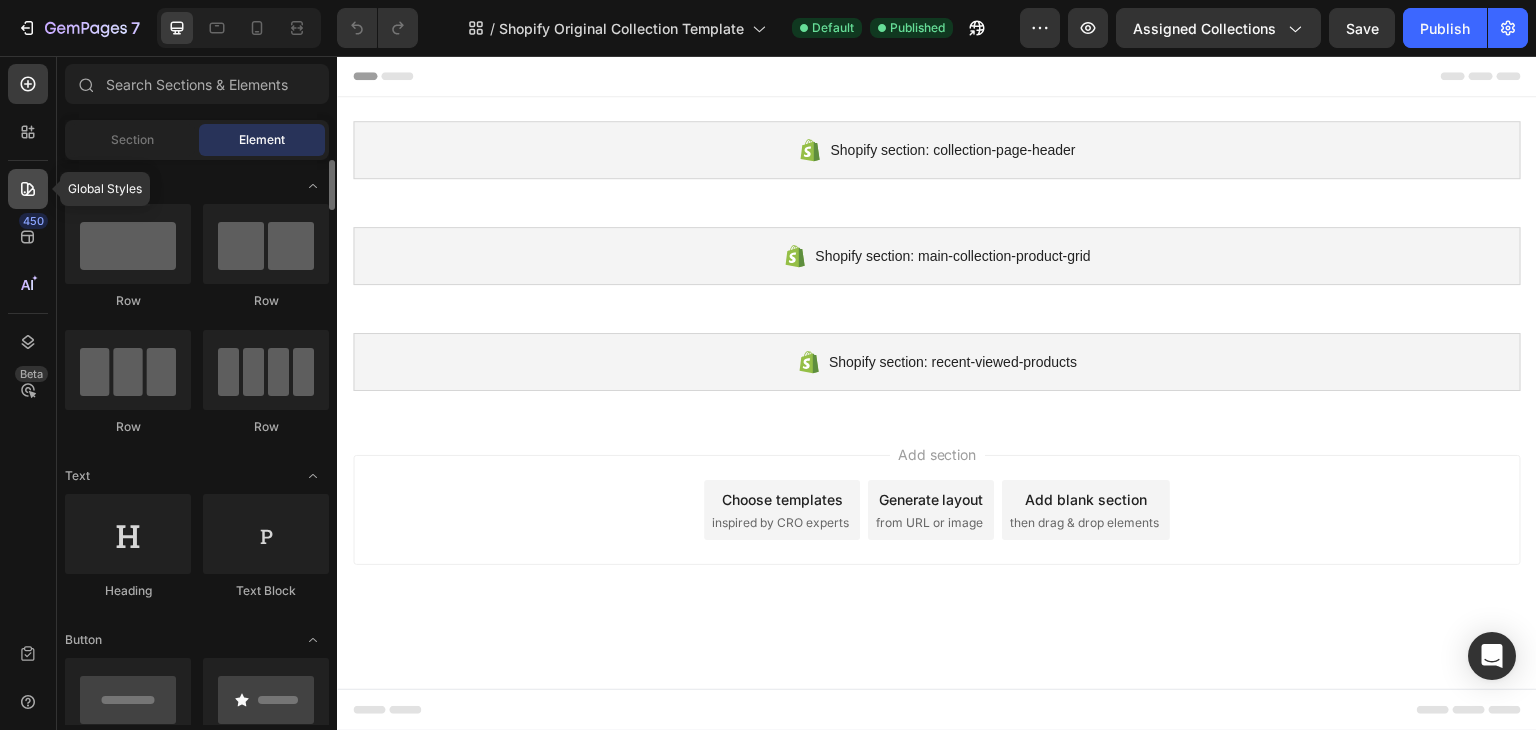 click 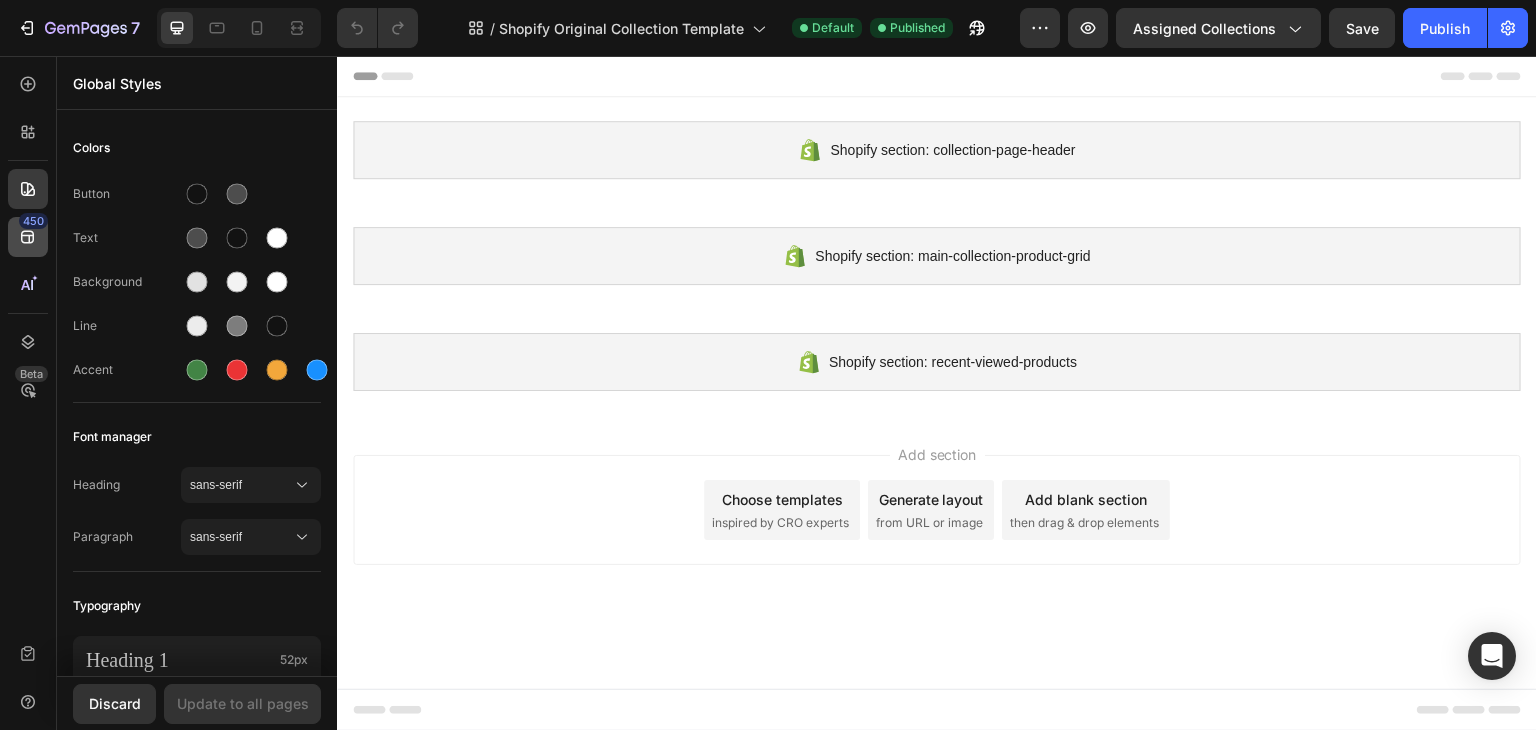 click 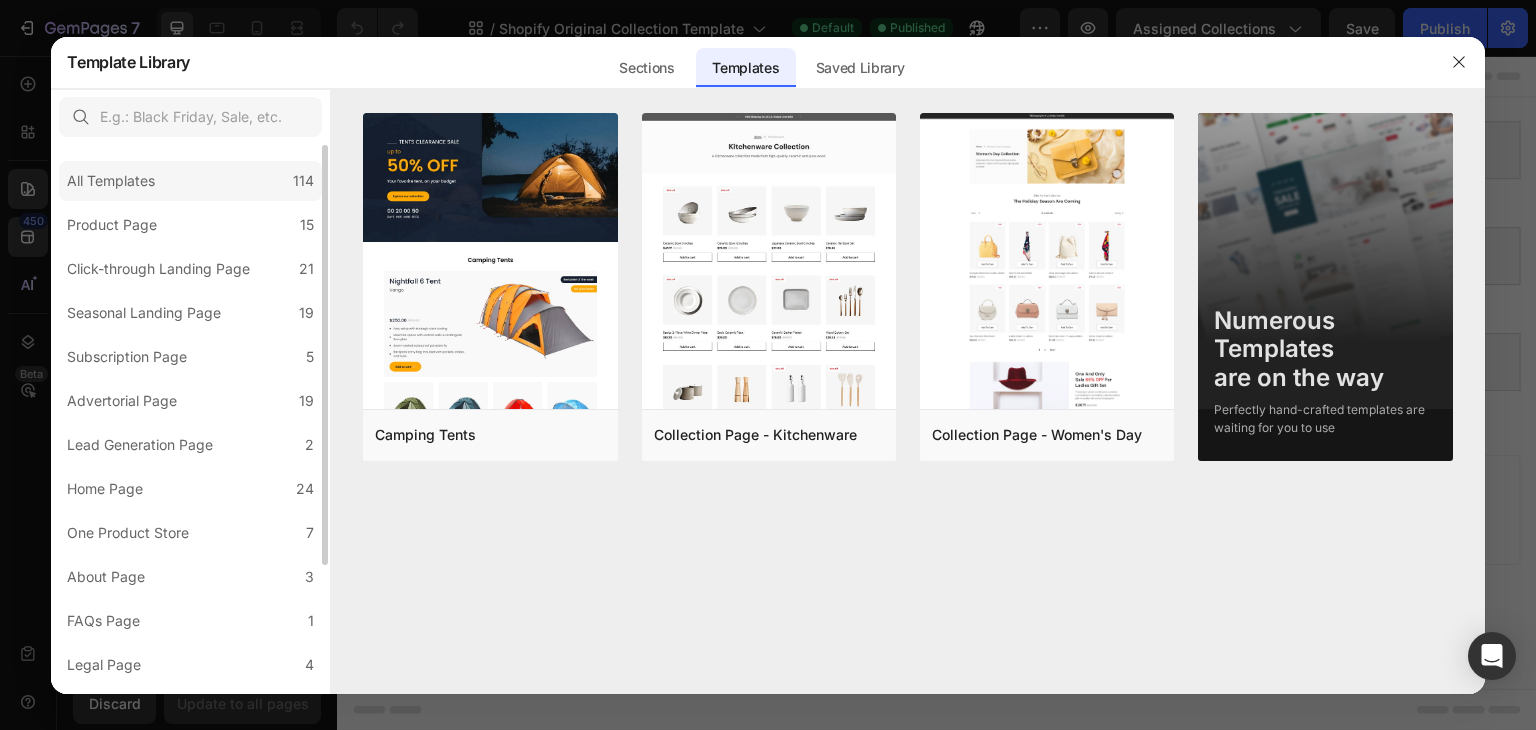 click on "All Templates 114" 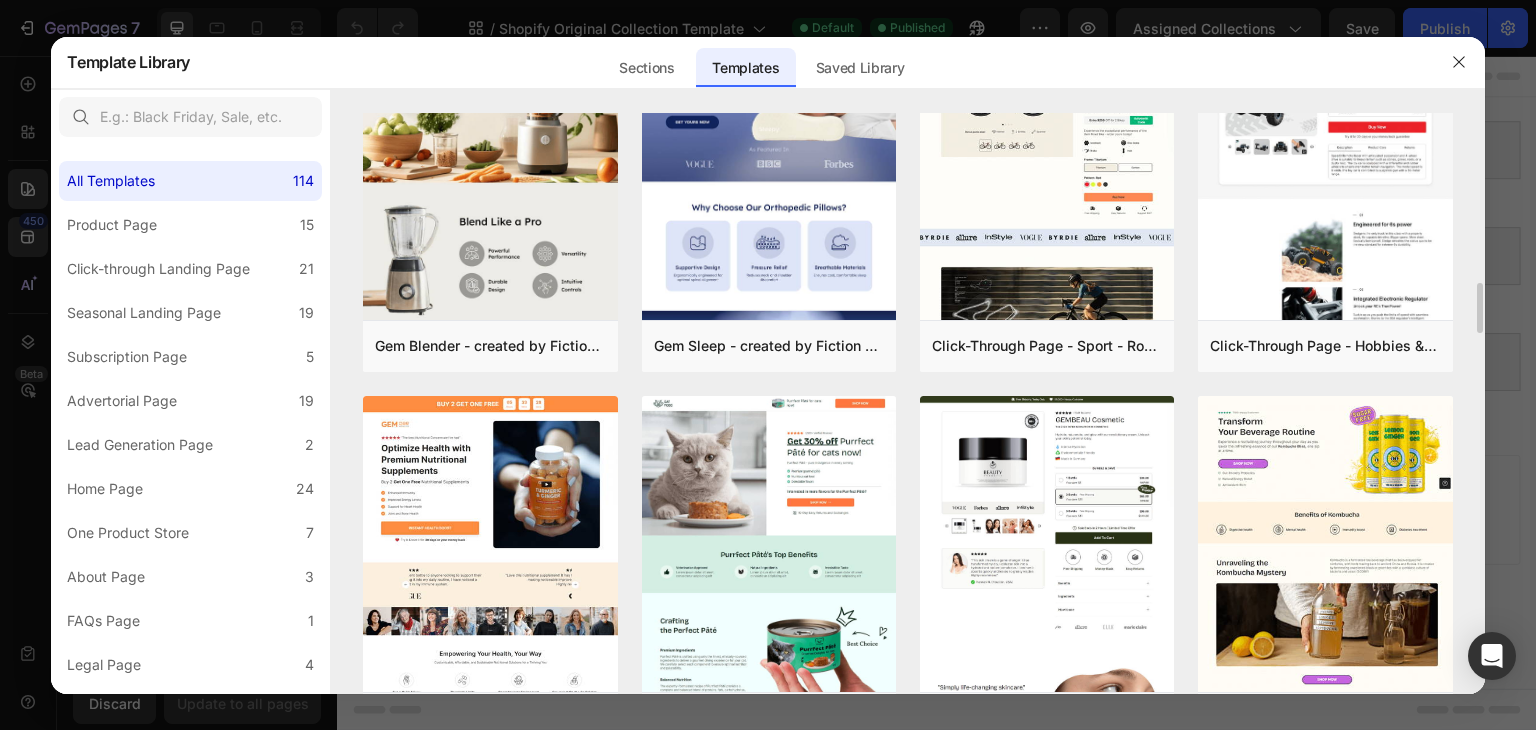 scroll, scrollTop: 1952, scrollLeft: 0, axis: vertical 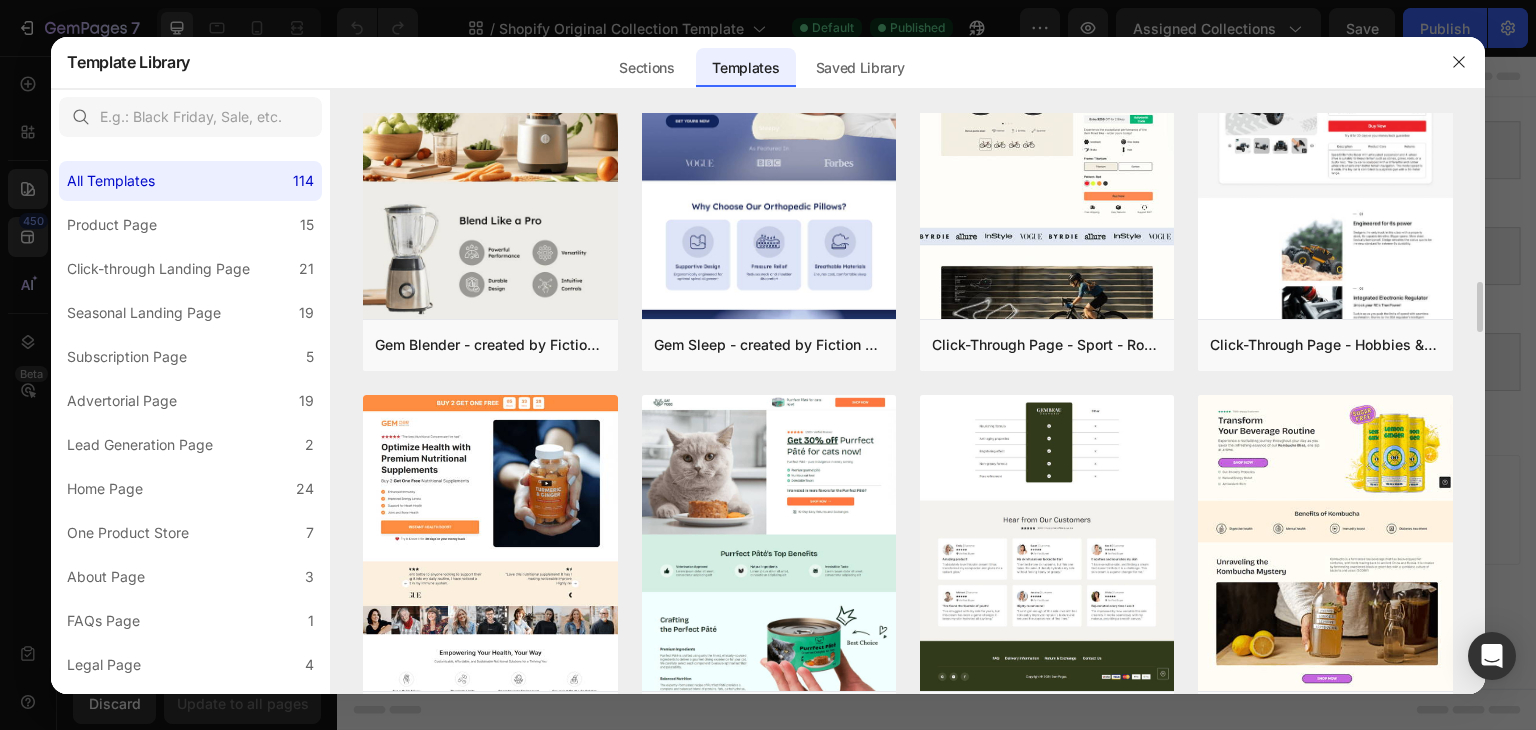 click at bounding box center (1047, 143) 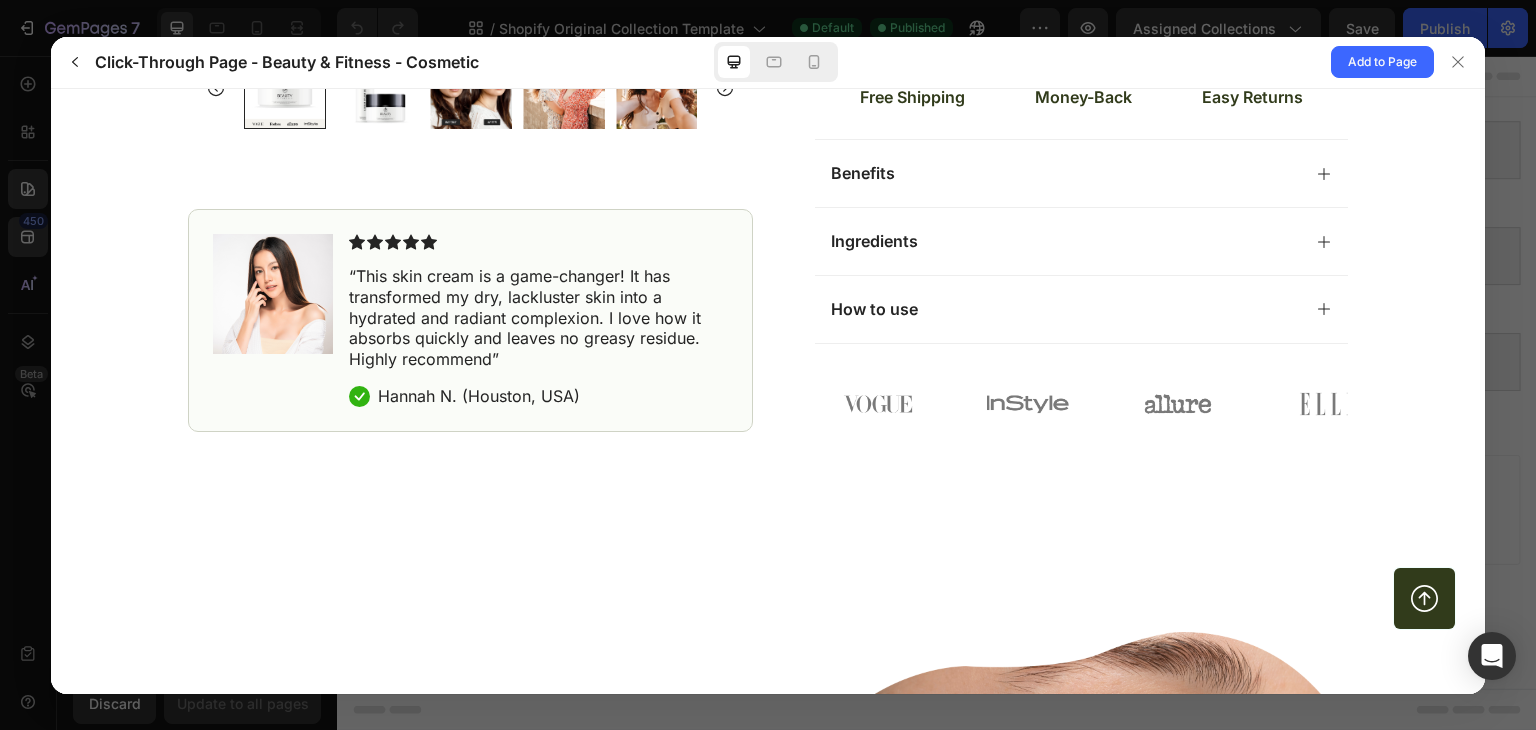 scroll, scrollTop: 944, scrollLeft: 0, axis: vertical 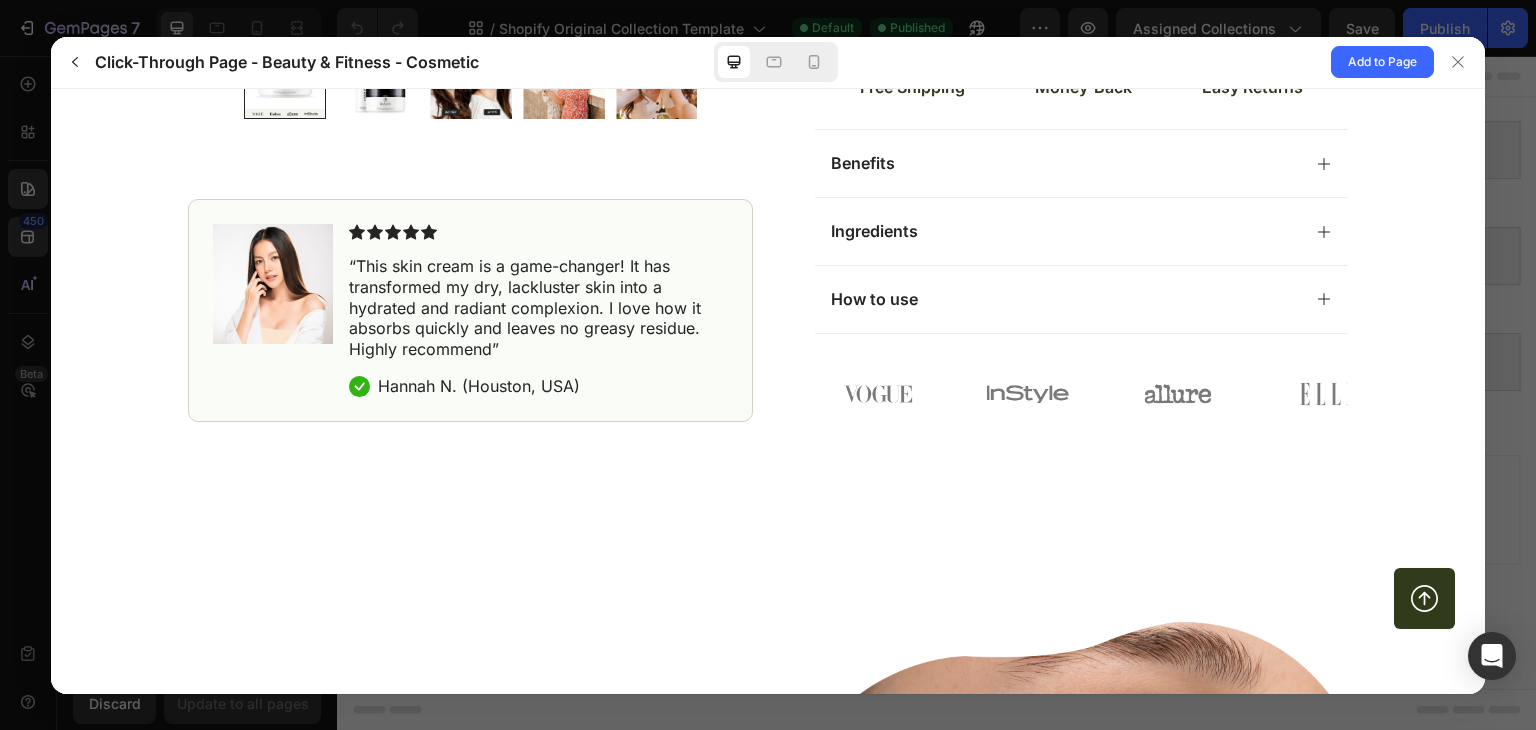 click on "Benefits" at bounding box center [863, 162] 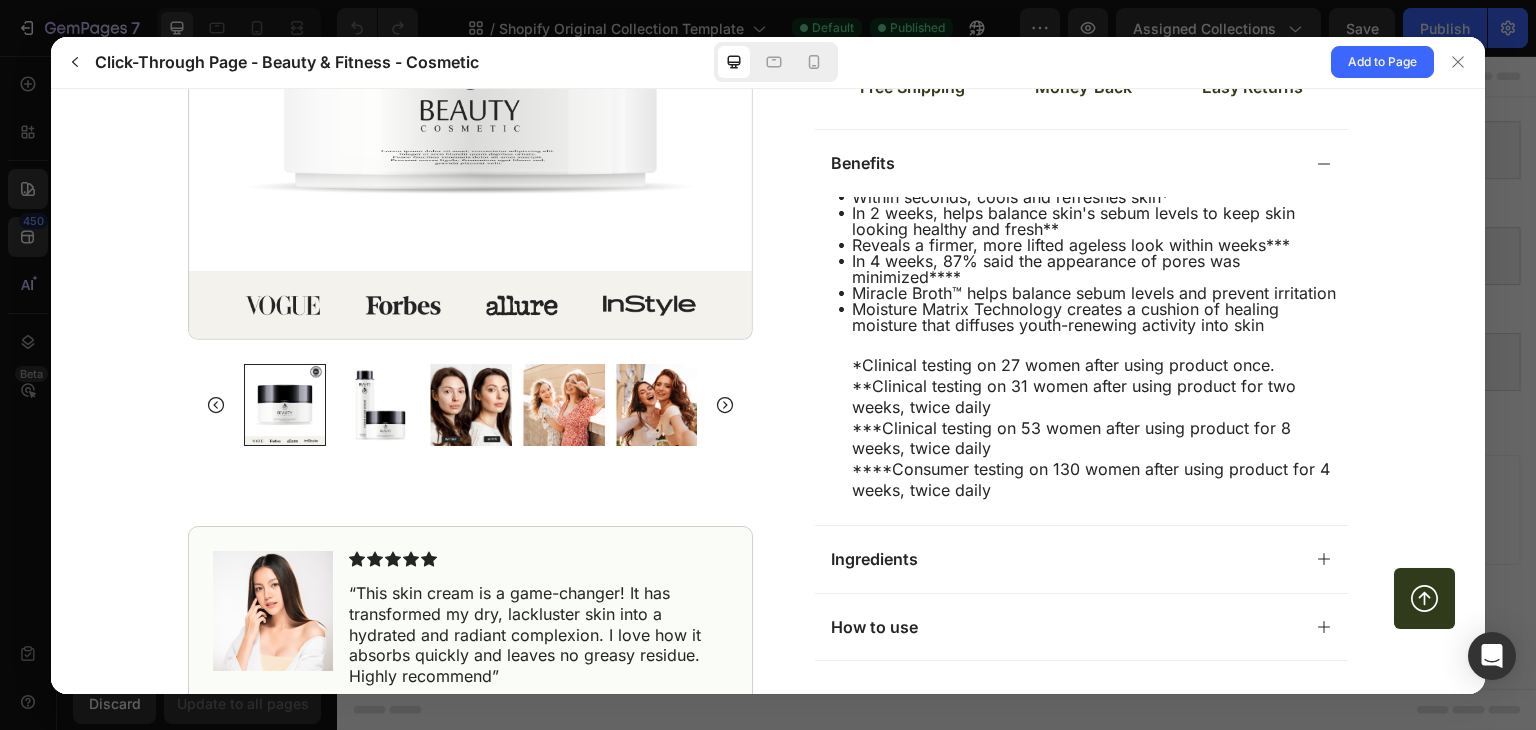 click on "Benefits" at bounding box center (863, 162) 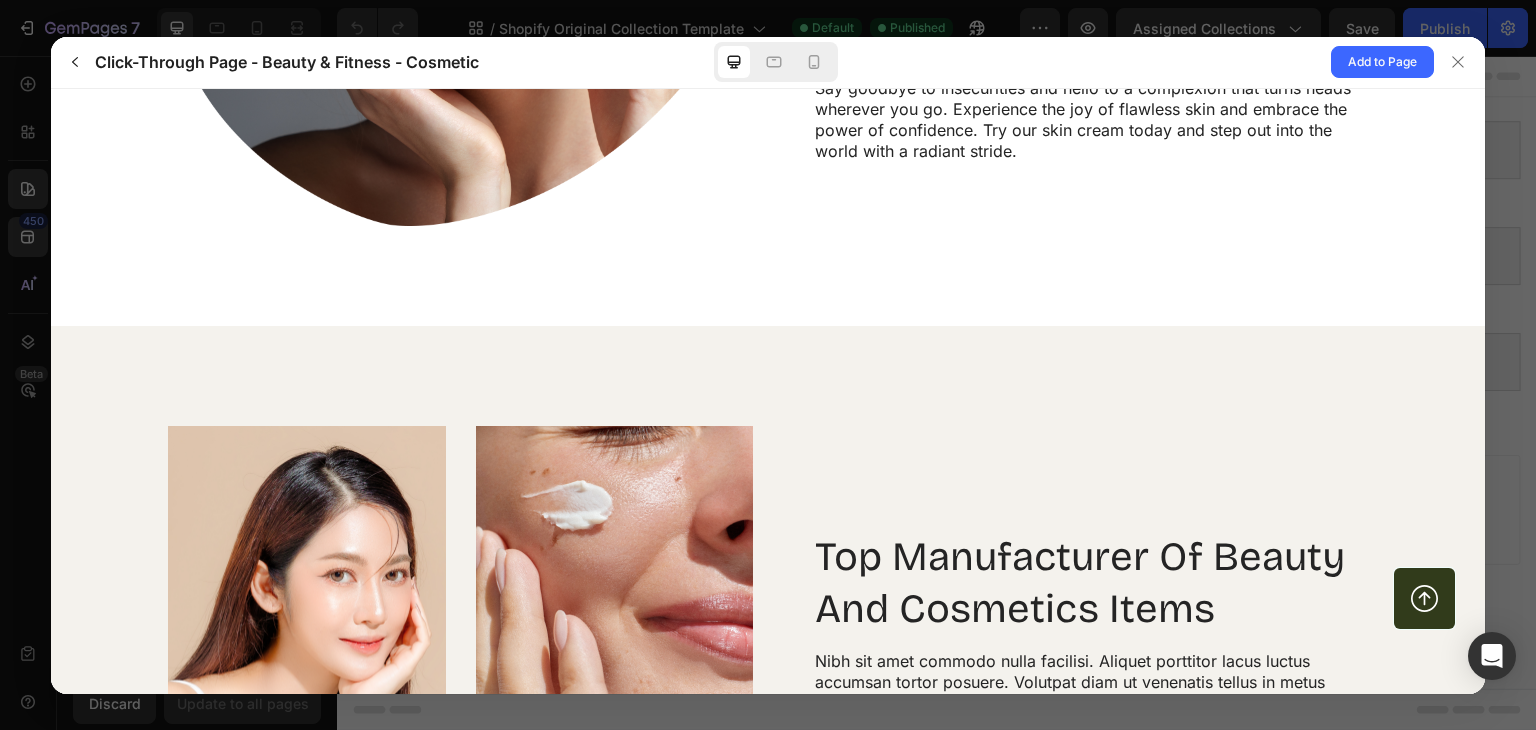 scroll, scrollTop: 2650, scrollLeft: 0, axis: vertical 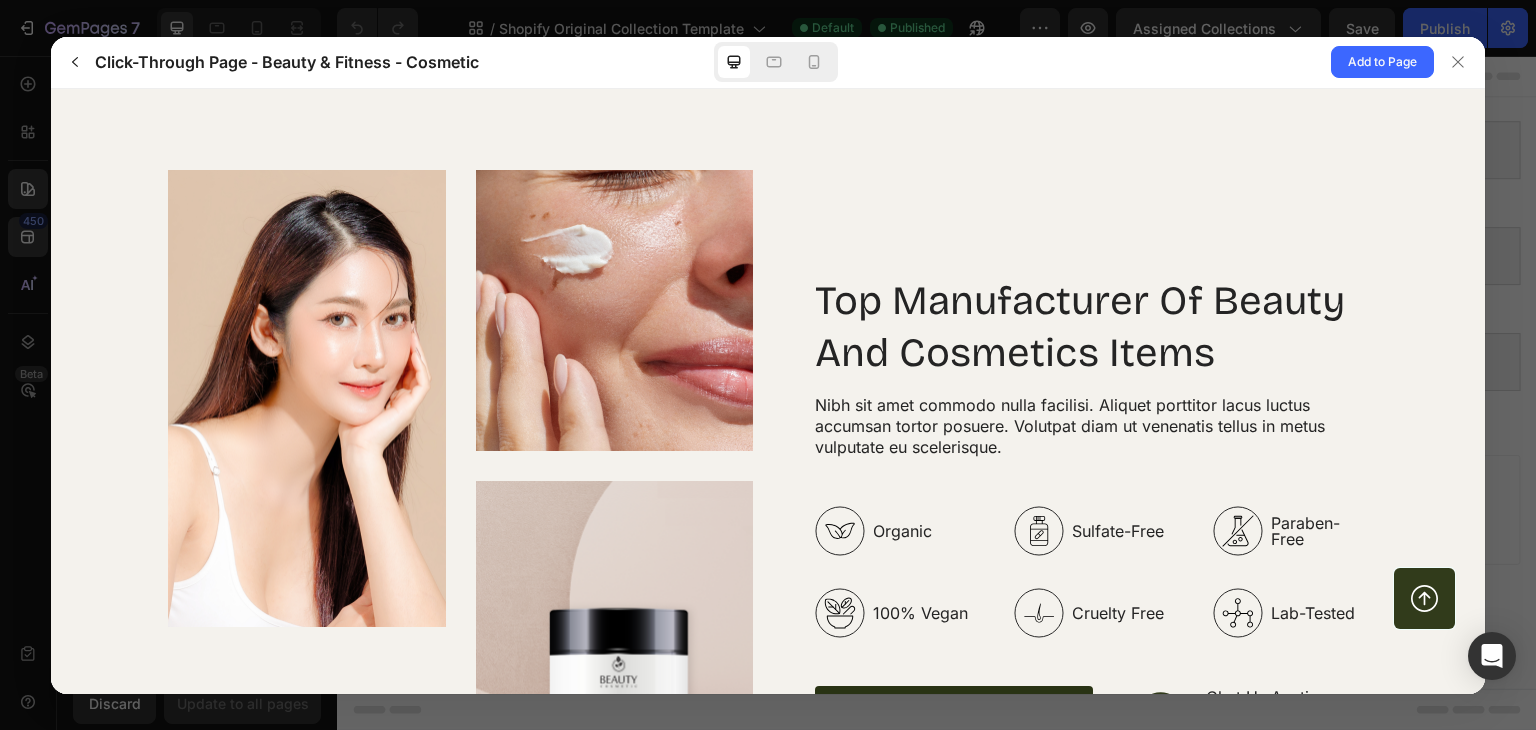 click on "Top Manufacturer Of Beauty And Cosmetics Items" at bounding box center [1091, 326] 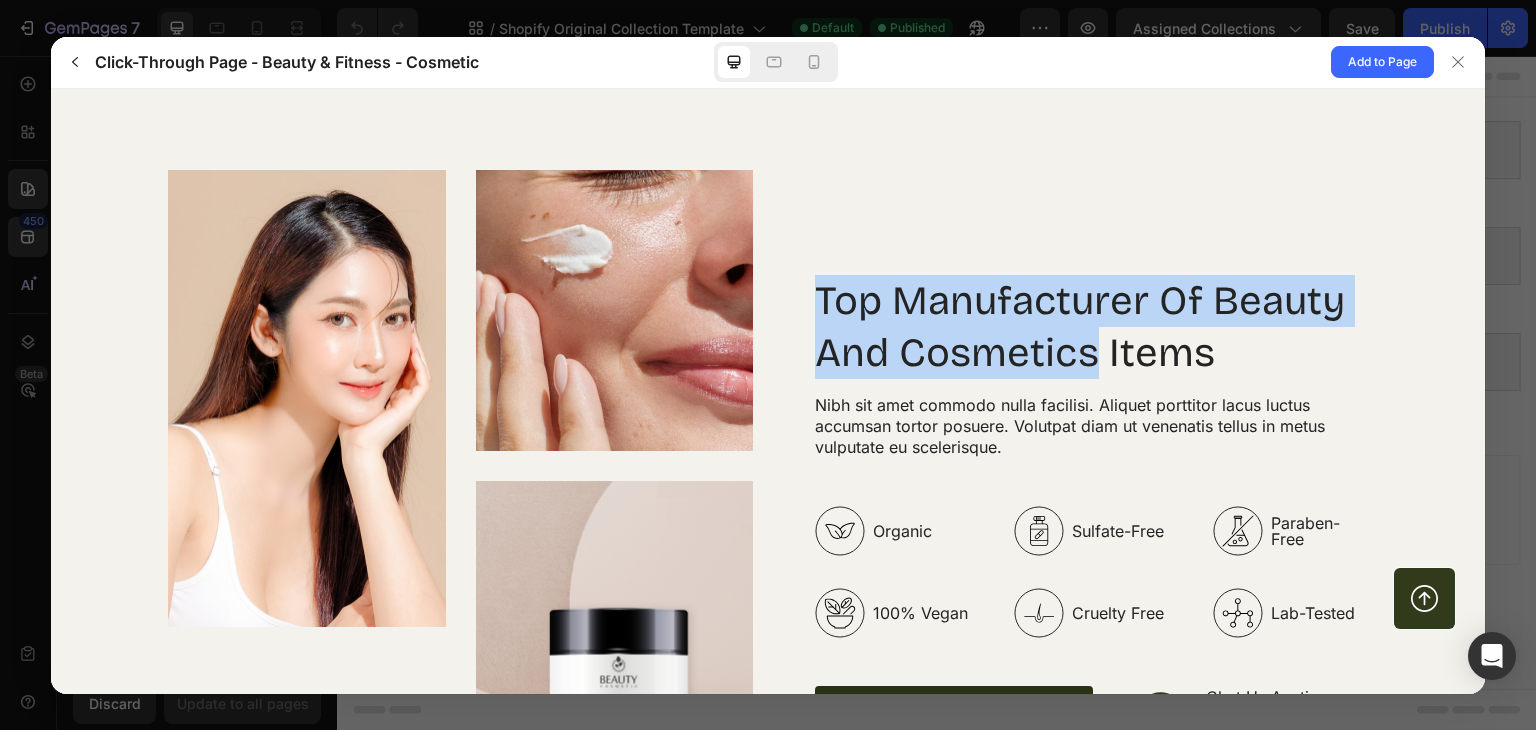 drag, startPoint x: 849, startPoint y: 294, endPoint x: 971, endPoint y: 406, distance: 165.61401 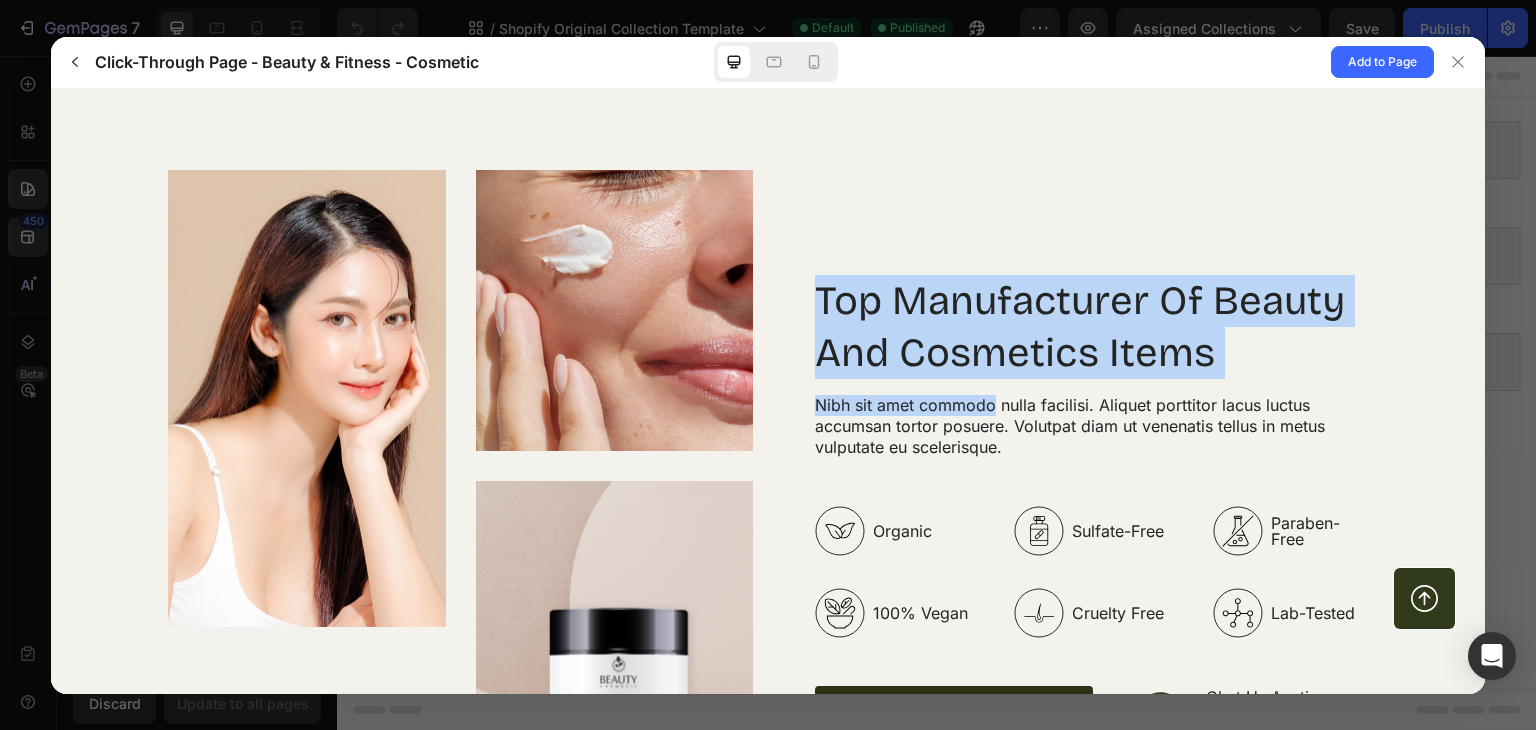 click on "Nibh sit amet commodo nulla facilisi. Aliquet porttitor lacus luctus accumsan tortor posuere. Volutpat diam ut venenatis tellus in metus vulputate eu scelerisque." at bounding box center (1070, 425) 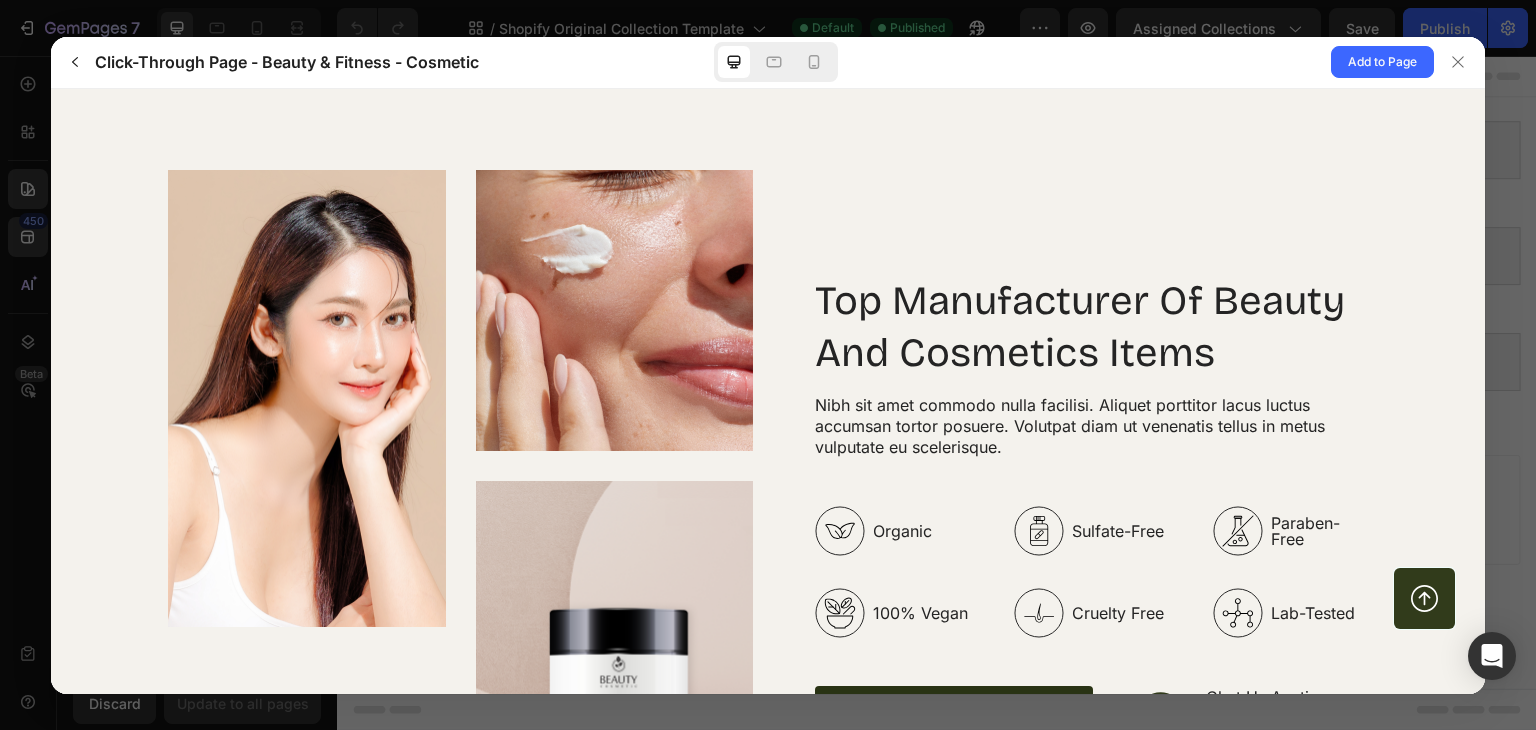 scroll, scrollTop: 2916, scrollLeft: 0, axis: vertical 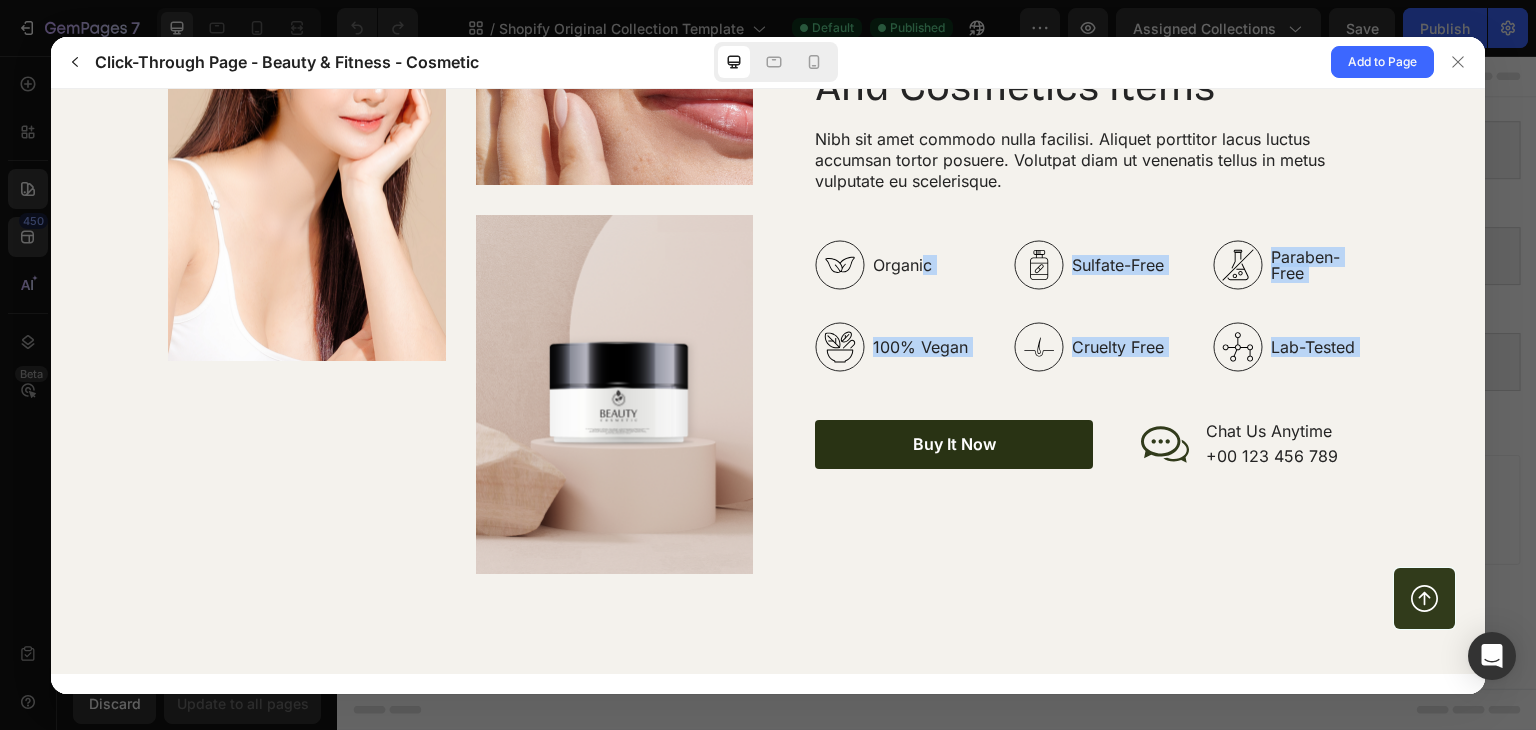 drag, startPoint x: 971, startPoint y: 406, endPoint x: 915, endPoint y: 258, distance: 158.24033 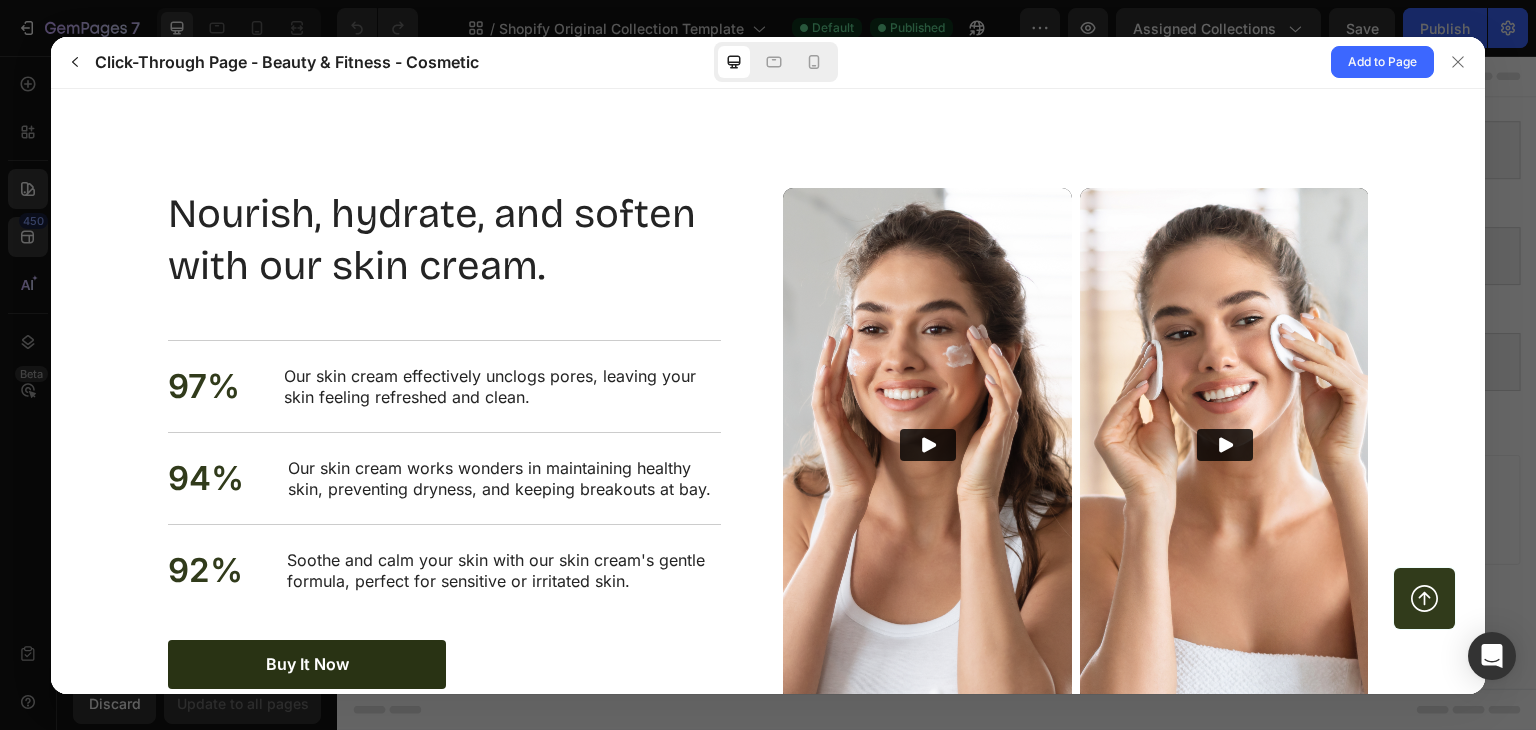 scroll, scrollTop: 3556, scrollLeft: 0, axis: vertical 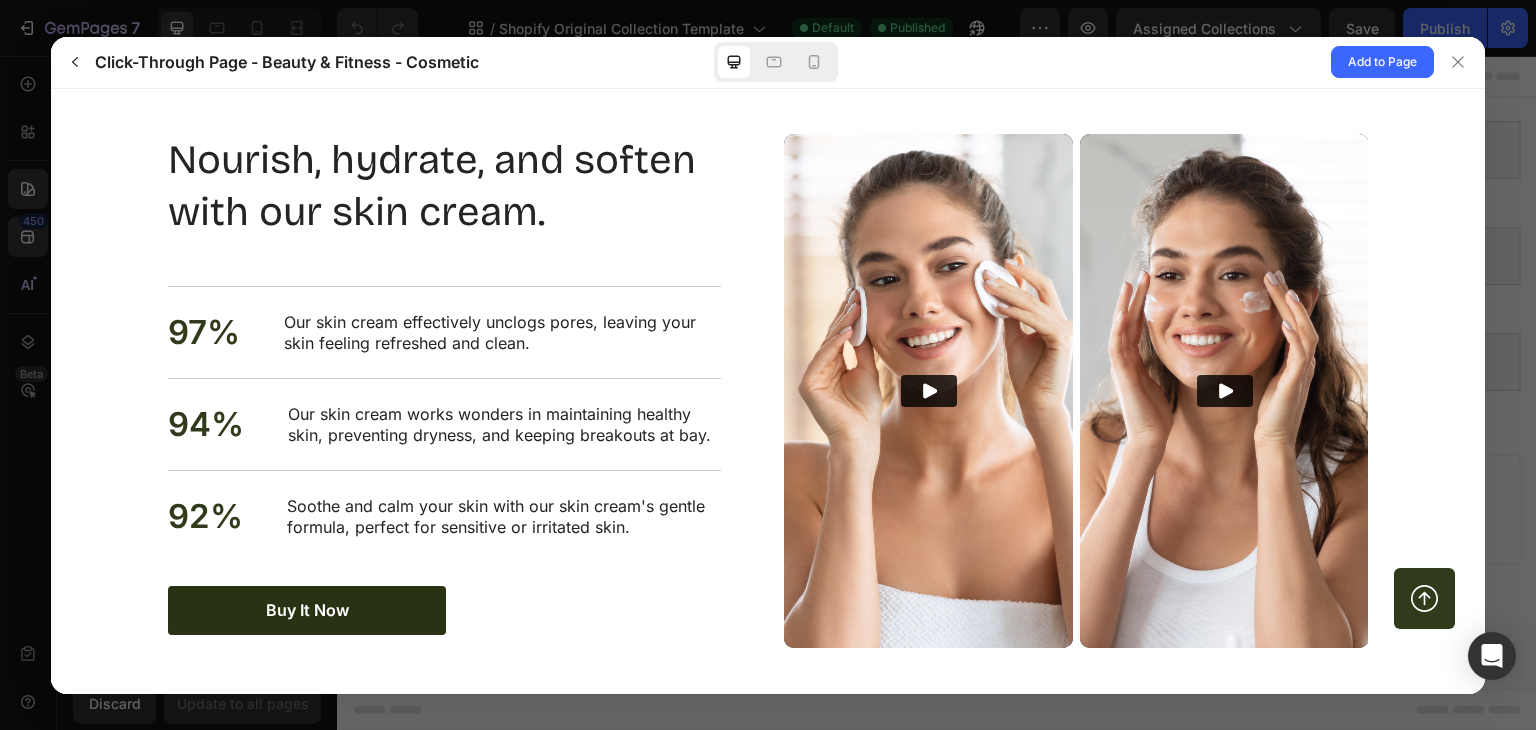 drag, startPoint x: 915, startPoint y: 258, endPoint x: 725, endPoint y: 260, distance: 190.01053 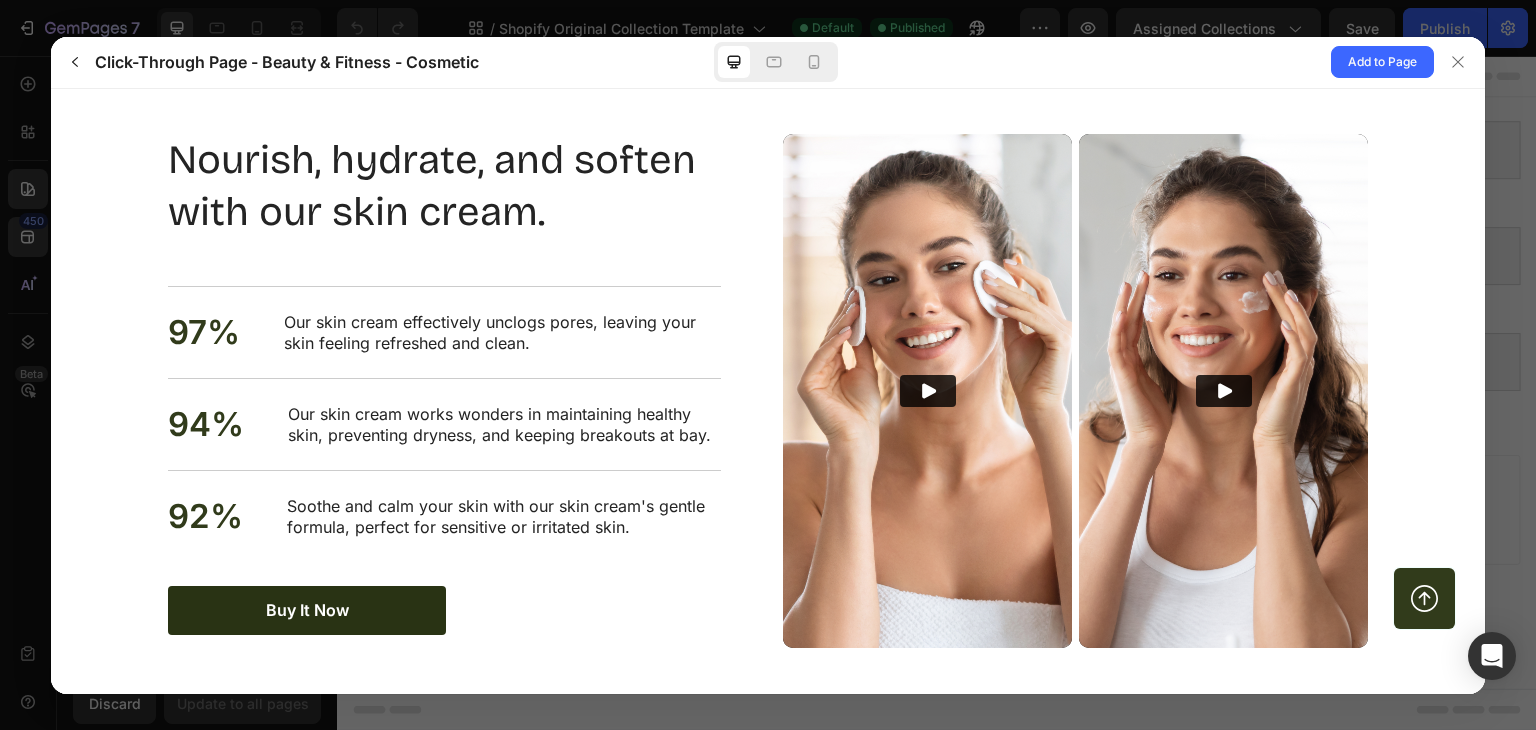 drag, startPoint x: 1078, startPoint y: 346, endPoint x: 791, endPoint y: 398, distance: 291.67276 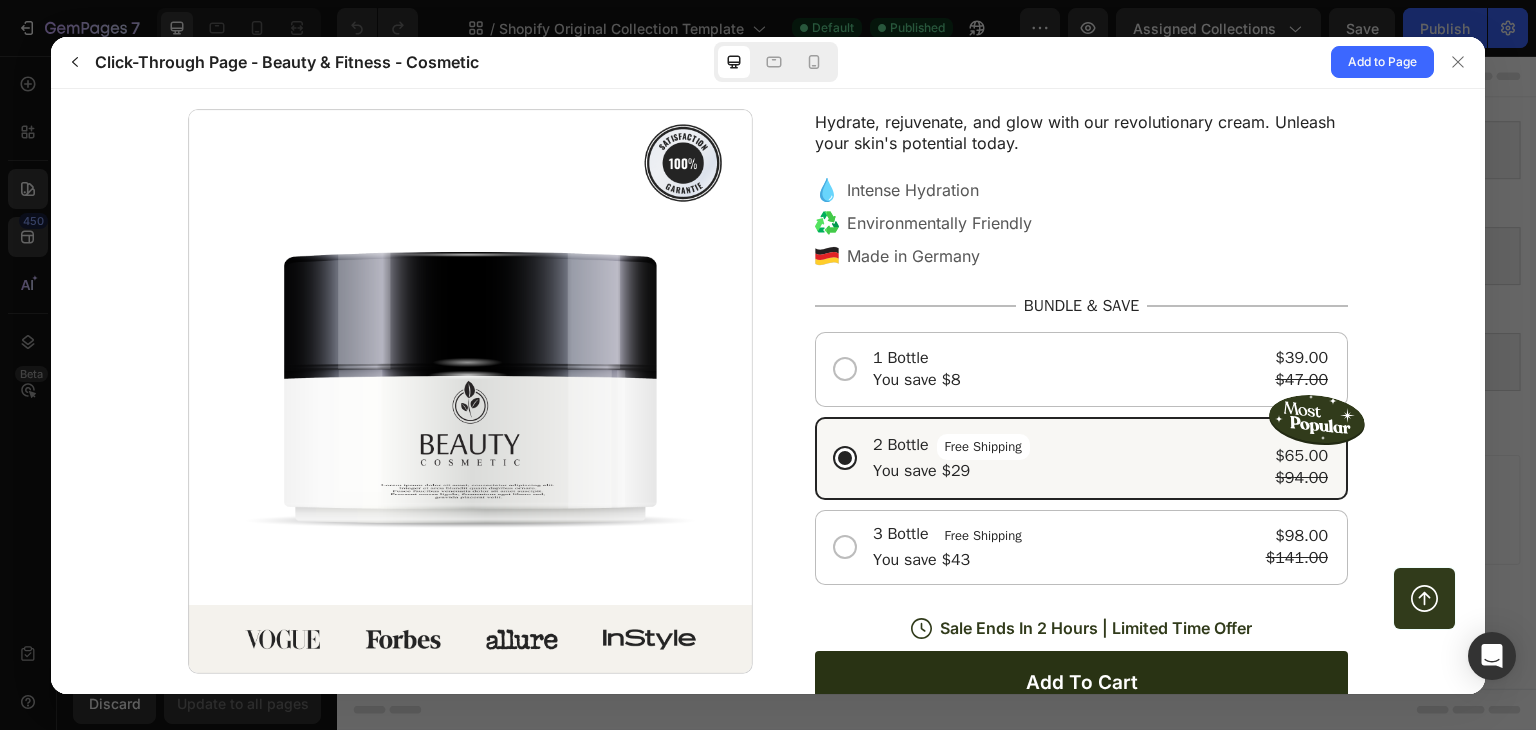 scroll, scrollTop: 0, scrollLeft: 0, axis: both 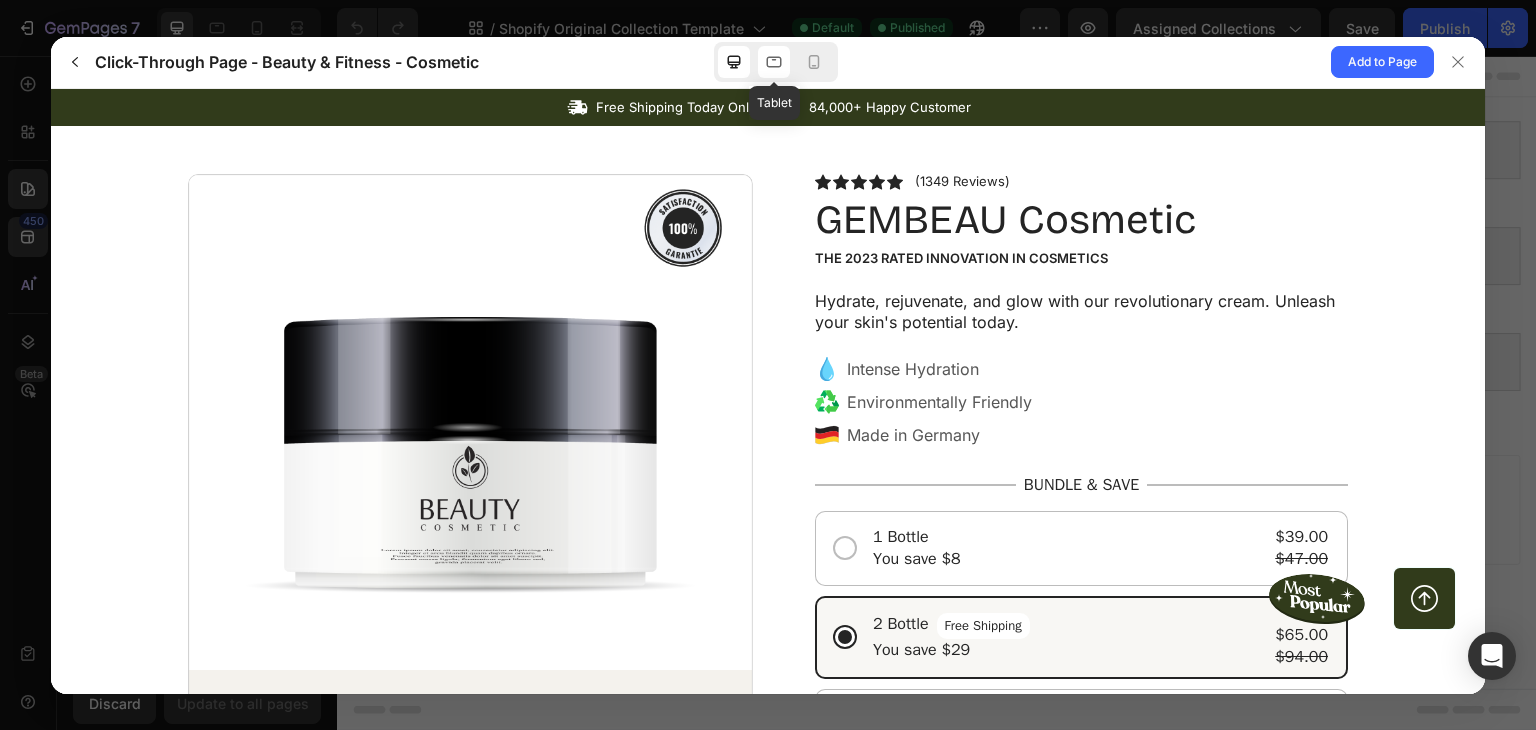click 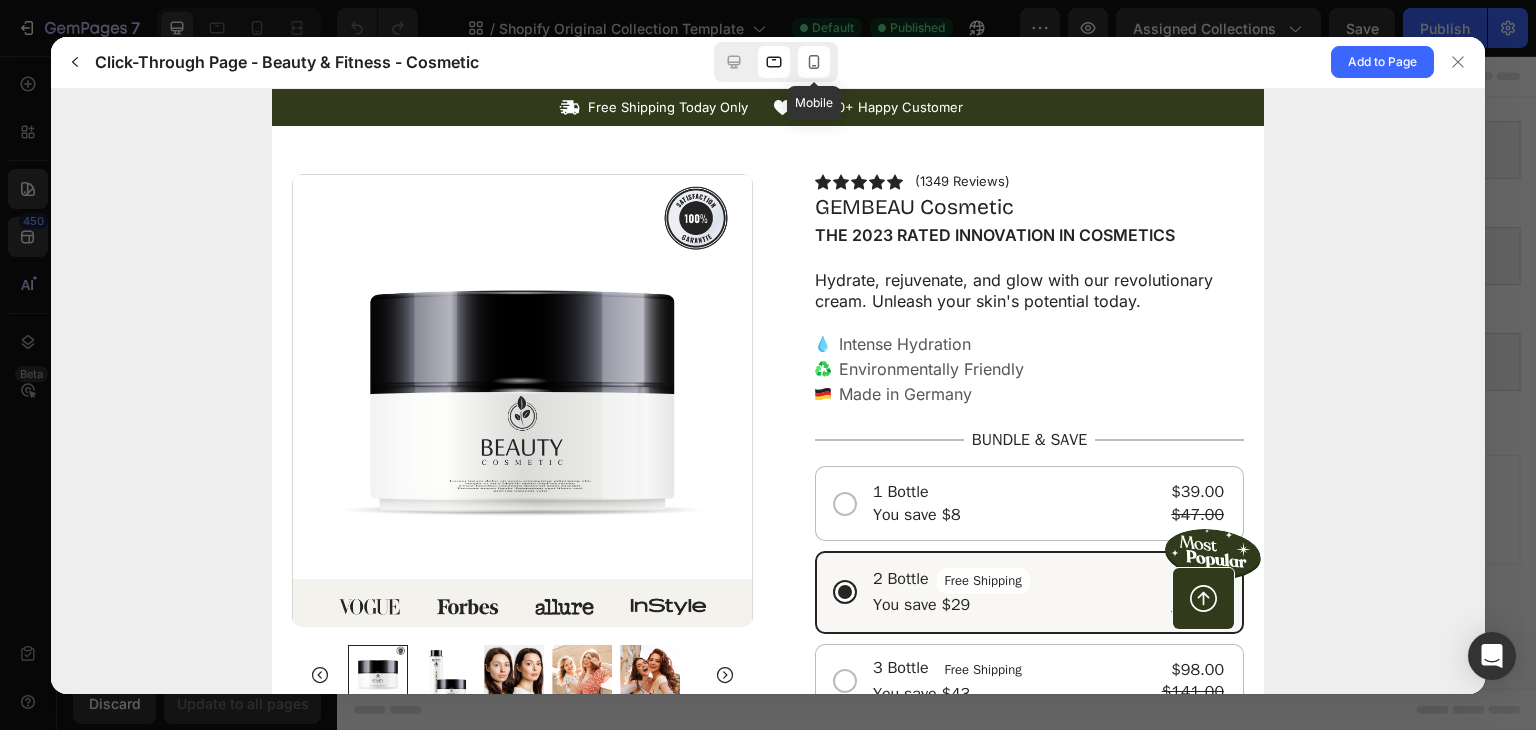 click 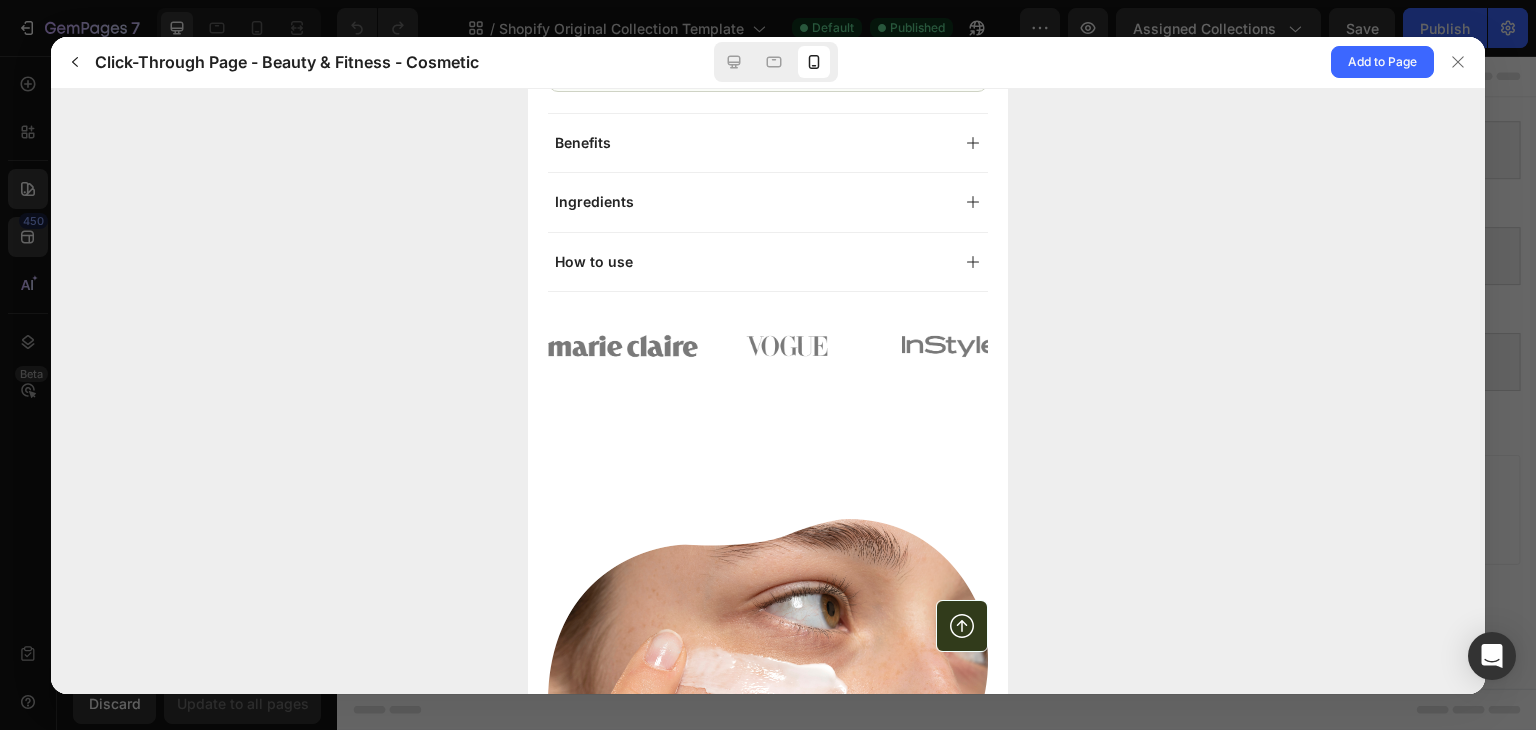 scroll, scrollTop: 1423, scrollLeft: 0, axis: vertical 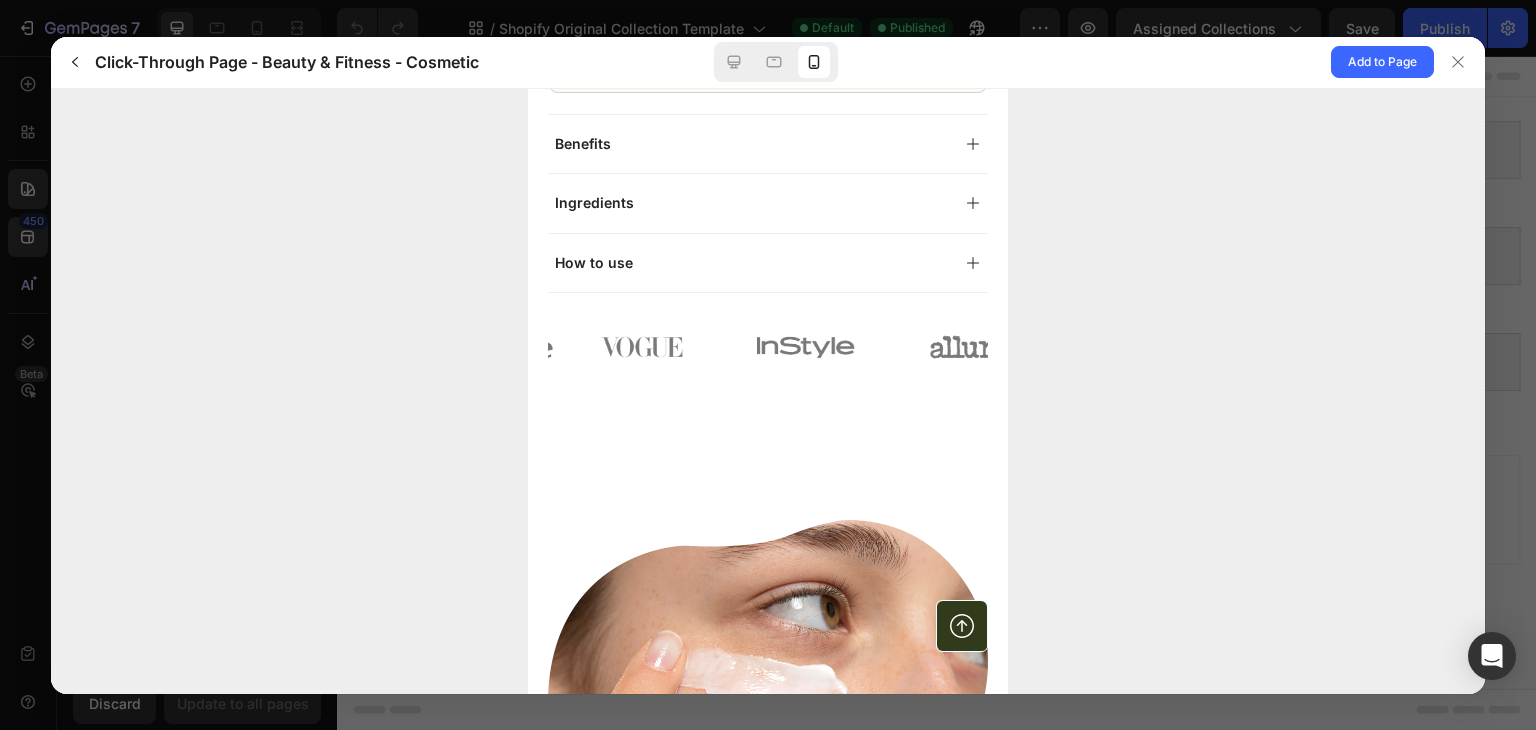 drag, startPoint x: 780, startPoint y: 350, endPoint x: 624, endPoint y: 361, distance: 156.38734 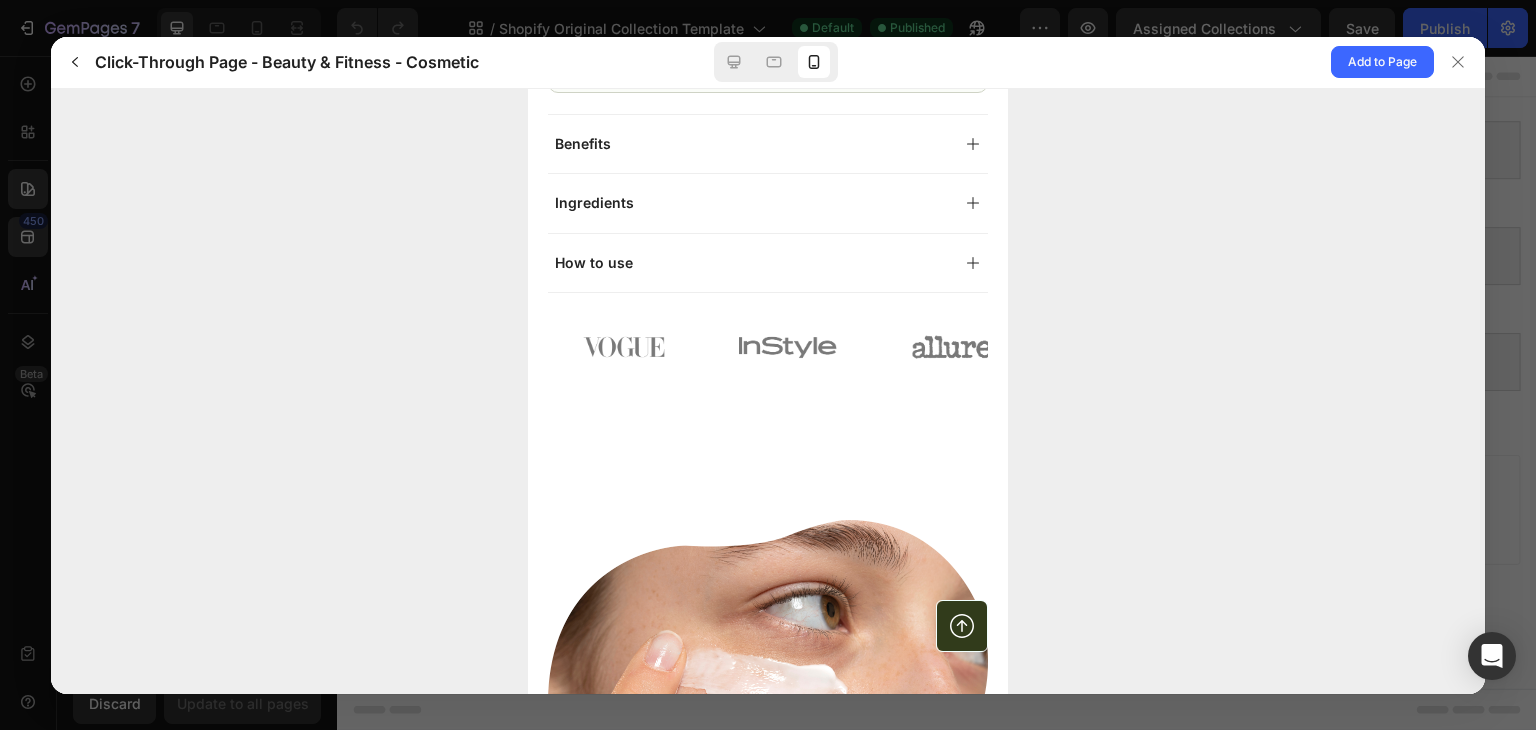 drag, startPoint x: 783, startPoint y: 331, endPoint x: 460, endPoint y: 382, distance: 327.00153 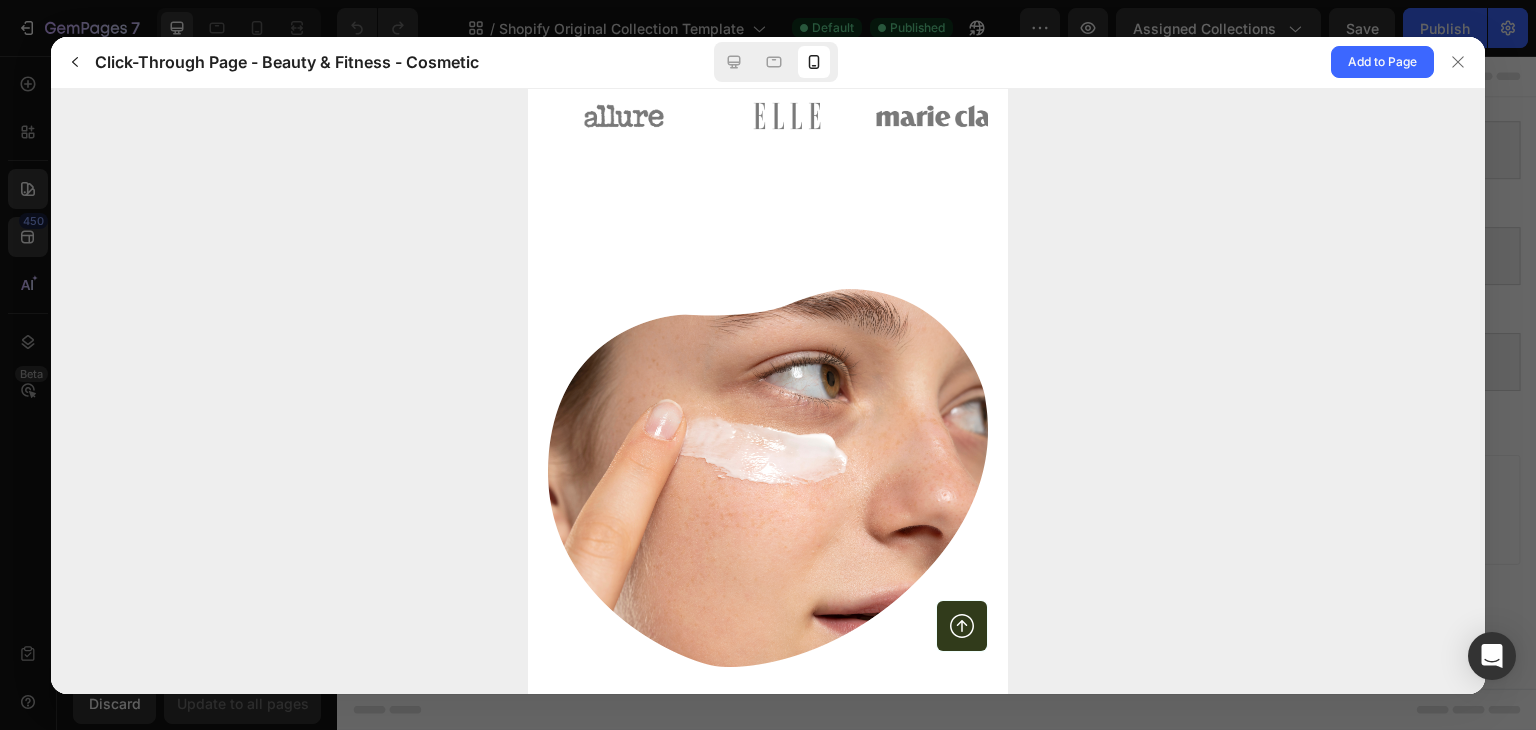 scroll, scrollTop: 1655, scrollLeft: 0, axis: vertical 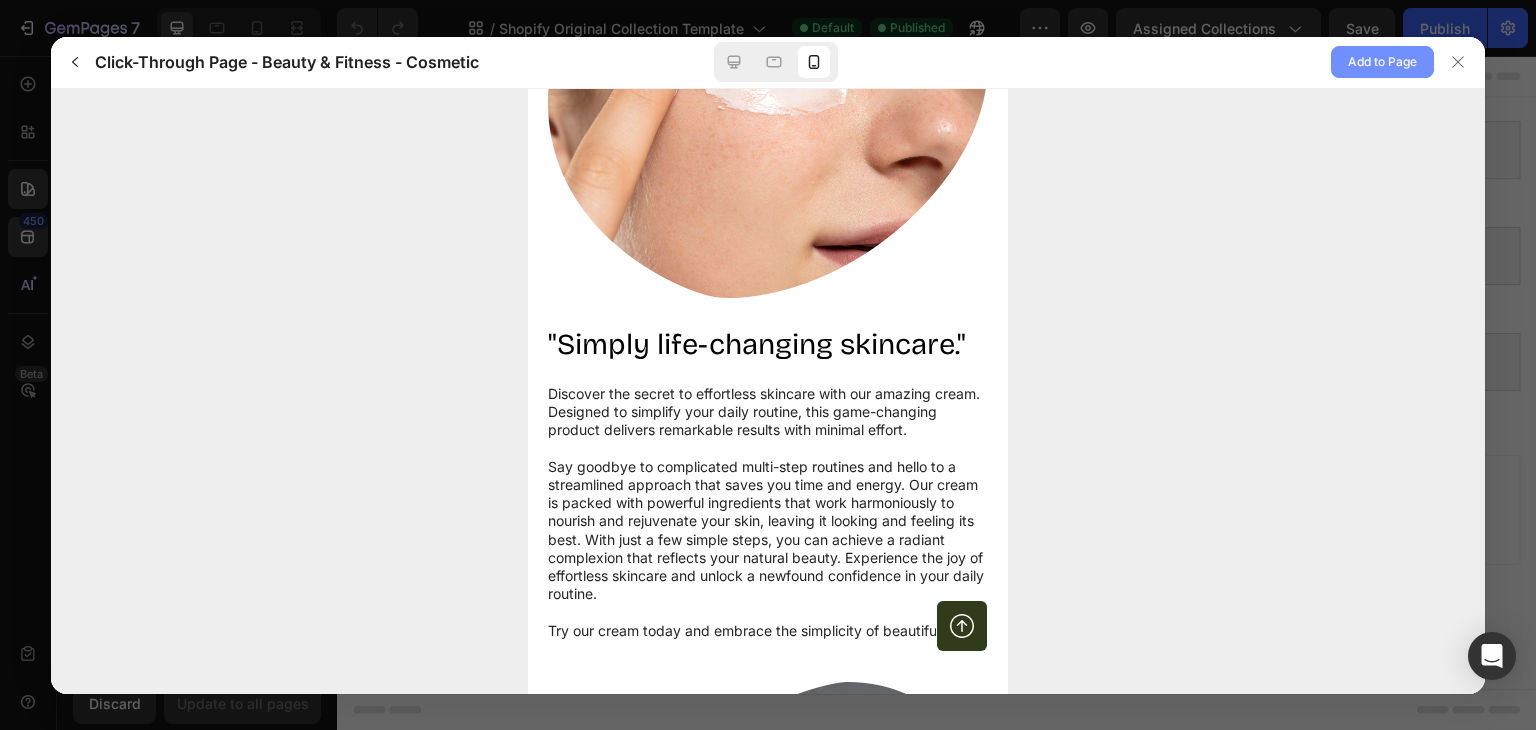 click on "Add to Page" 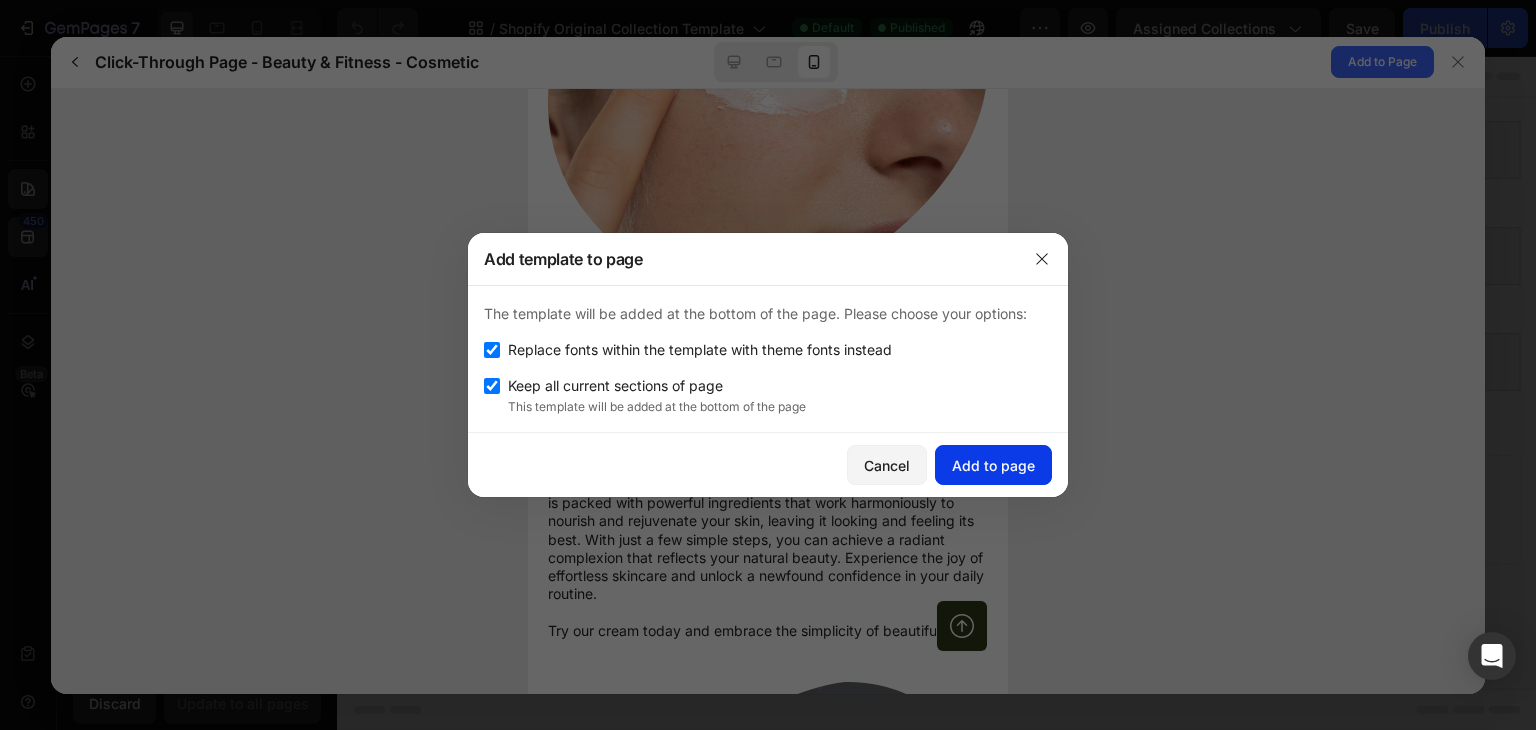 click on "Add to page" 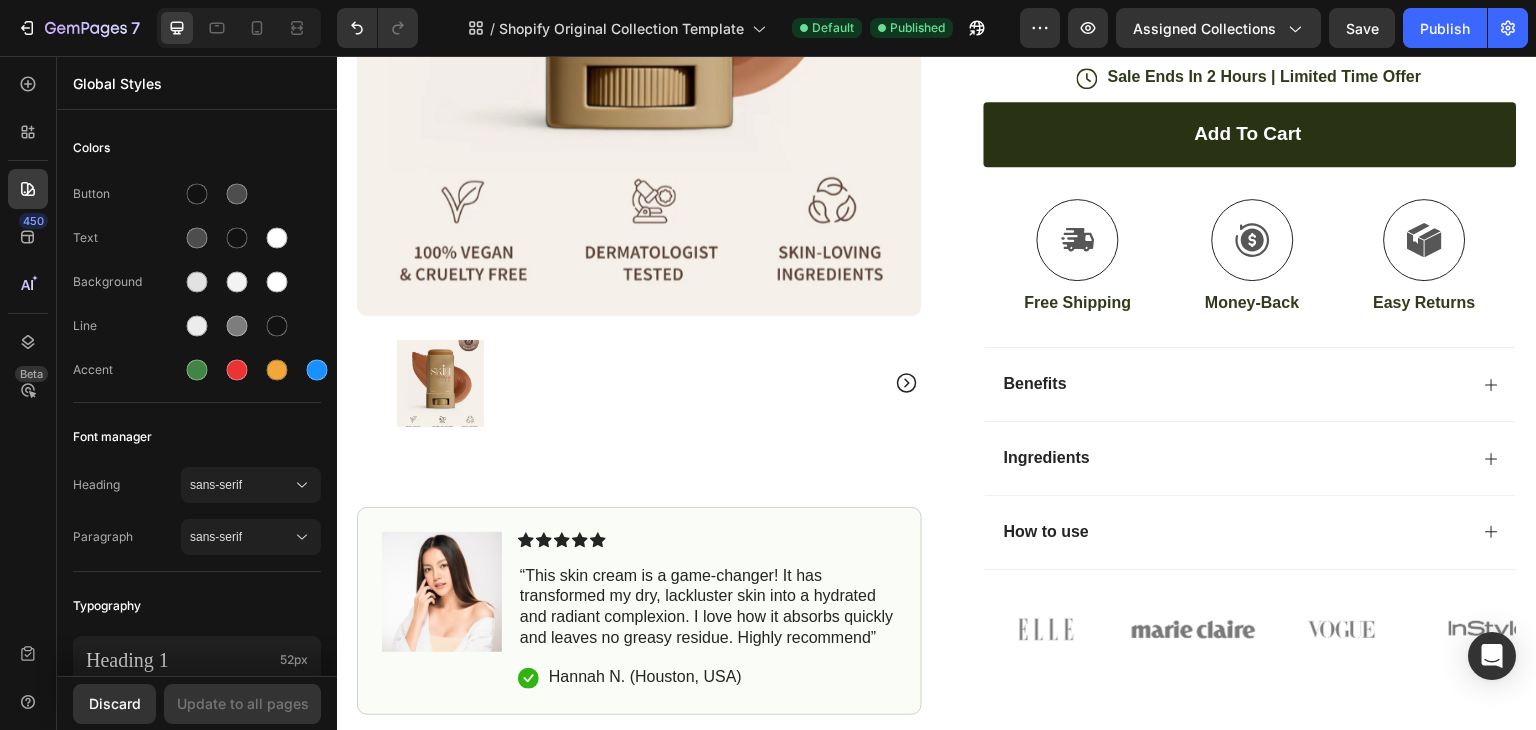 scroll, scrollTop: 884, scrollLeft: 0, axis: vertical 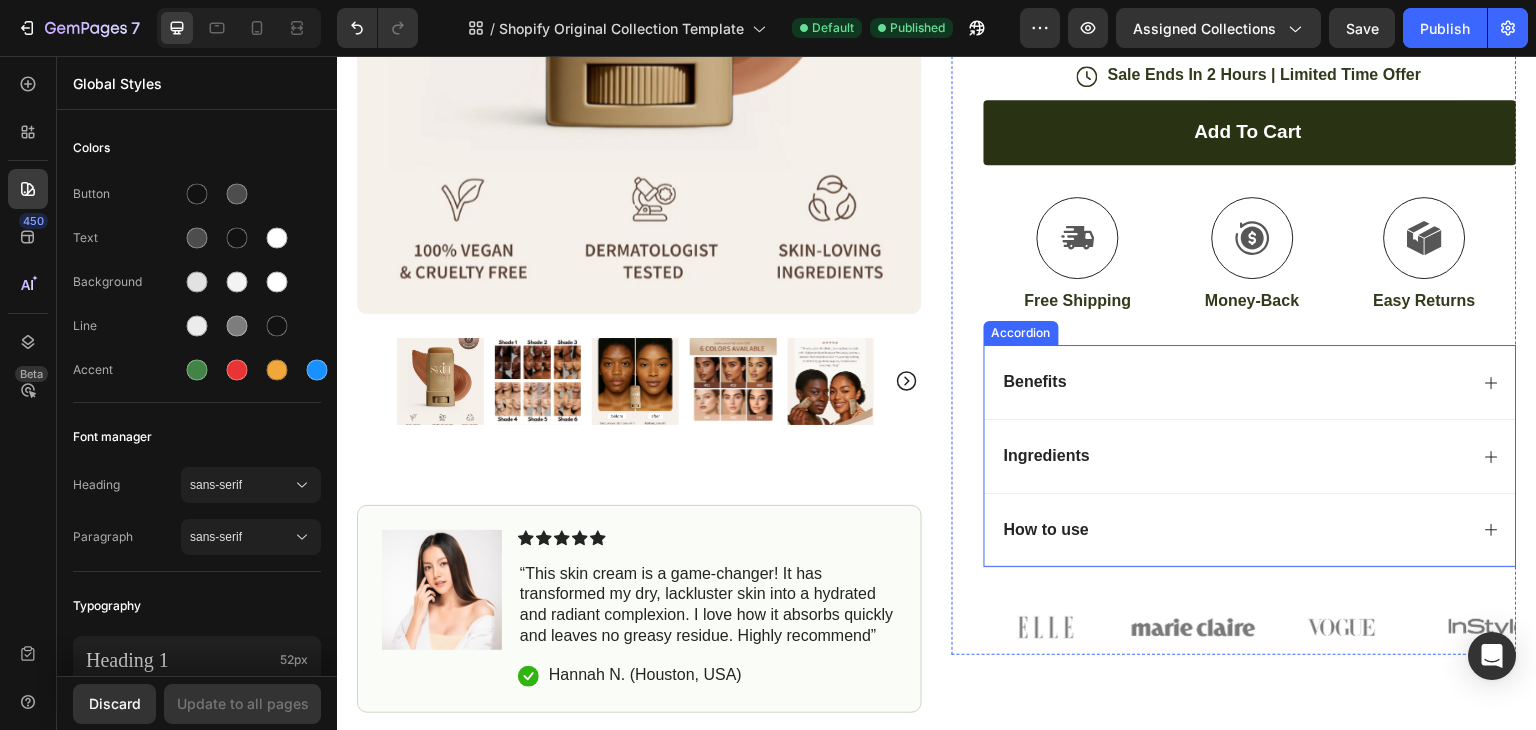click on "Benefits" at bounding box center [1035, 382] 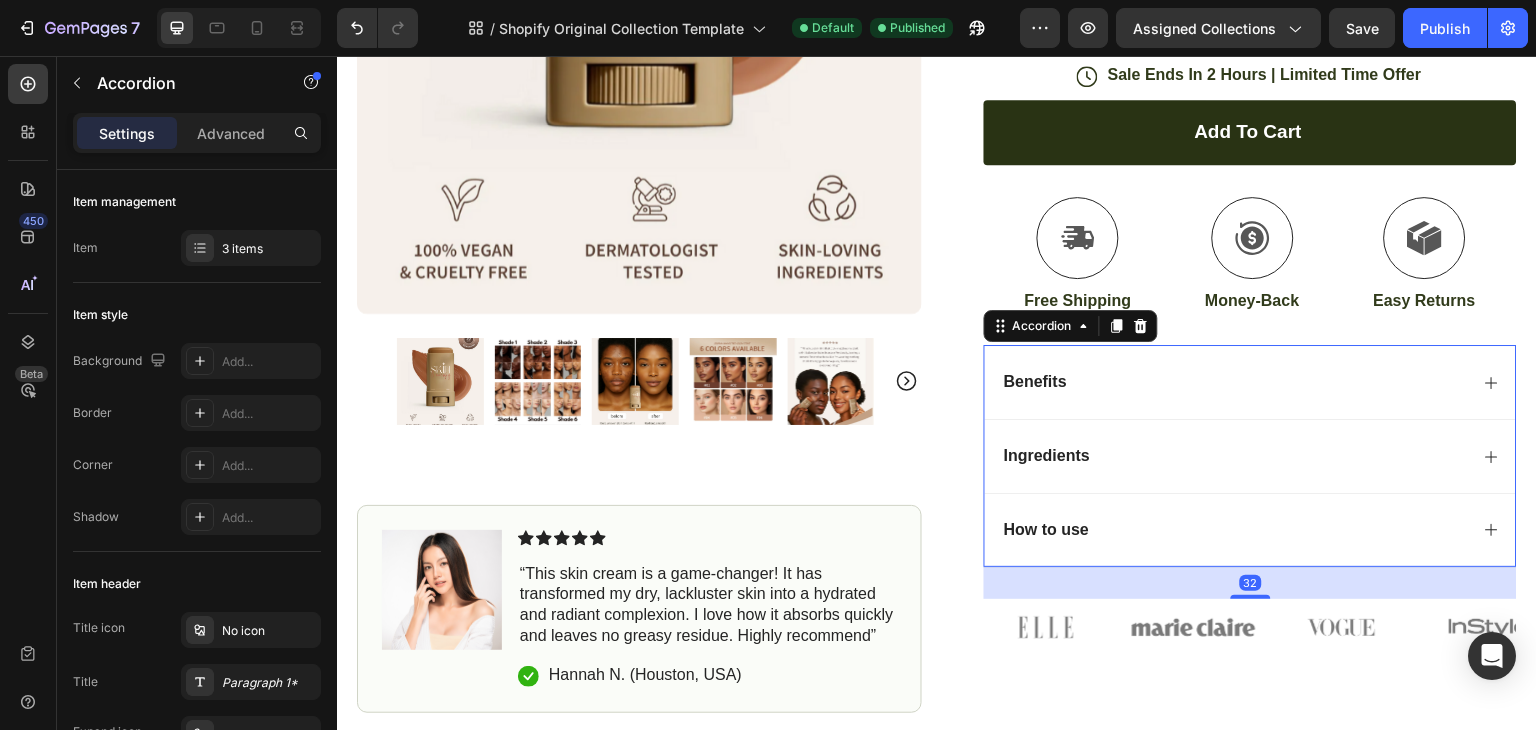 click on "Benefits" at bounding box center (1250, 382) 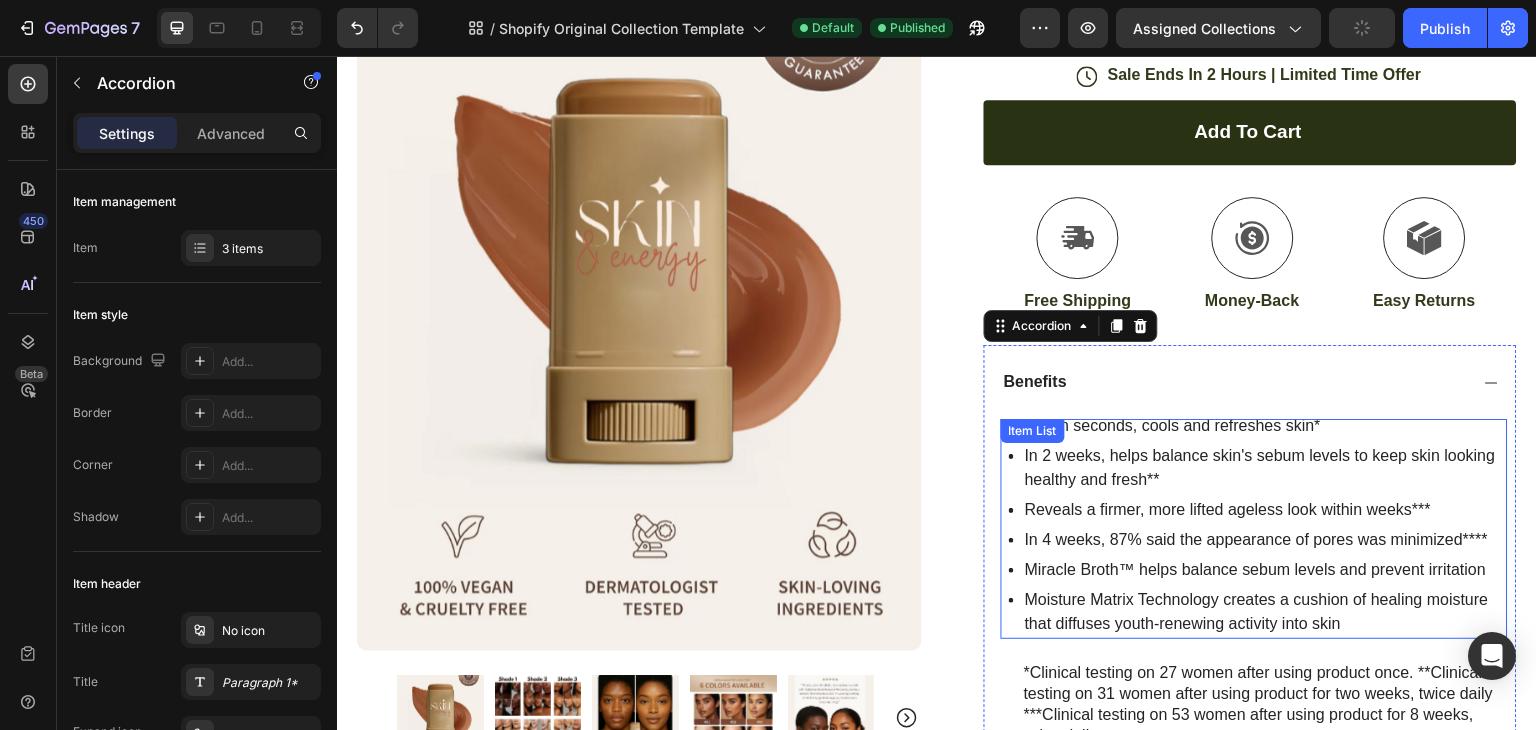 click on "In 2 weeks, helps balance skin's sebum levels to keep skin looking healthy and fresh**" at bounding box center [1265, 468] 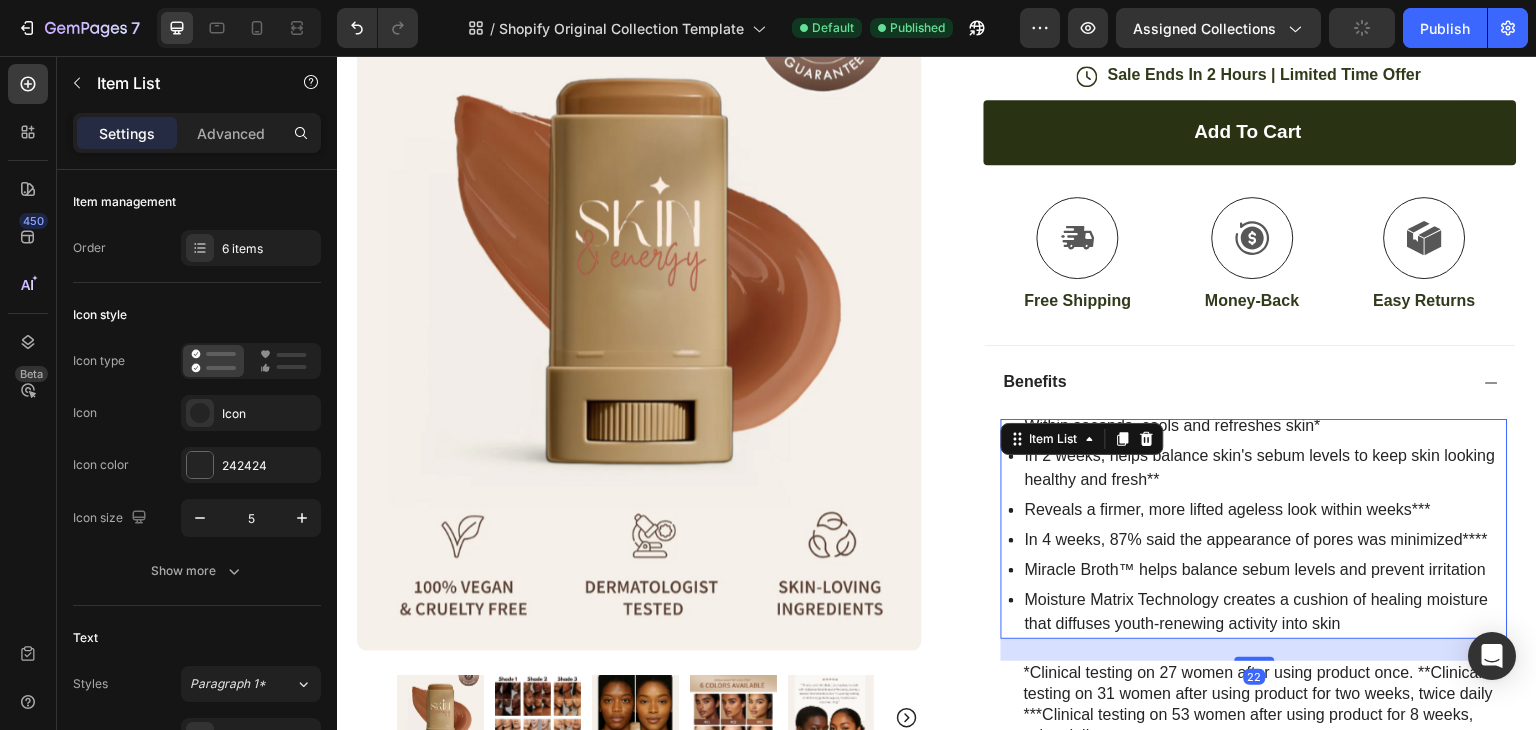 click on "In 4 weeks, 87% said the appearance of pores was minimized****" at bounding box center (1265, 540) 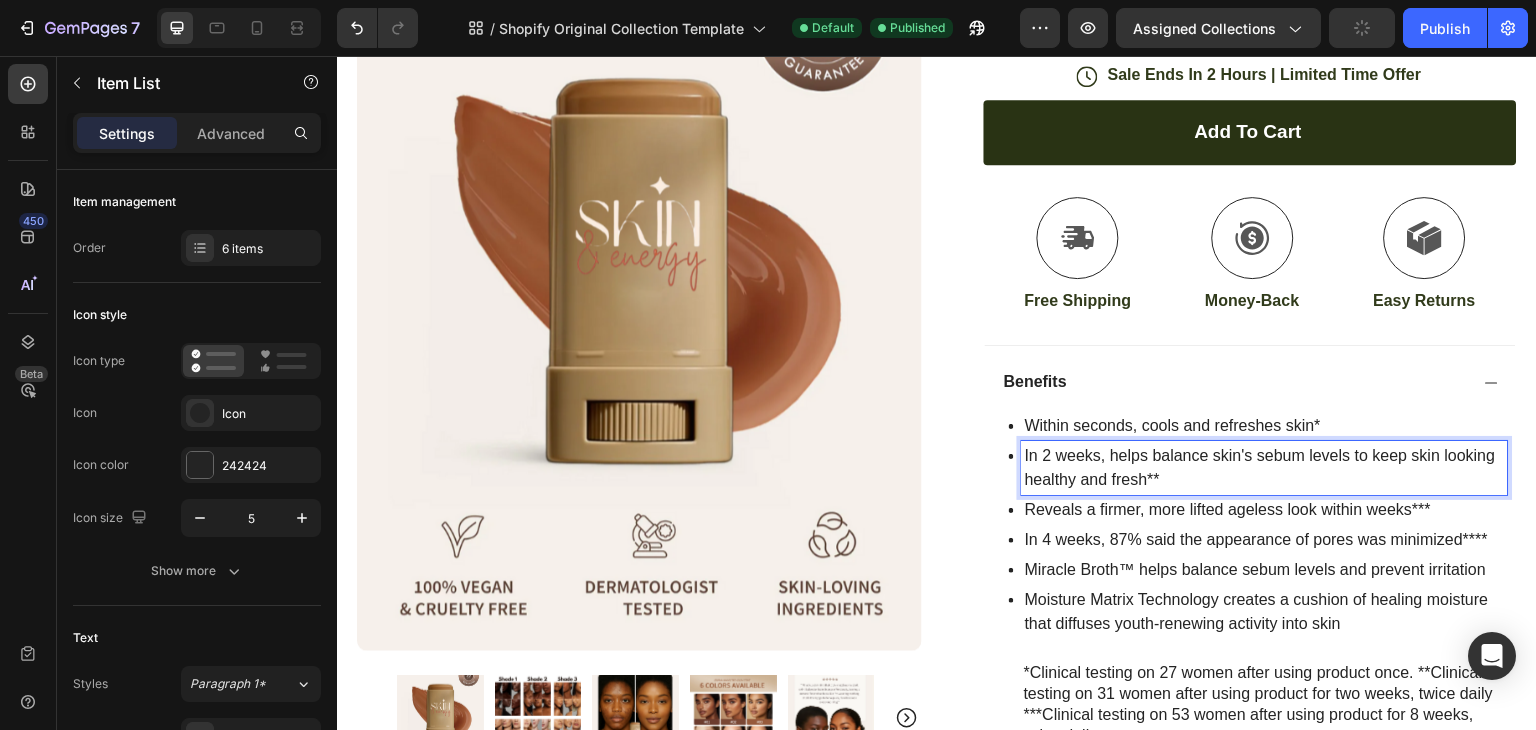 click on "In 2 weeks, helps balance skin's sebum levels to keep skin looking healthy and fresh**" at bounding box center (1265, 468) 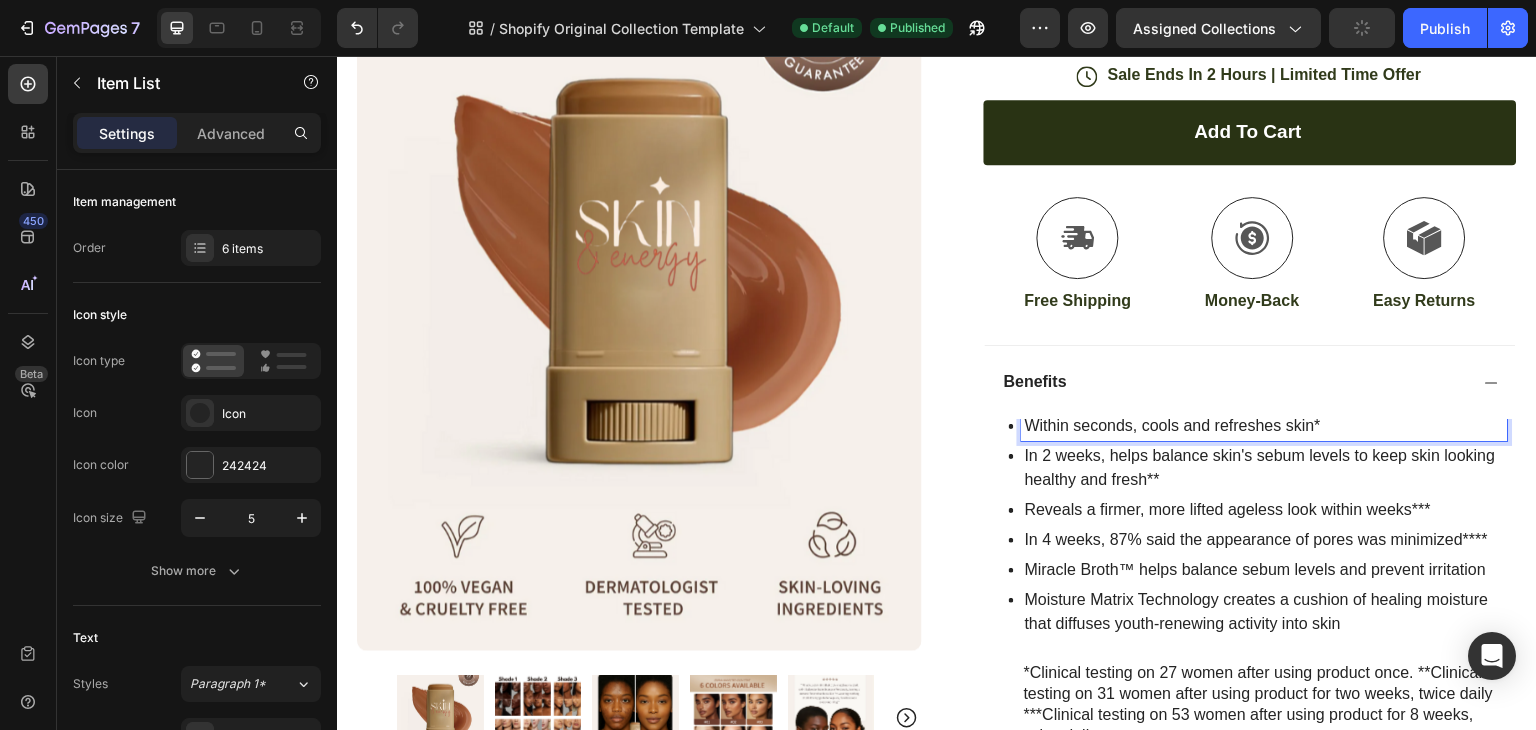 click on "Within seconds, cools and refreshes skin*" at bounding box center [1265, 426] 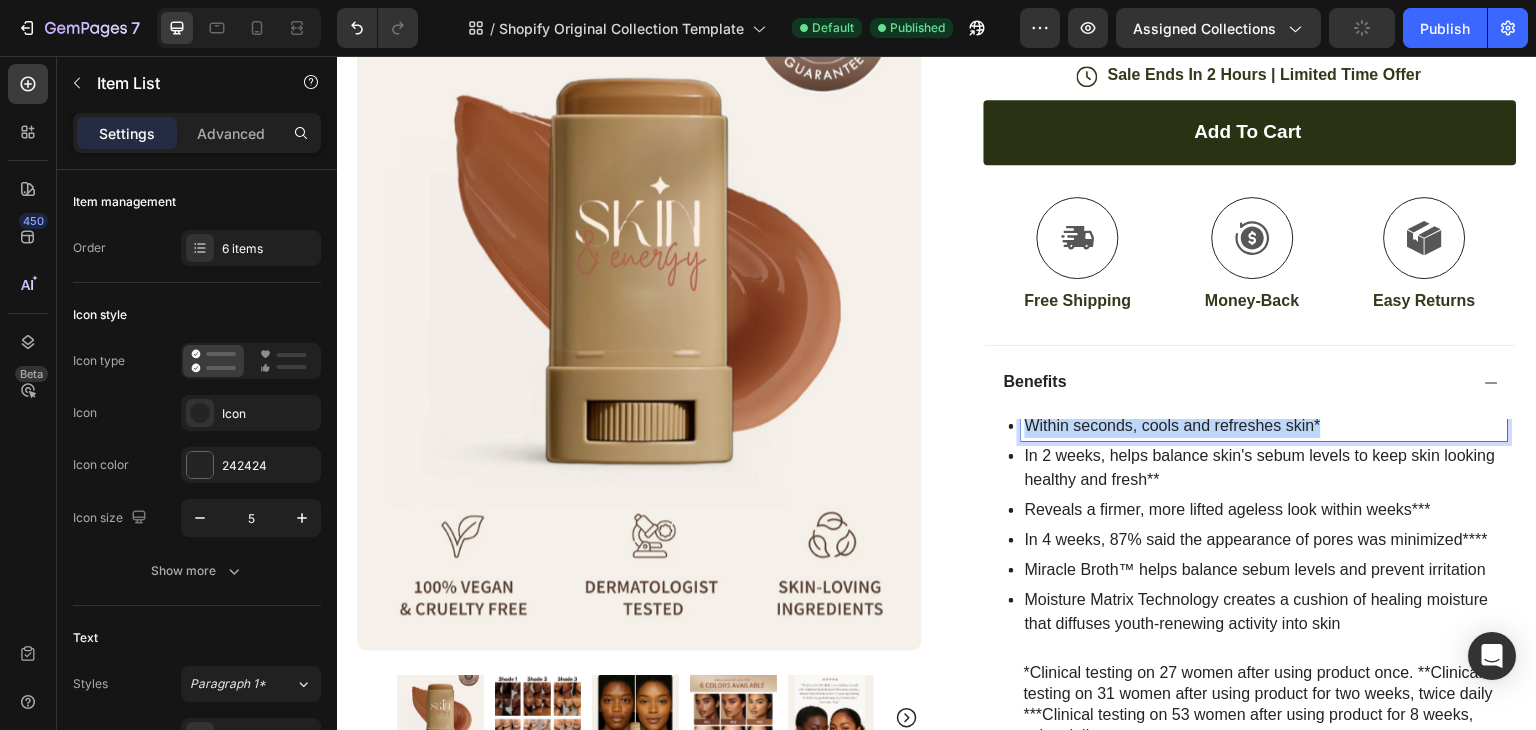 click on "Within seconds, cools and refreshes skin*" at bounding box center [1265, 426] 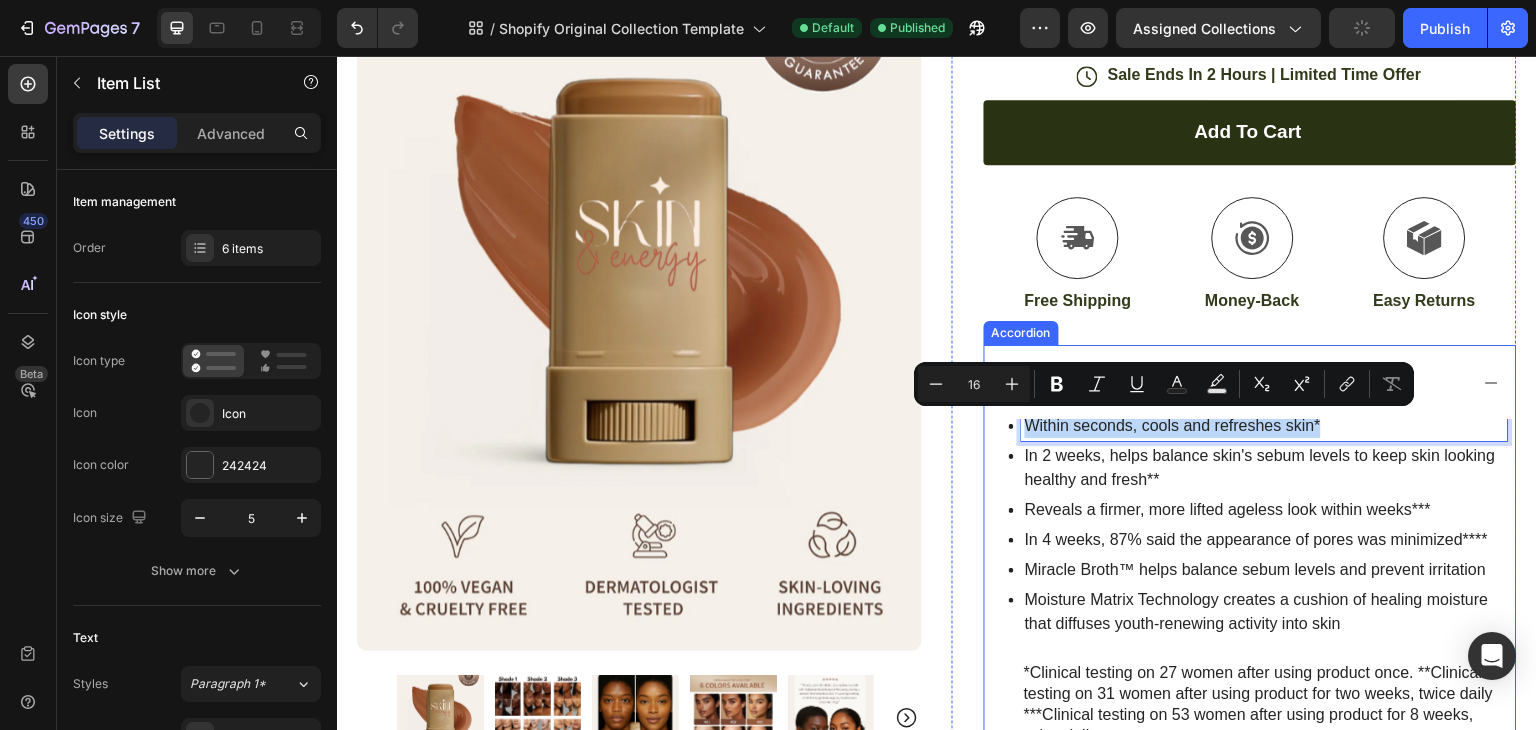drag, startPoint x: 1093, startPoint y: 420, endPoint x: 1235, endPoint y: 640, distance: 261.8473 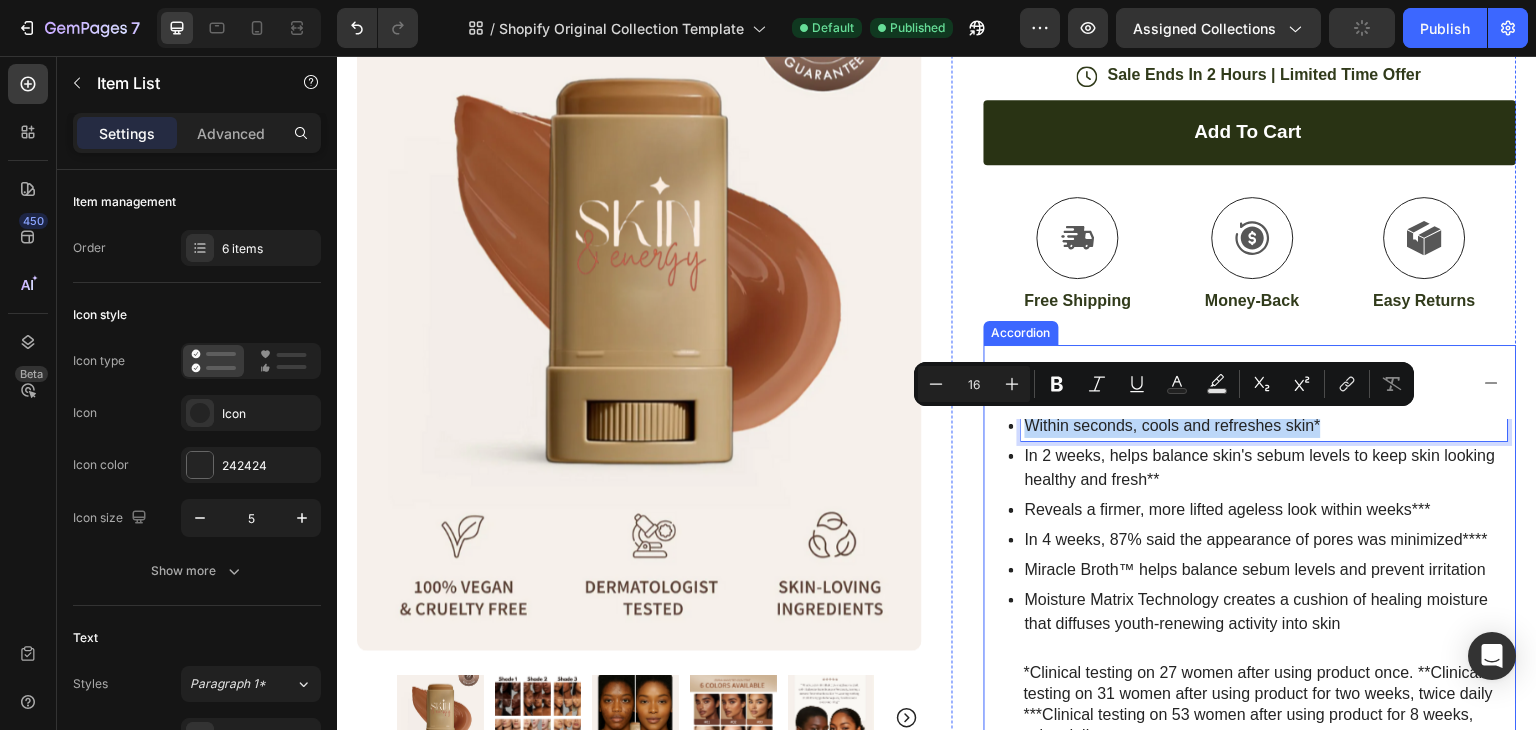 click on "Within seconds, cools and refreshes skin*
In 2 weeks, helps balance skin's sebum levels to keep skin looking healthy and fresh**
Reveals a firmer, more lifted ageless look within weeks***
In 4 weeks, 87% said the appearance of pores was minimized****
Miracle Broth™ helps balance sebum levels and prevent irritation
Moisture Matrix Technology creates a cushion of healing moisture that diffuses youth-renewing activity into skin  Item List   22 *Clinical testing on 27 women after using product once. **Clinical testing on 31 women after using product for two weeks, twice daily  ***Clinical testing on 53 women after using product for 8 weeks, twice daily  ****Consumer testing on 130 women after using product for 4 weeks, twice daily Text Block" at bounding box center [1254, 604] 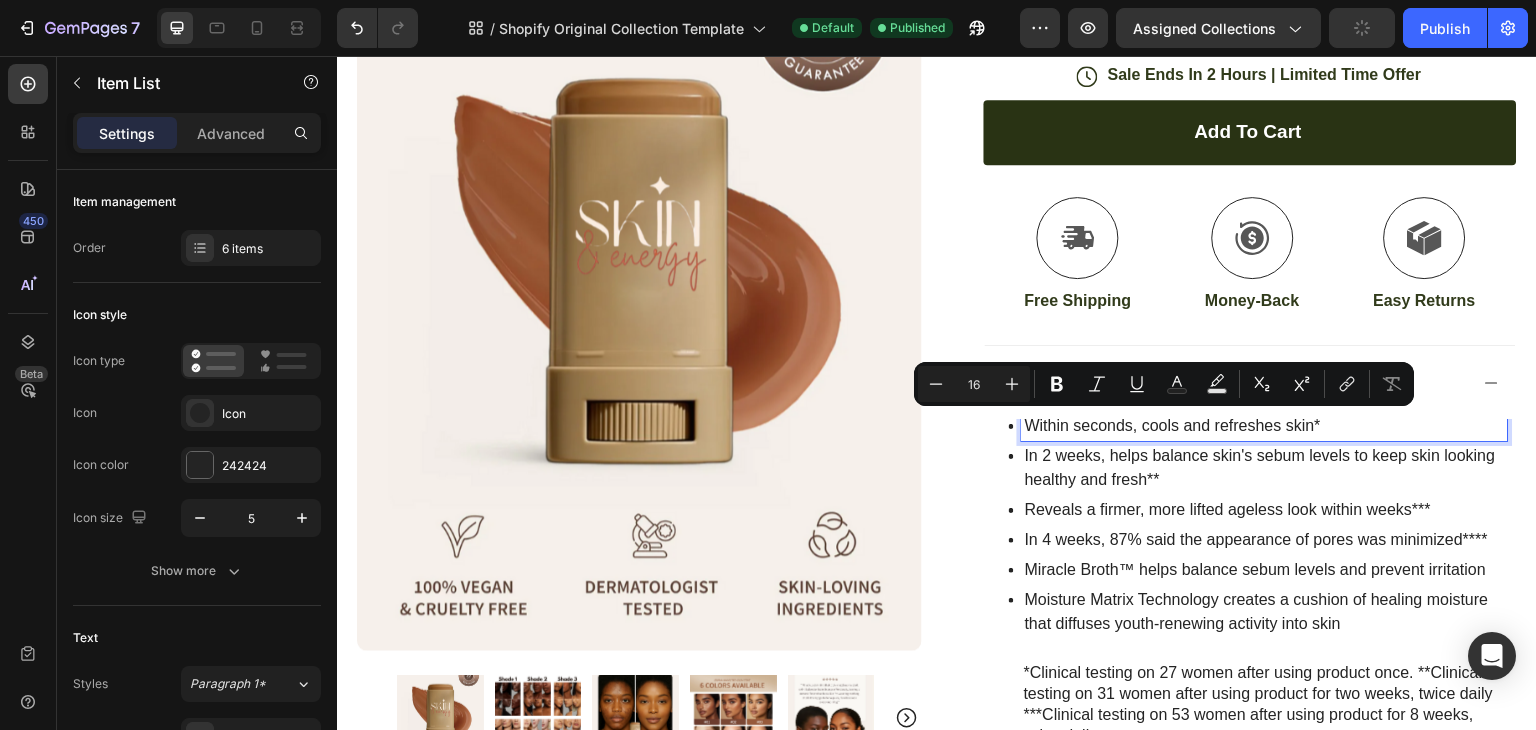 click on "Reveals a firmer, more lifted ageless look within weeks***" at bounding box center (1265, 510) 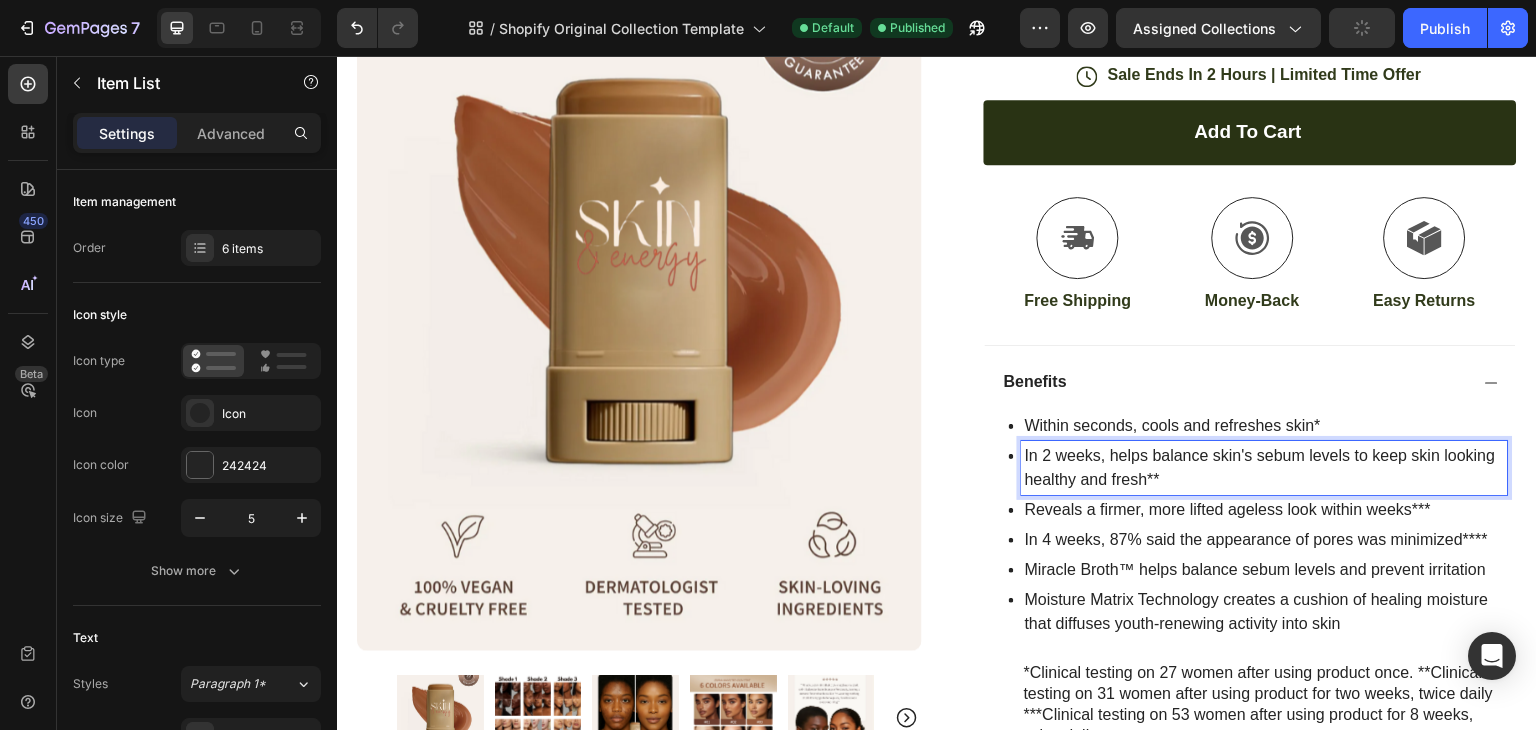 click on "In 2 weeks, helps balance skin's sebum levels to keep skin looking healthy and fresh**" at bounding box center [1265, 468] 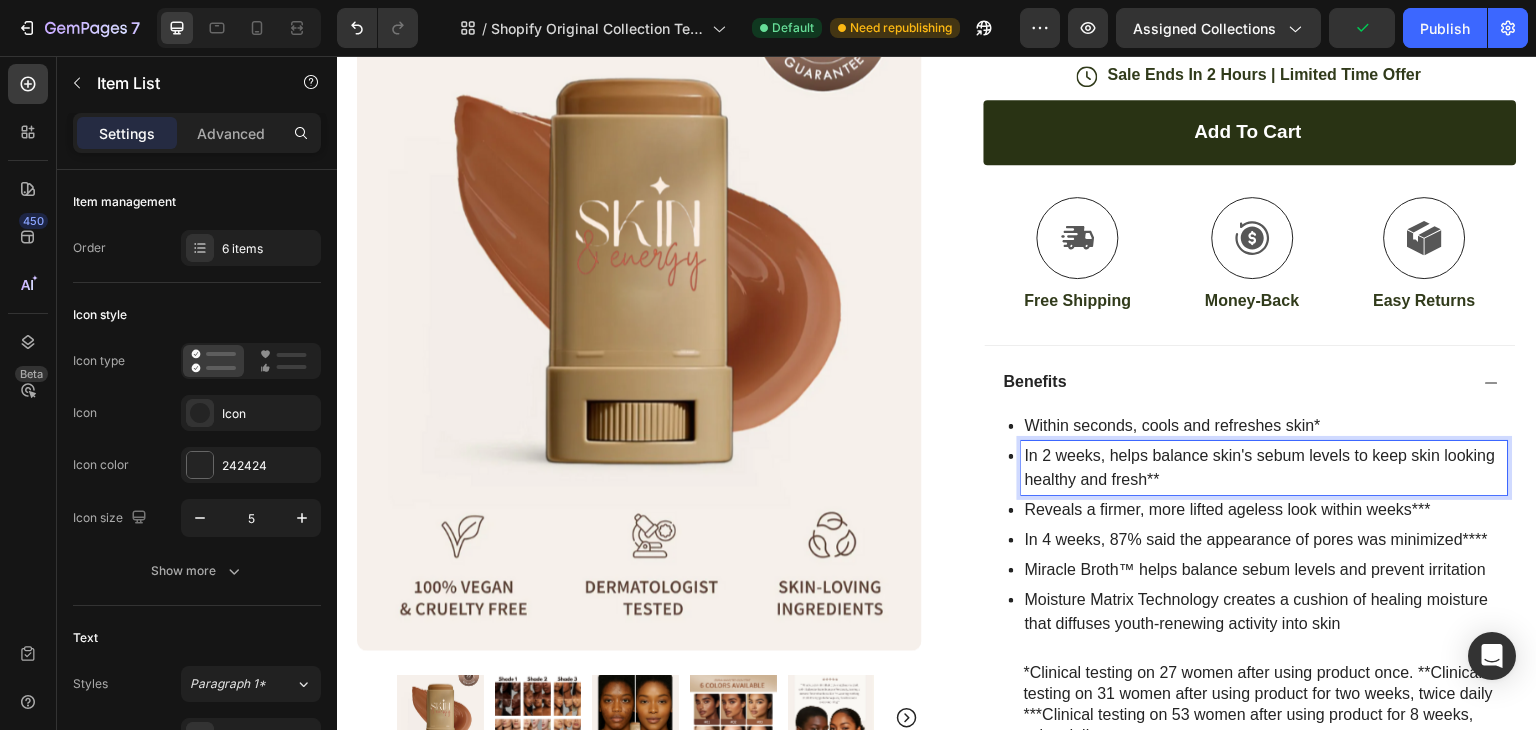 click on "Within seconds, cools and refreshes skin*" at bounding box center [1265, 426] 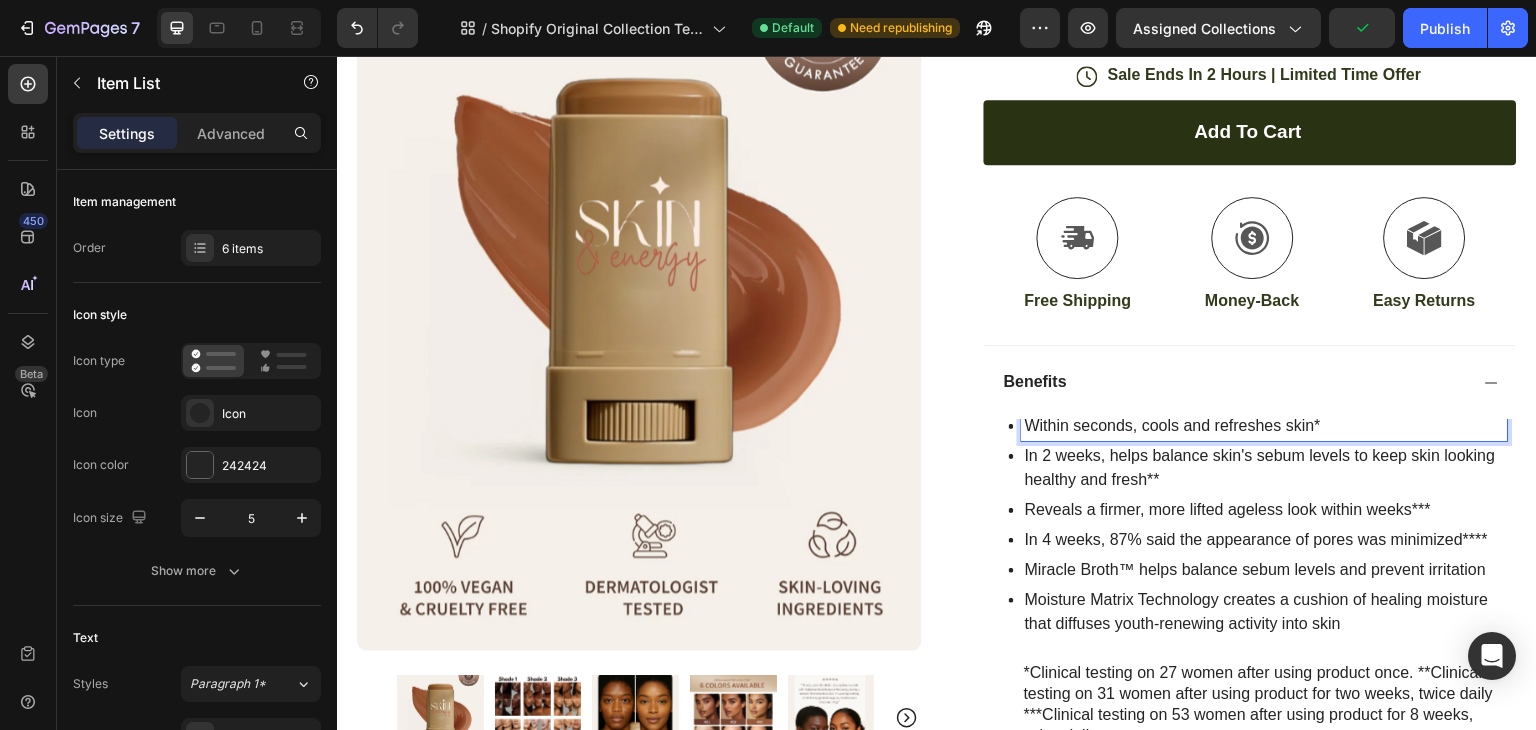click on "Within seconds, cools and refreshes skin*" at bounding box center (1265, 426) 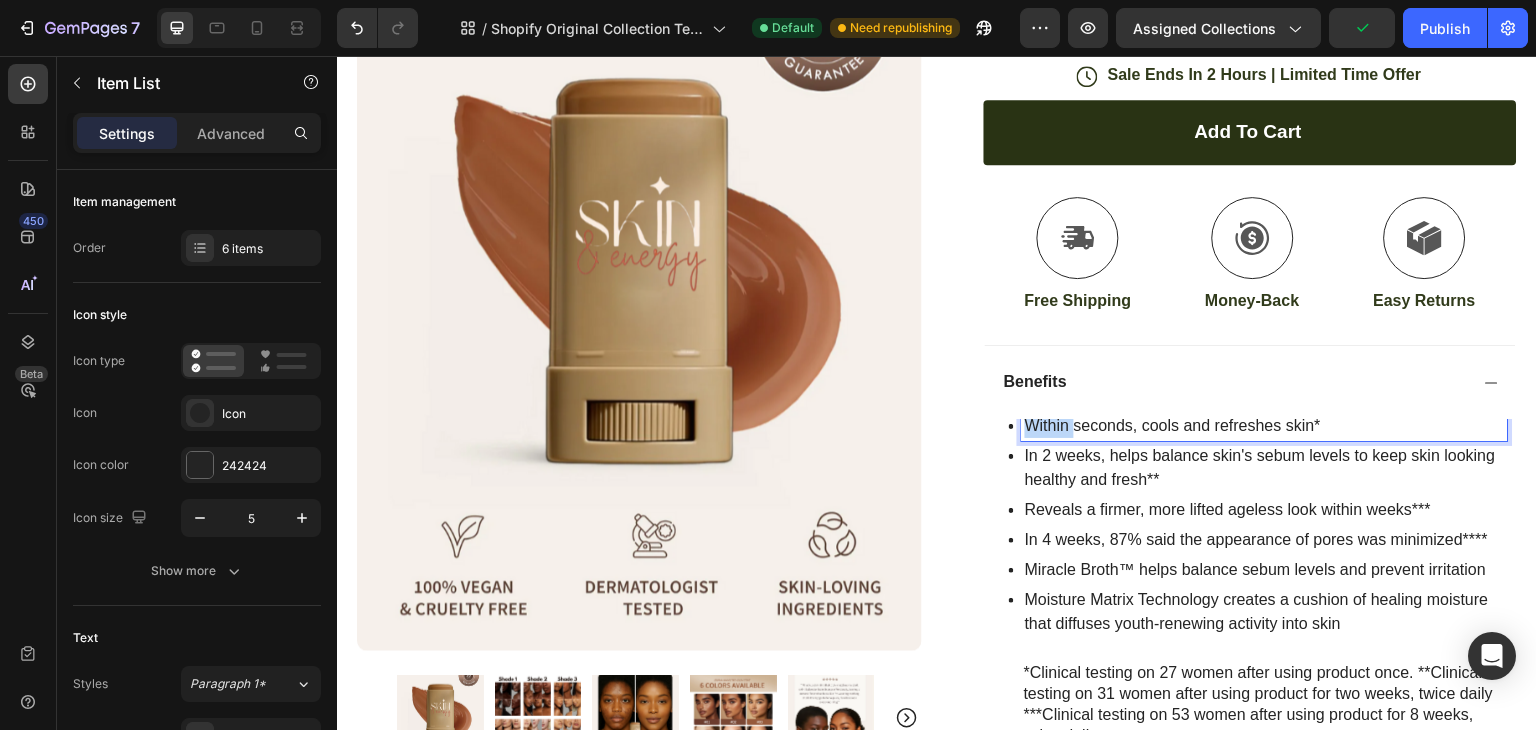 click on "Within seconds, cools and refreshes skin*" at bounding box center (1265, 426) 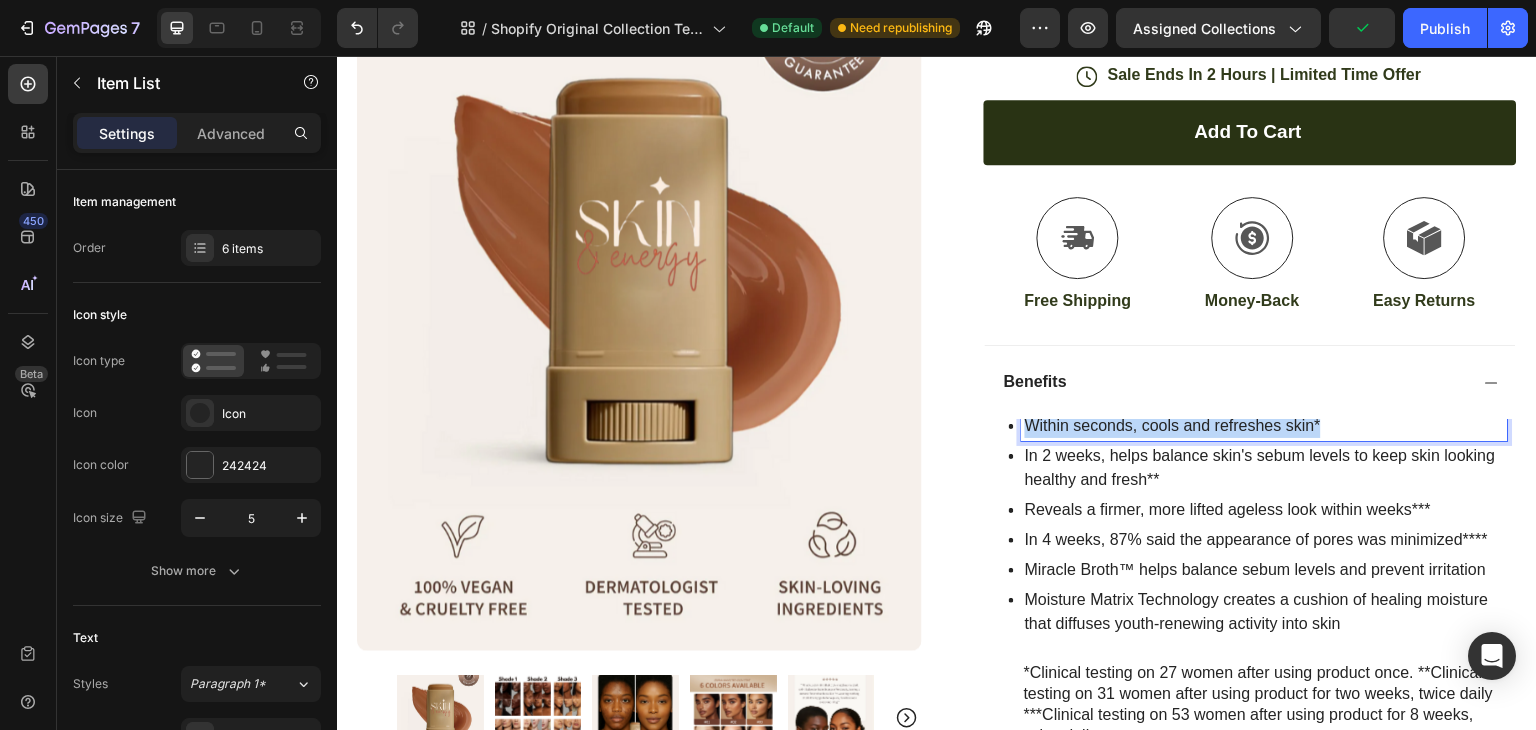 click on "Within seconds, cools and refreshes skin*" at bounding box center (1265, 426) 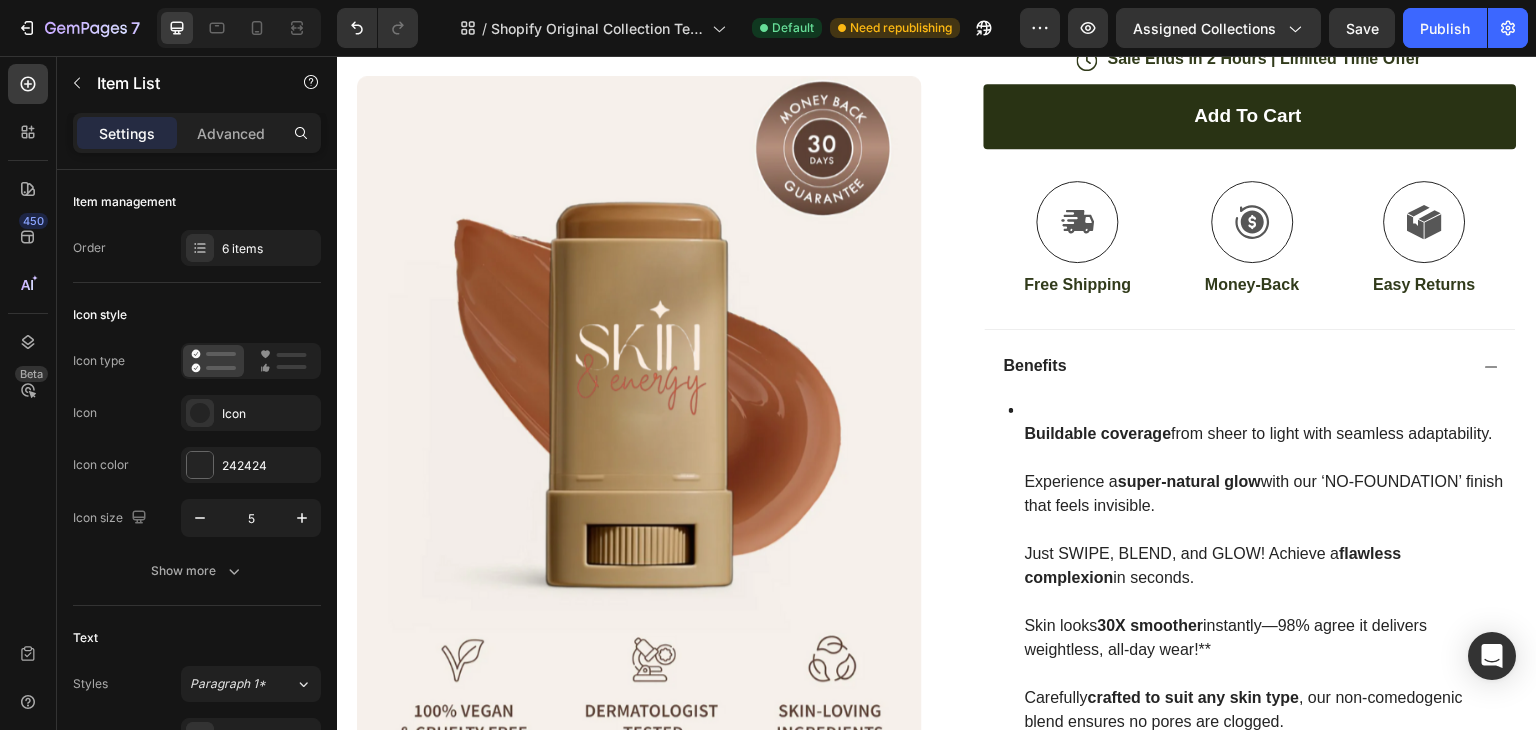 scroll, scrollTop: 898, scrollLeft: 0, axis: vertical 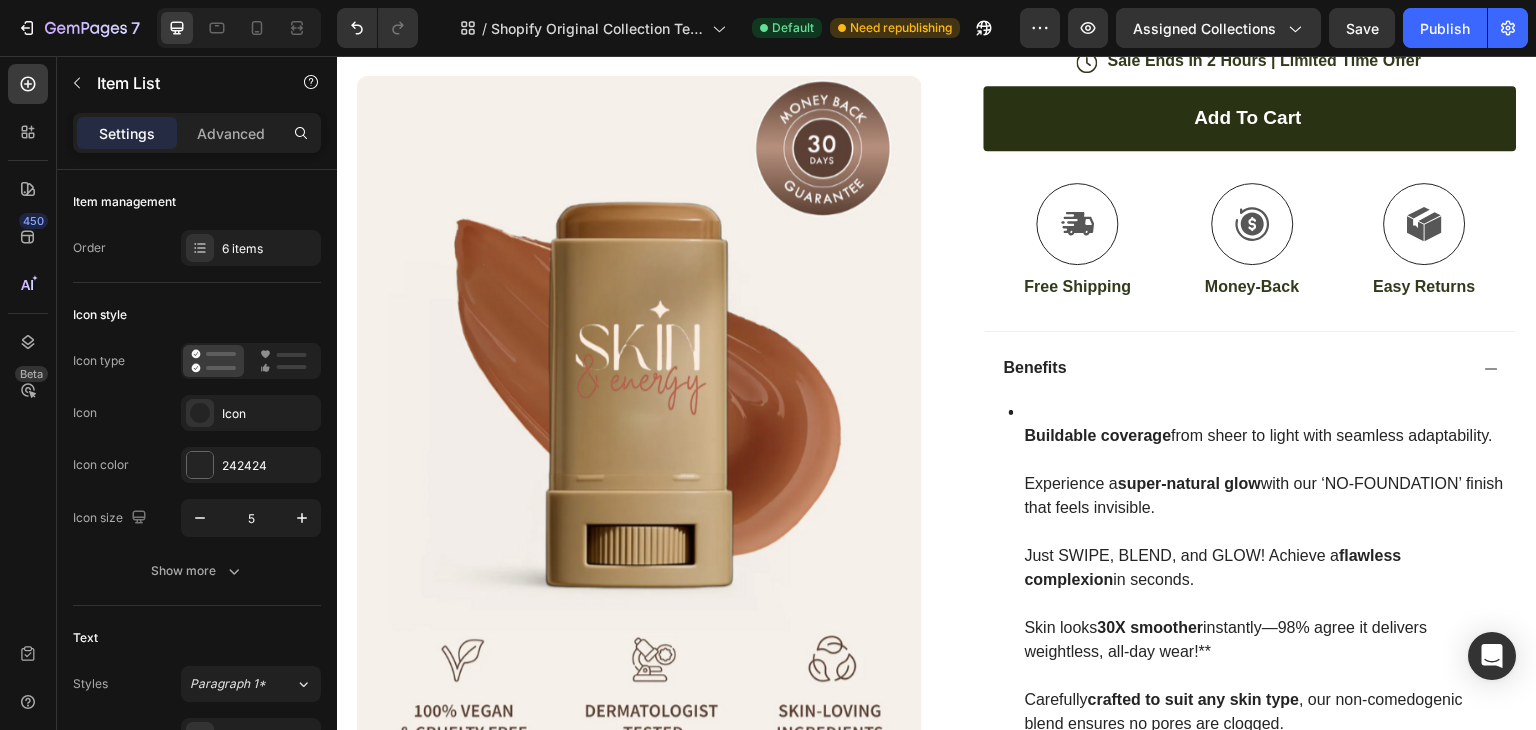 click on "Experience a  super-natural glow  with our ‘NO-FOUNDATION’ finish that feels invisible." at bounding box center (1265, 496) 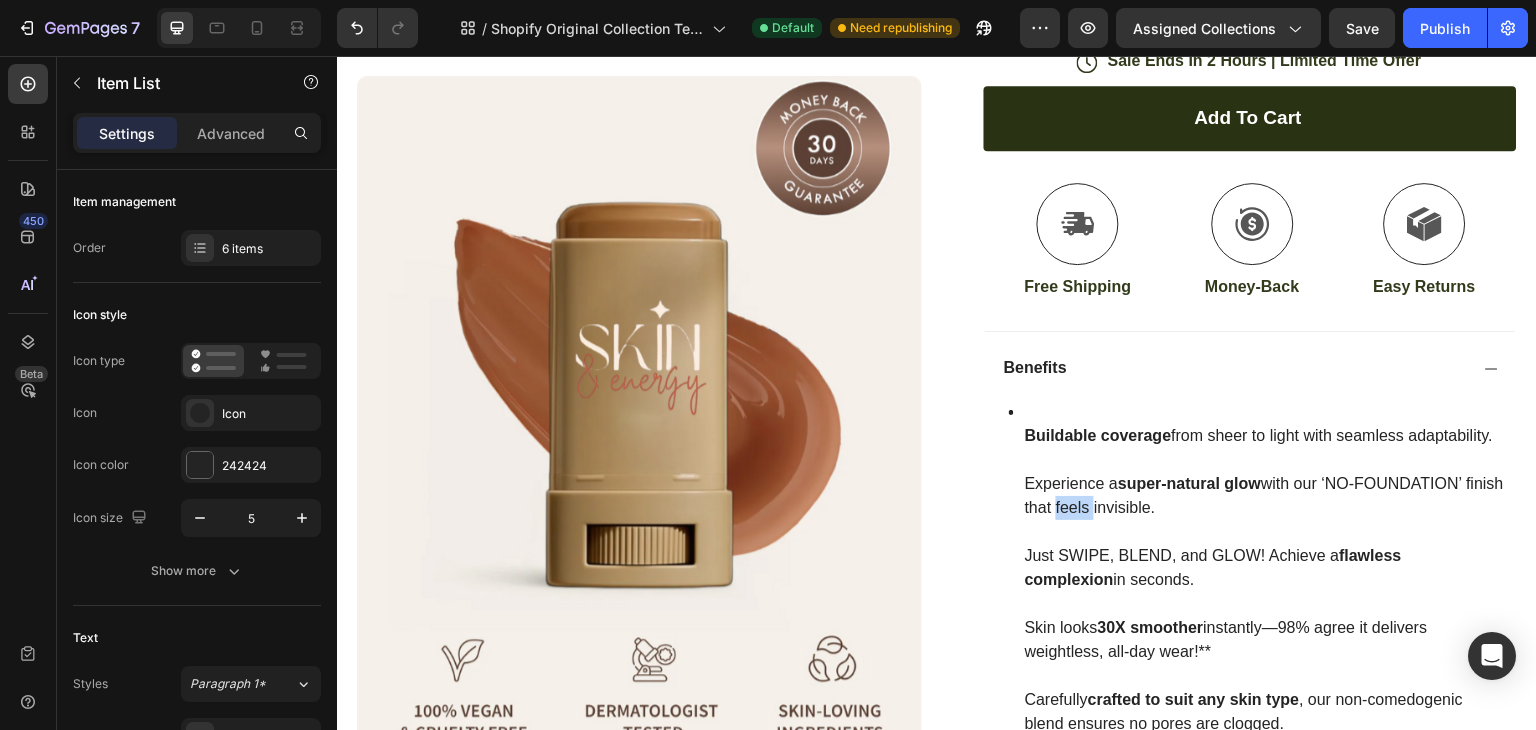 click on "Experience a  super-natural glow  with our ‘NO-FOUNDATION’ finish that feels invisible." at bounding box center [1265, 496] 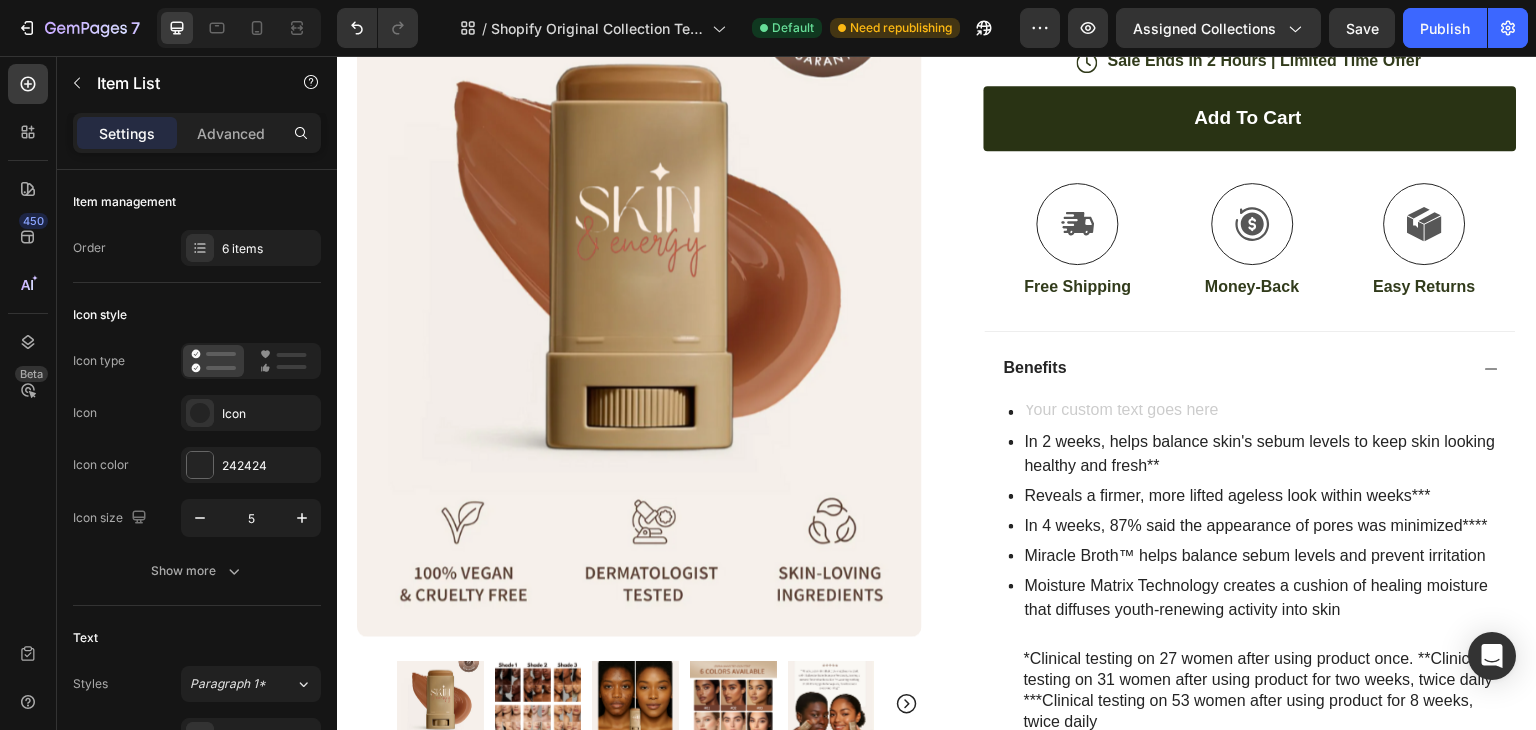 click on "Benefits" at bounding box center [1250, 368] 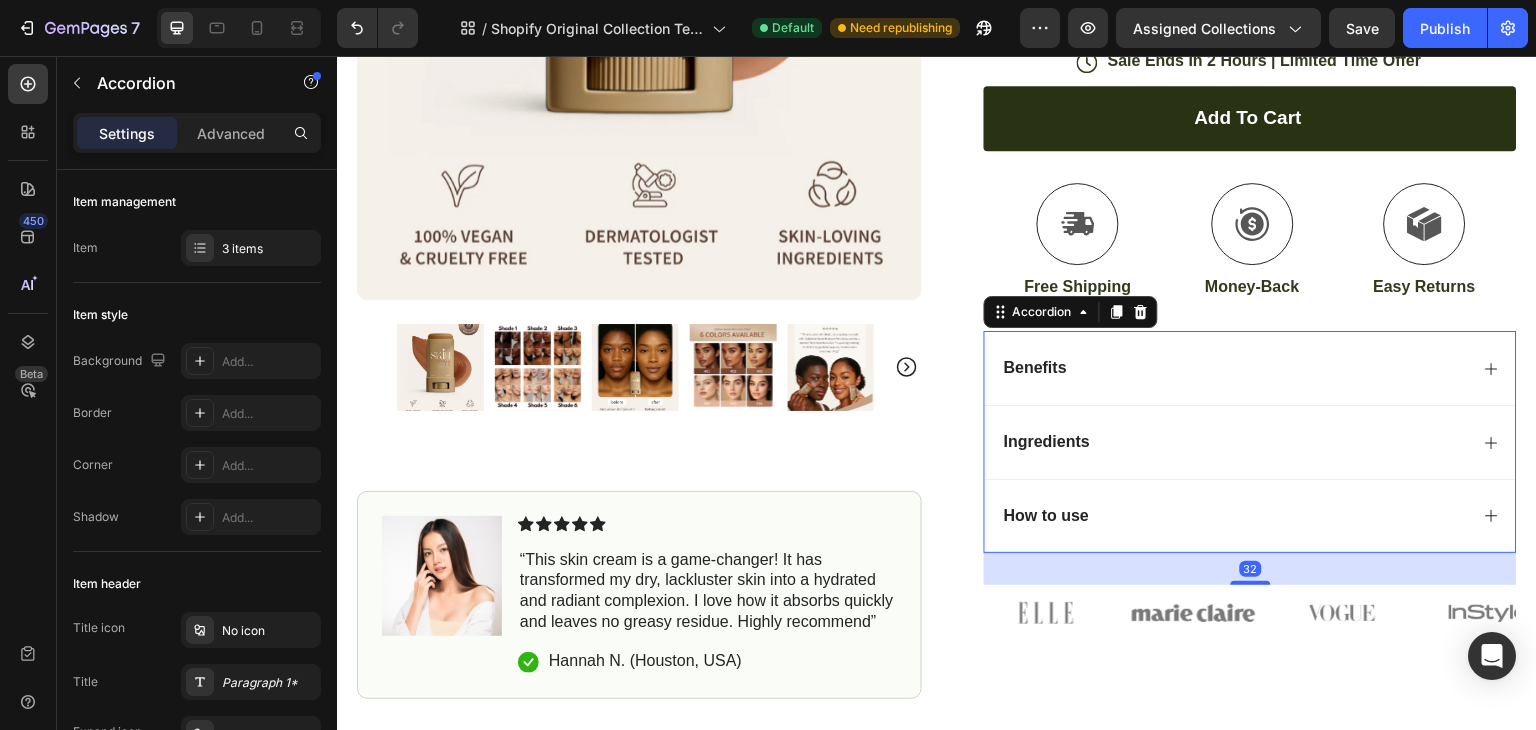 click on "Benefits" at bounding box center (1250, 368) 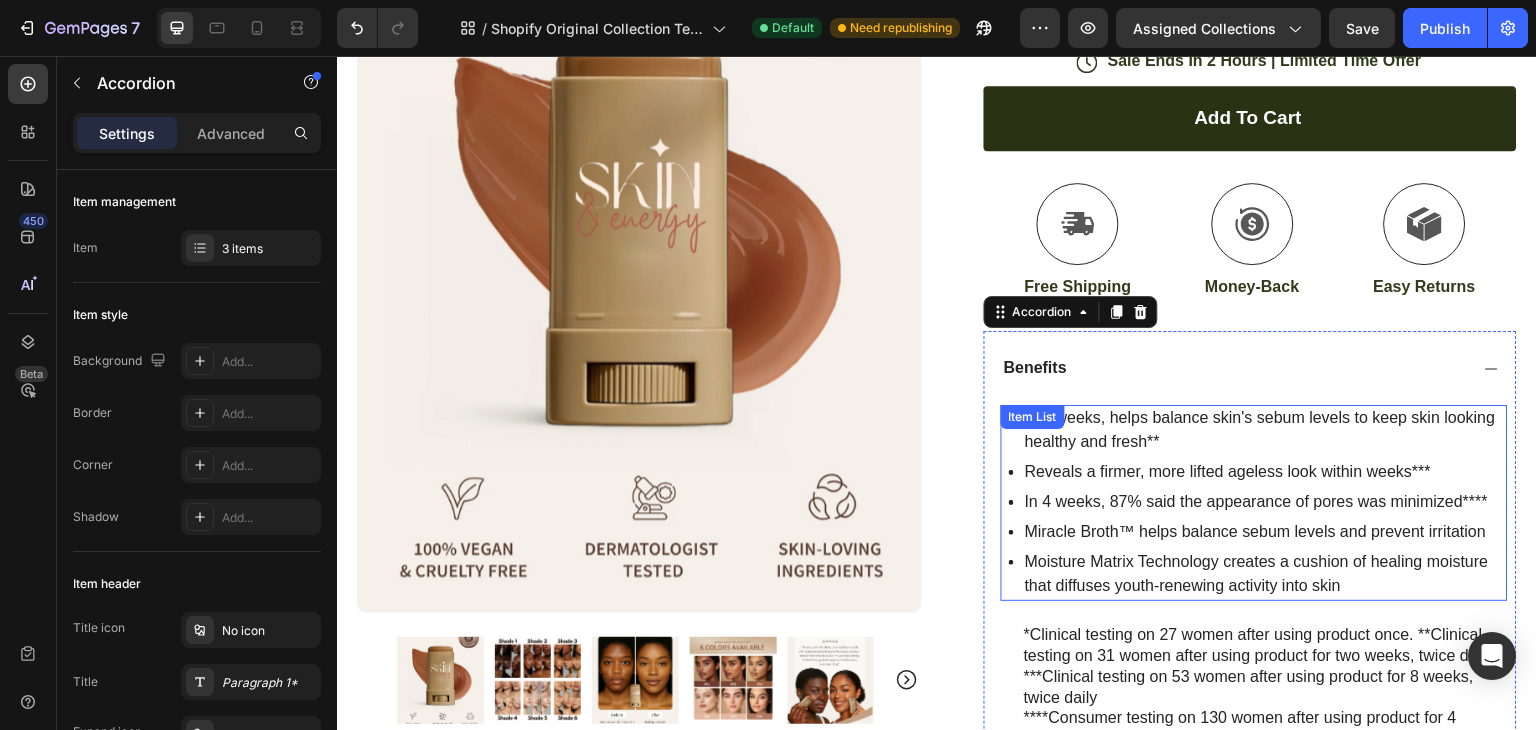 click on "Item List" at bounding box center (1033, 417) 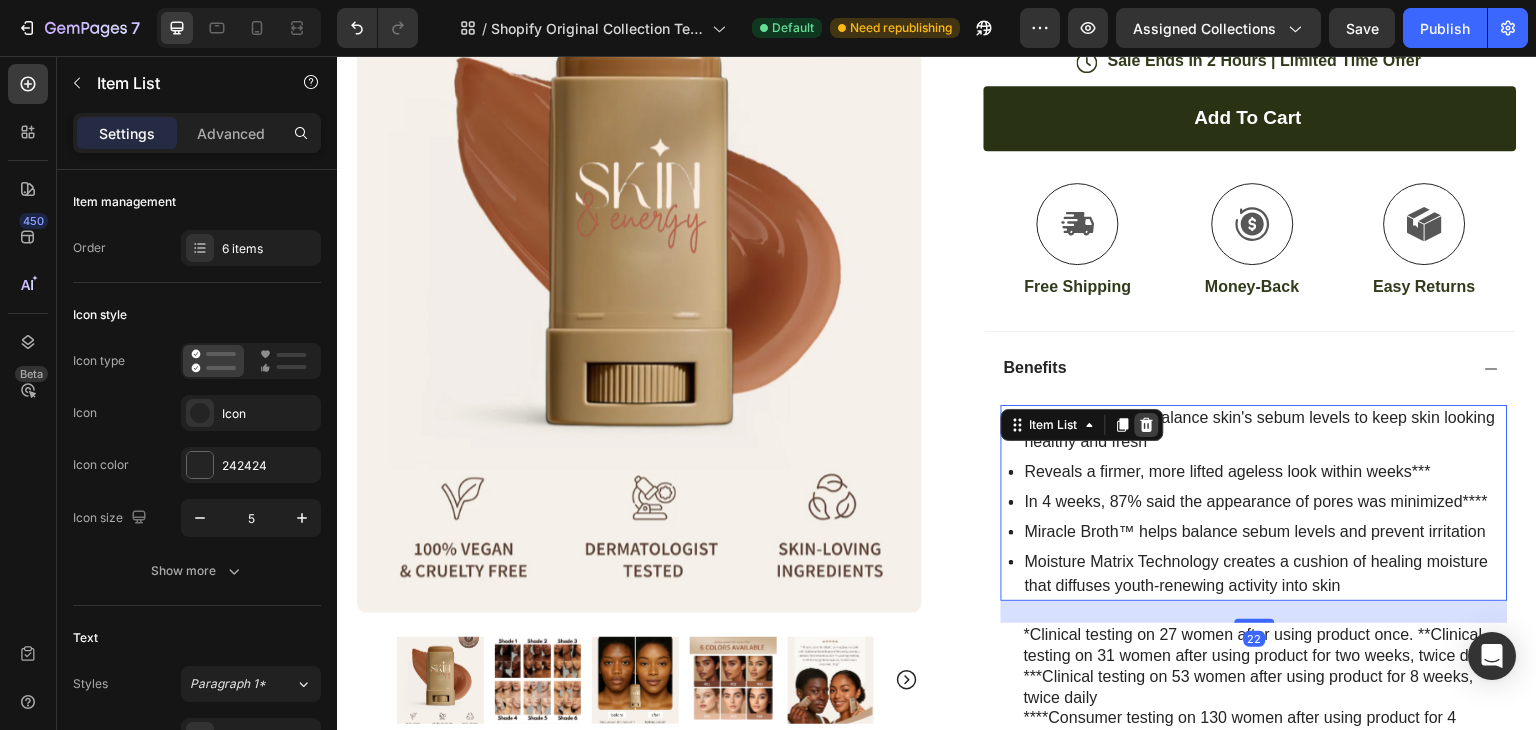 click 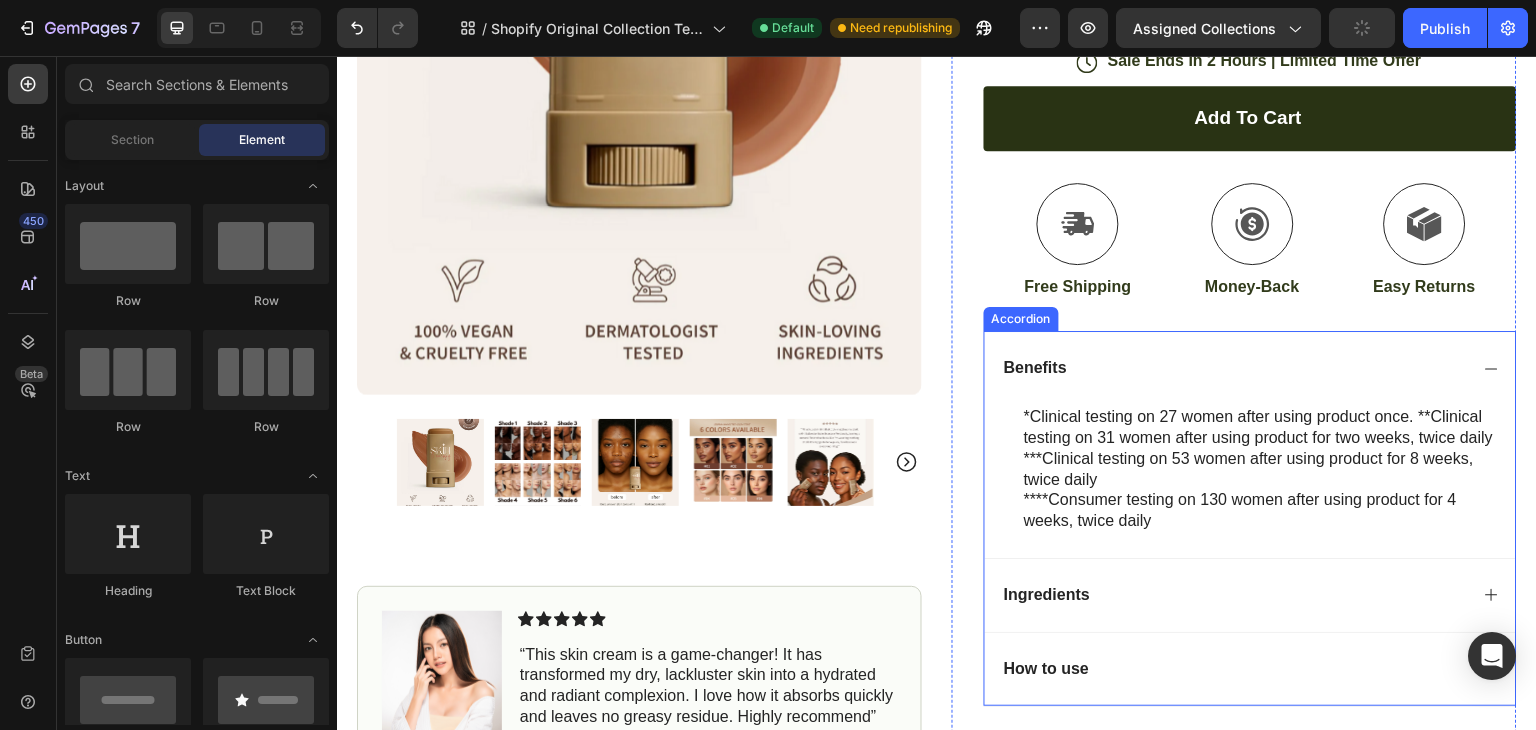 click on "Benefits" at bounding box center [1234, 368] 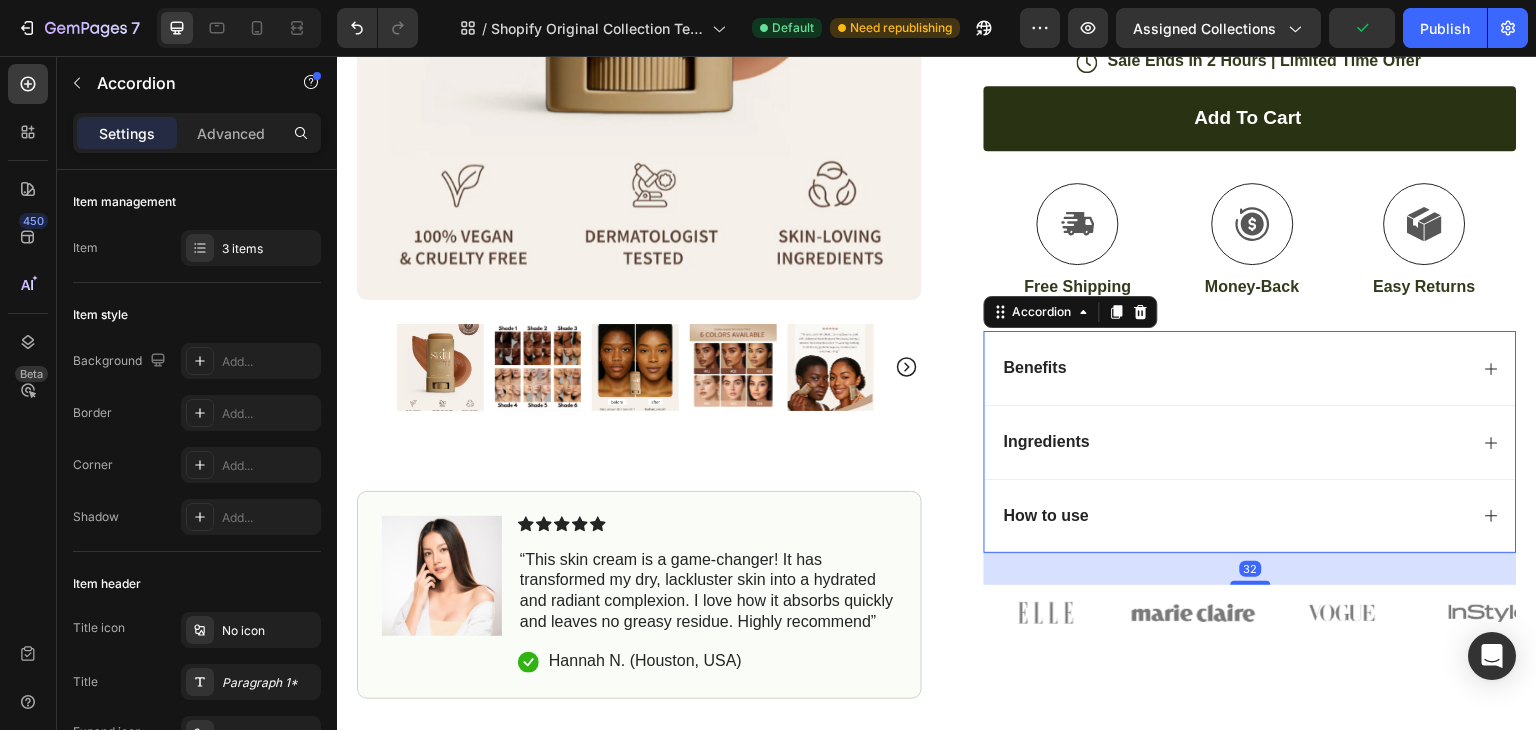 click on "Benefits" at bounding box center (1234, 368) 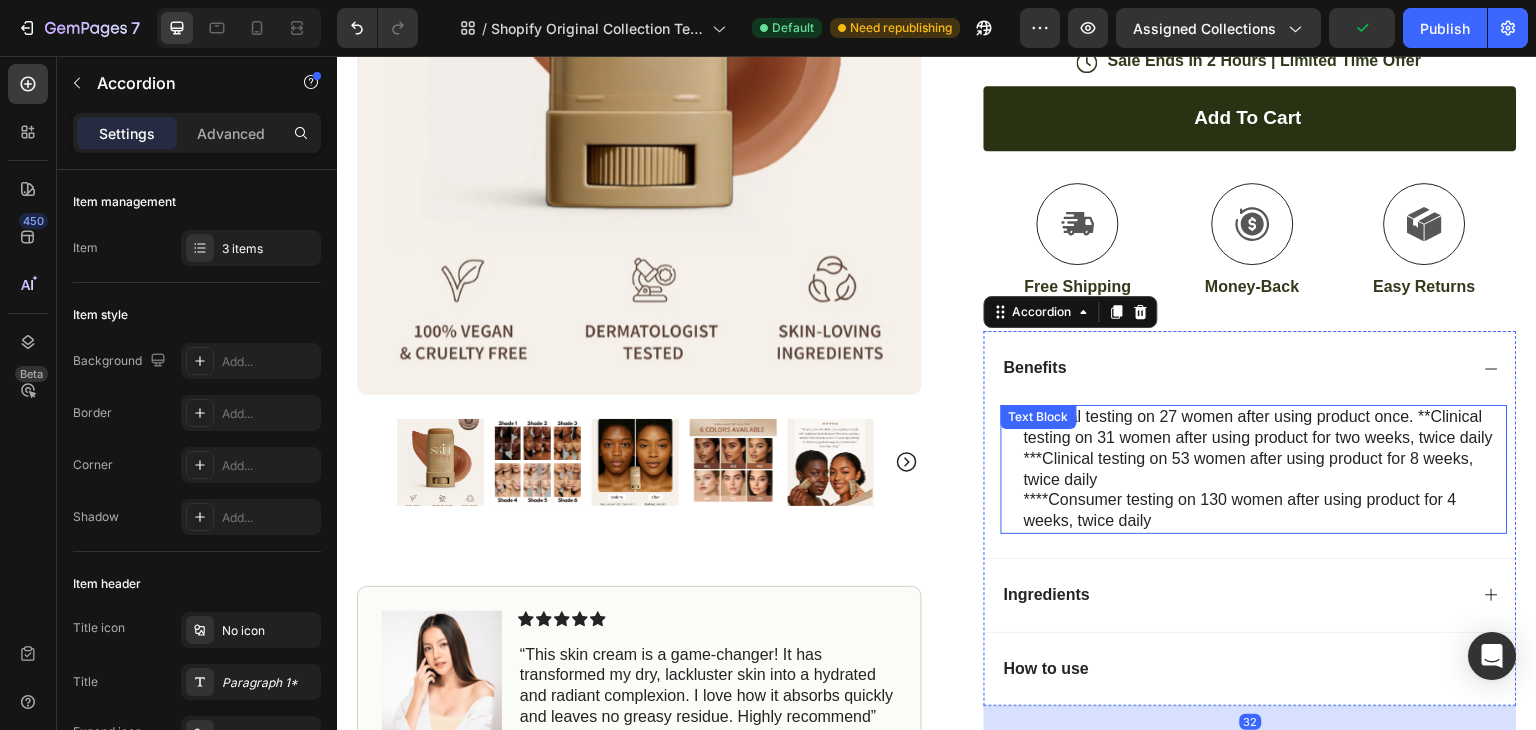 click on "Text Block" at bounding box center [1039, 417] 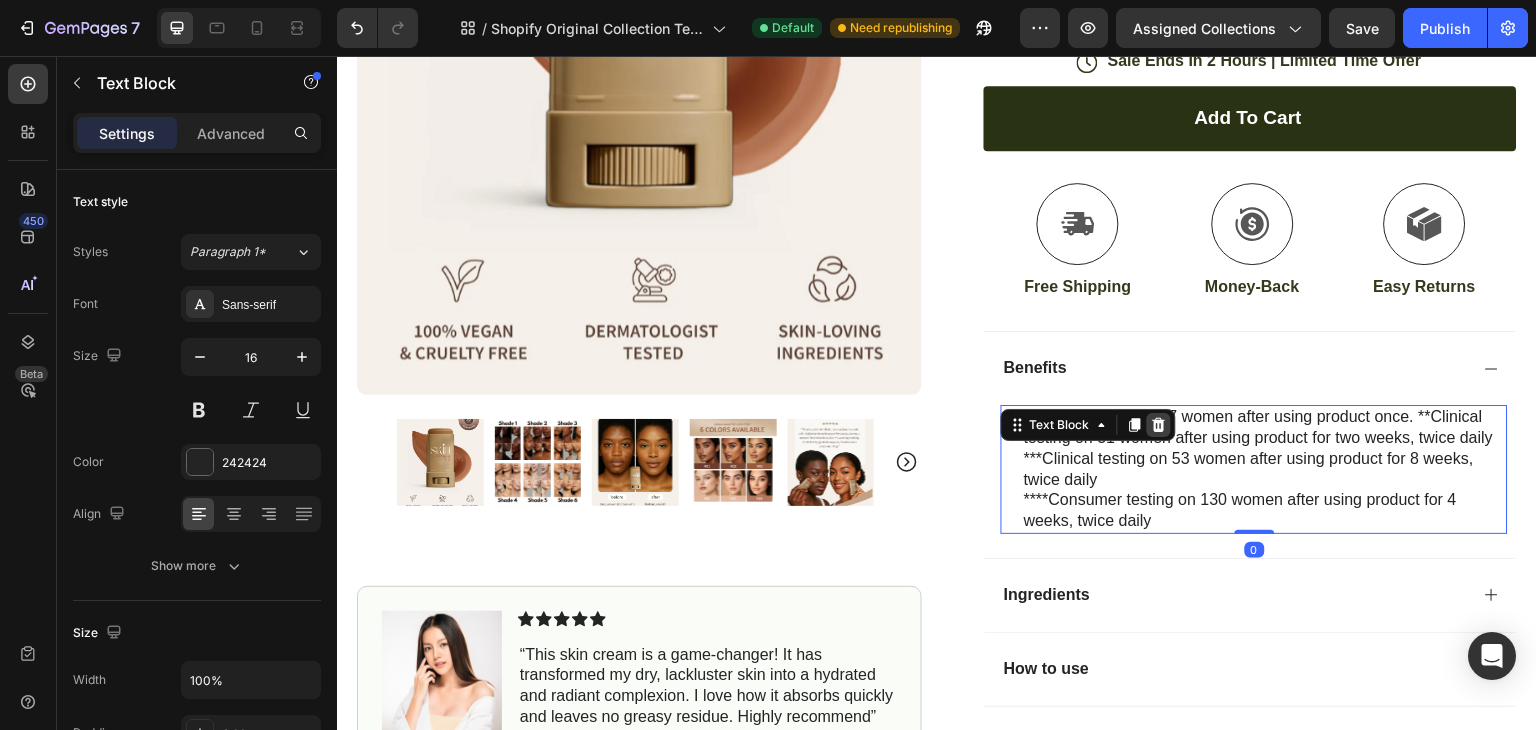 click 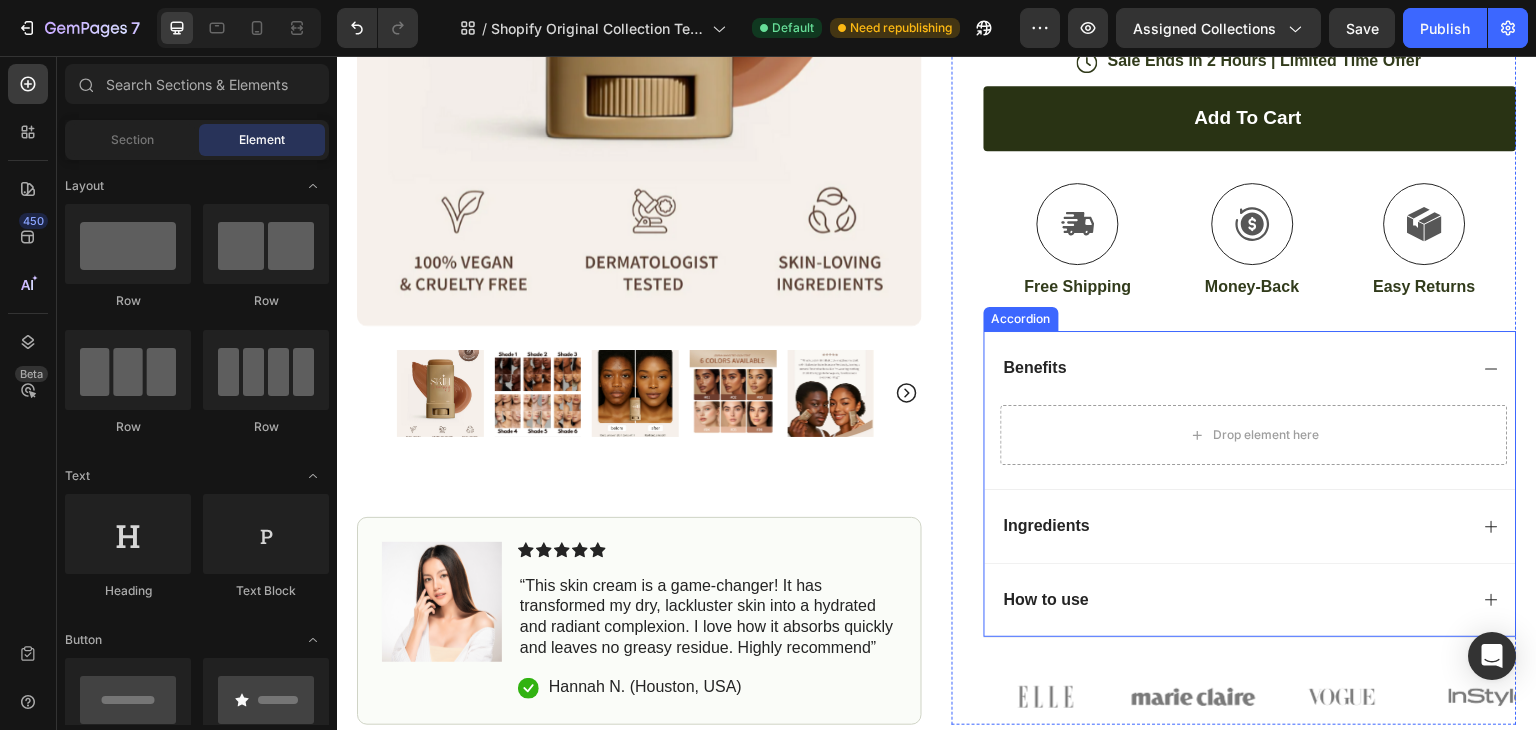 click on "Benefits" at bounding box center [1234, 368] 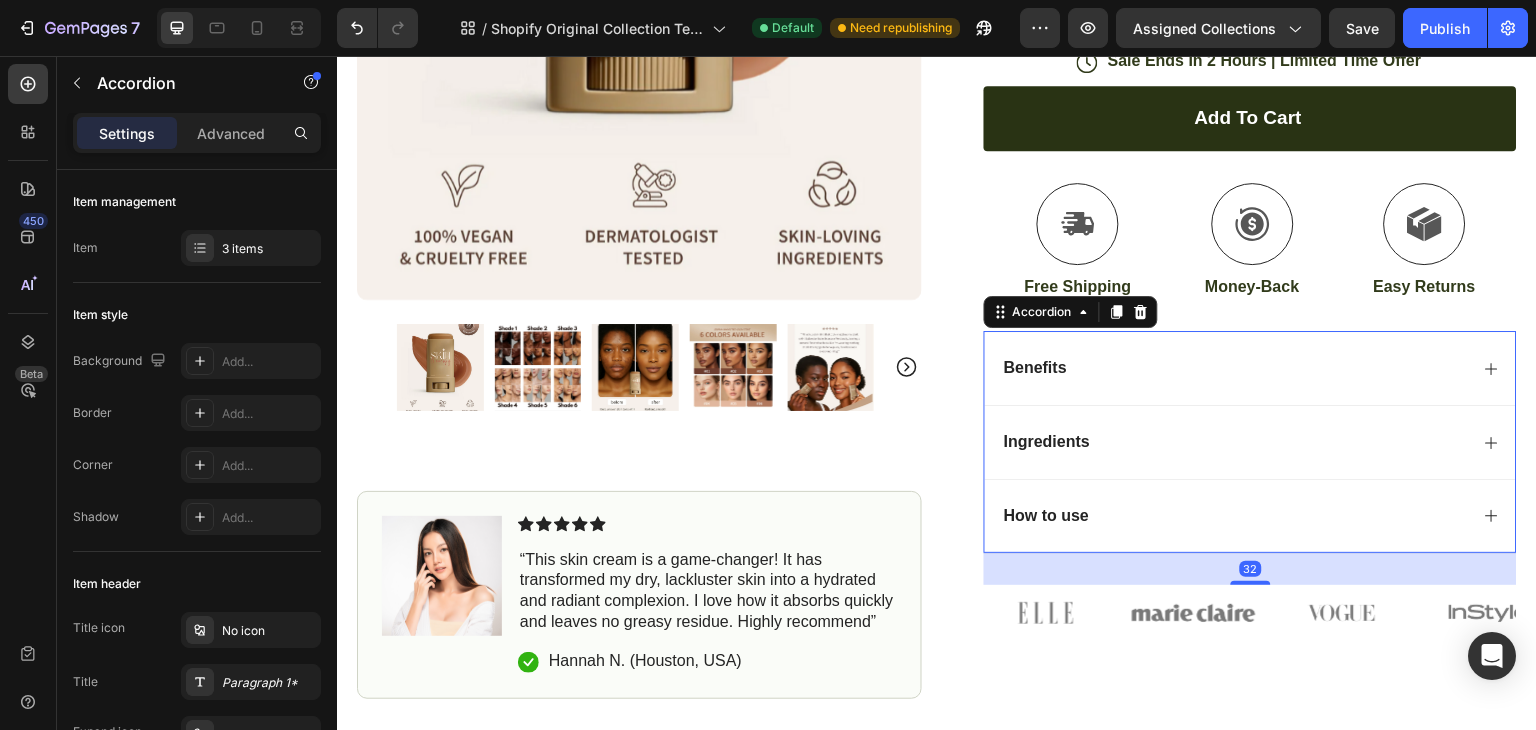 click on "Benefits" at bounding box center [1250, 368] 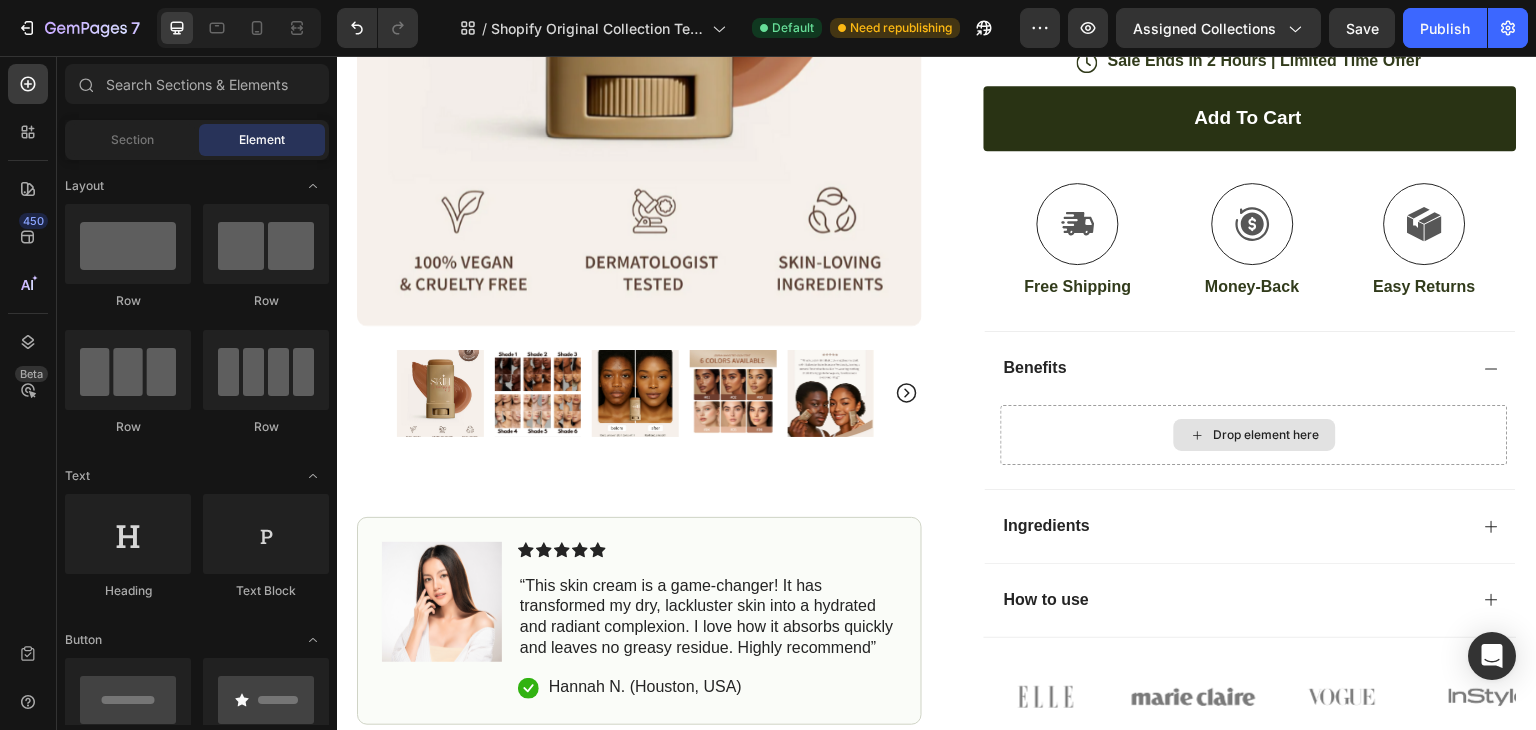 click on "Drop element here" at bounding box center [1255, 435] 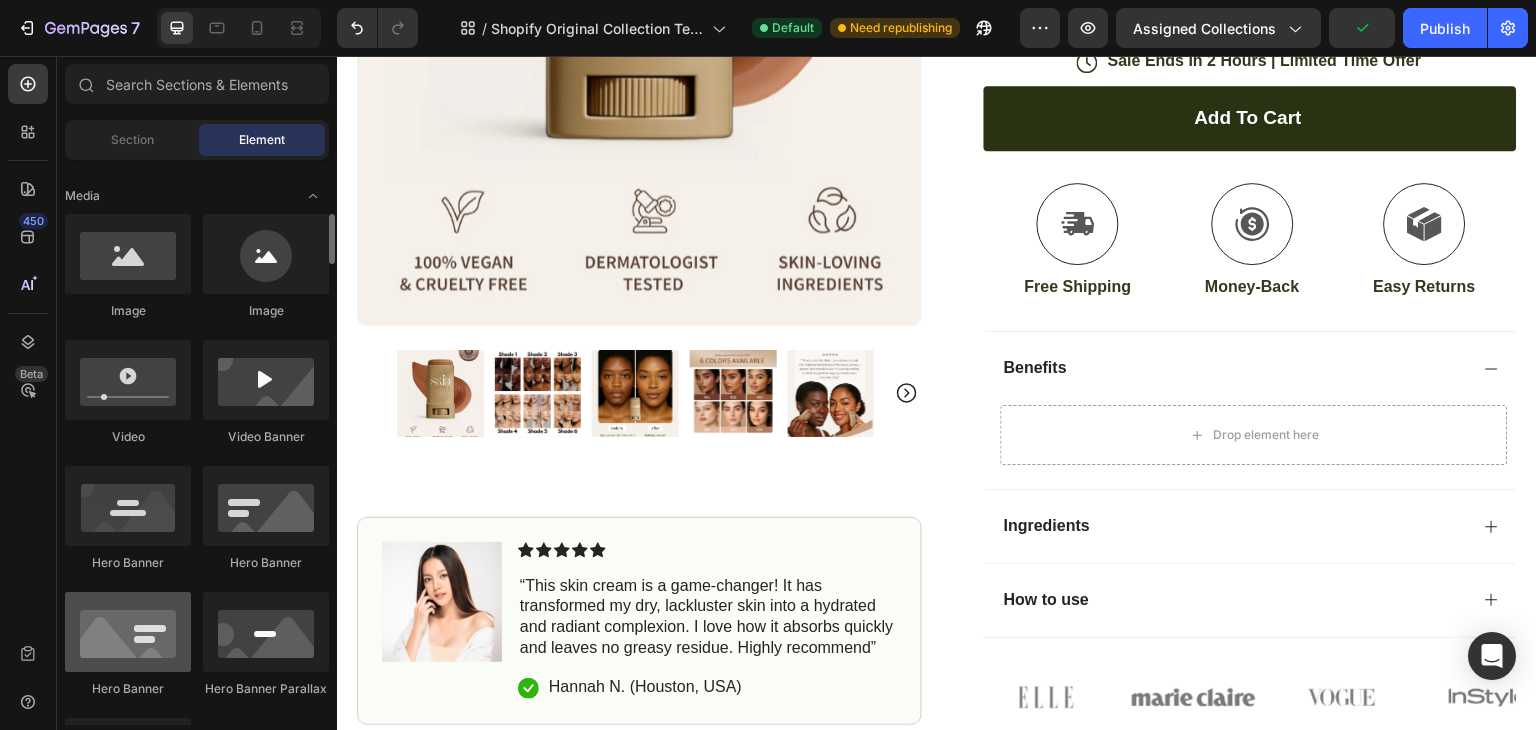 scroll, scrollTop: 608, scrollLeft: 0, axis: vertical 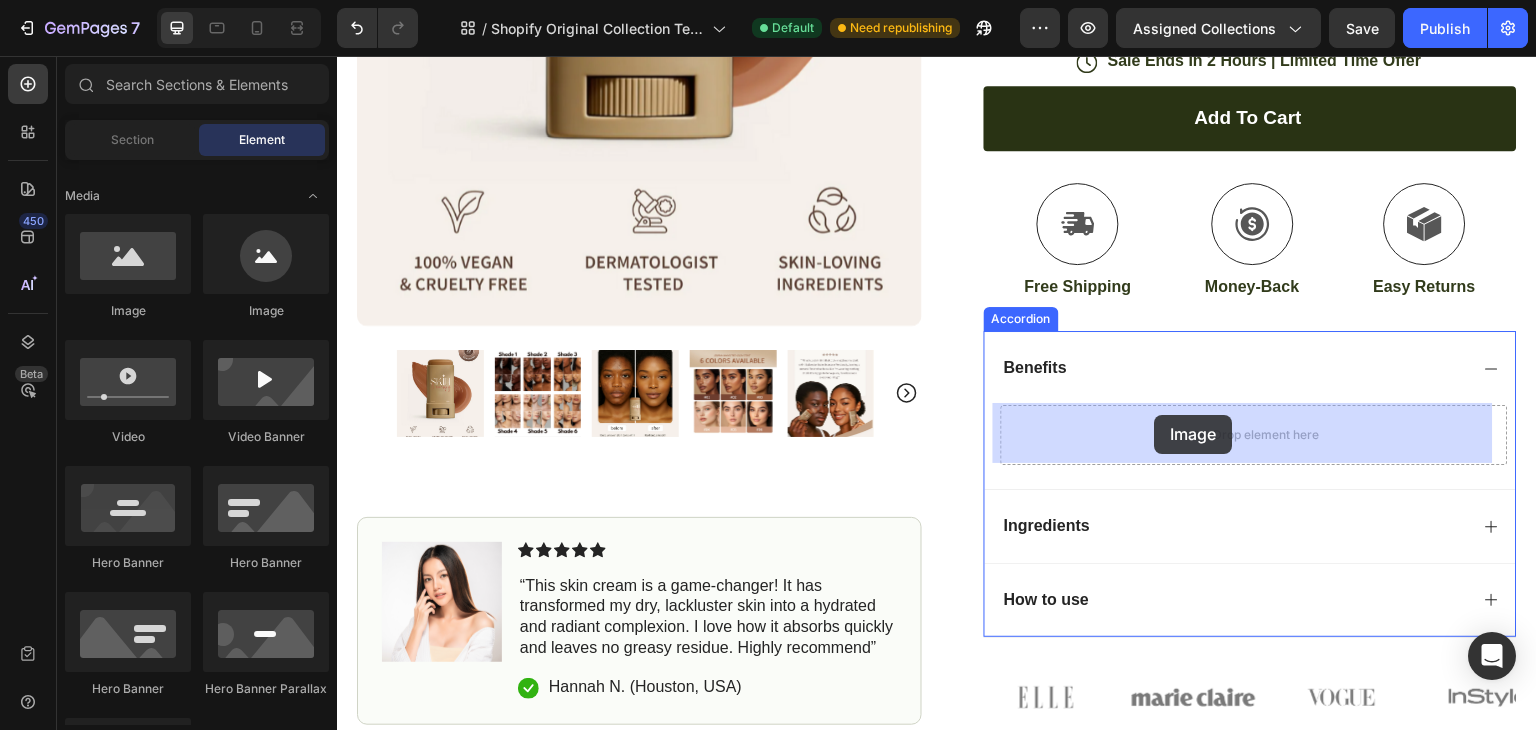 drag, startPoint x: 477, startPoint y: 342, endPoint x: 1163, endPoint y: 417, distance: 690.08765 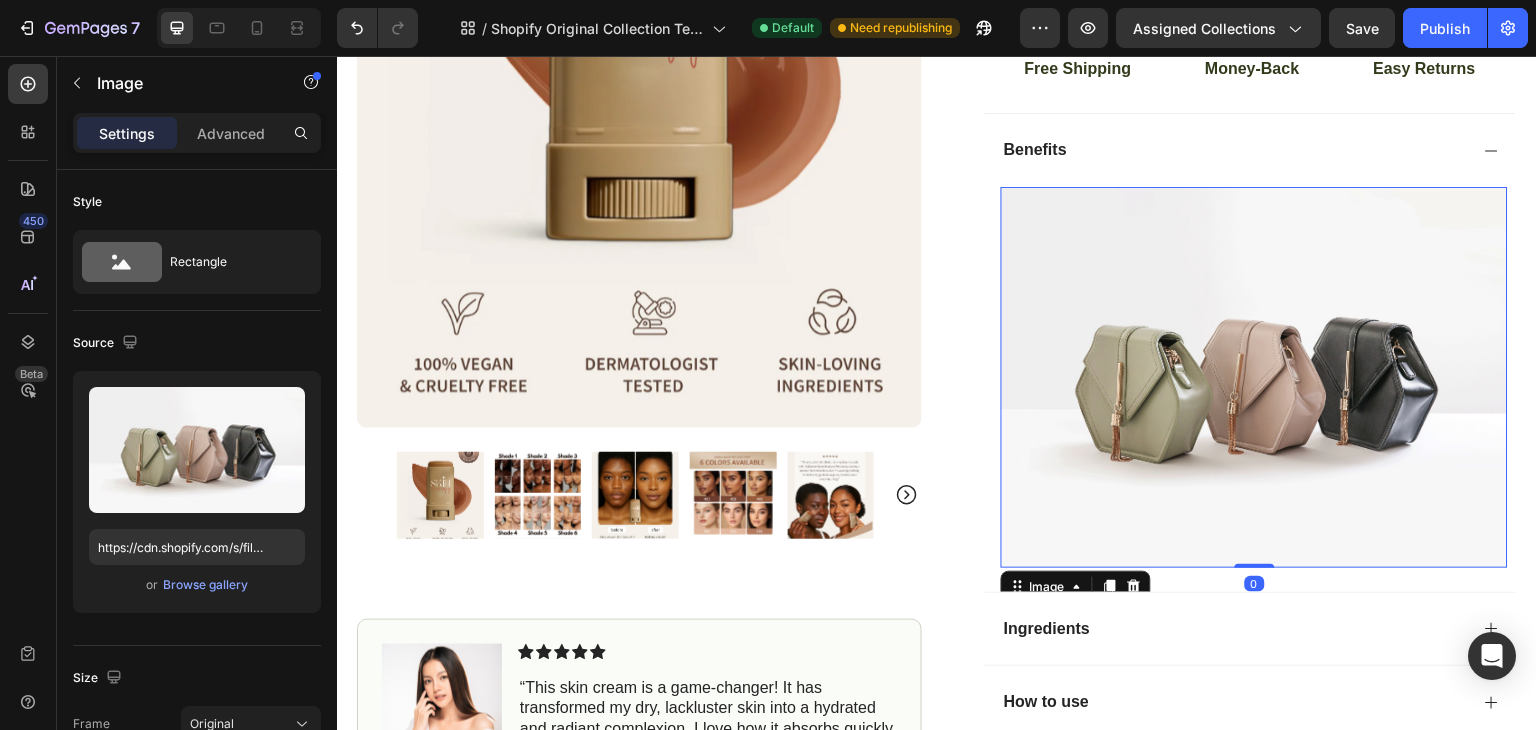 scroll, scrollTop: 1116, scrollLeft: 0, axis: vertical 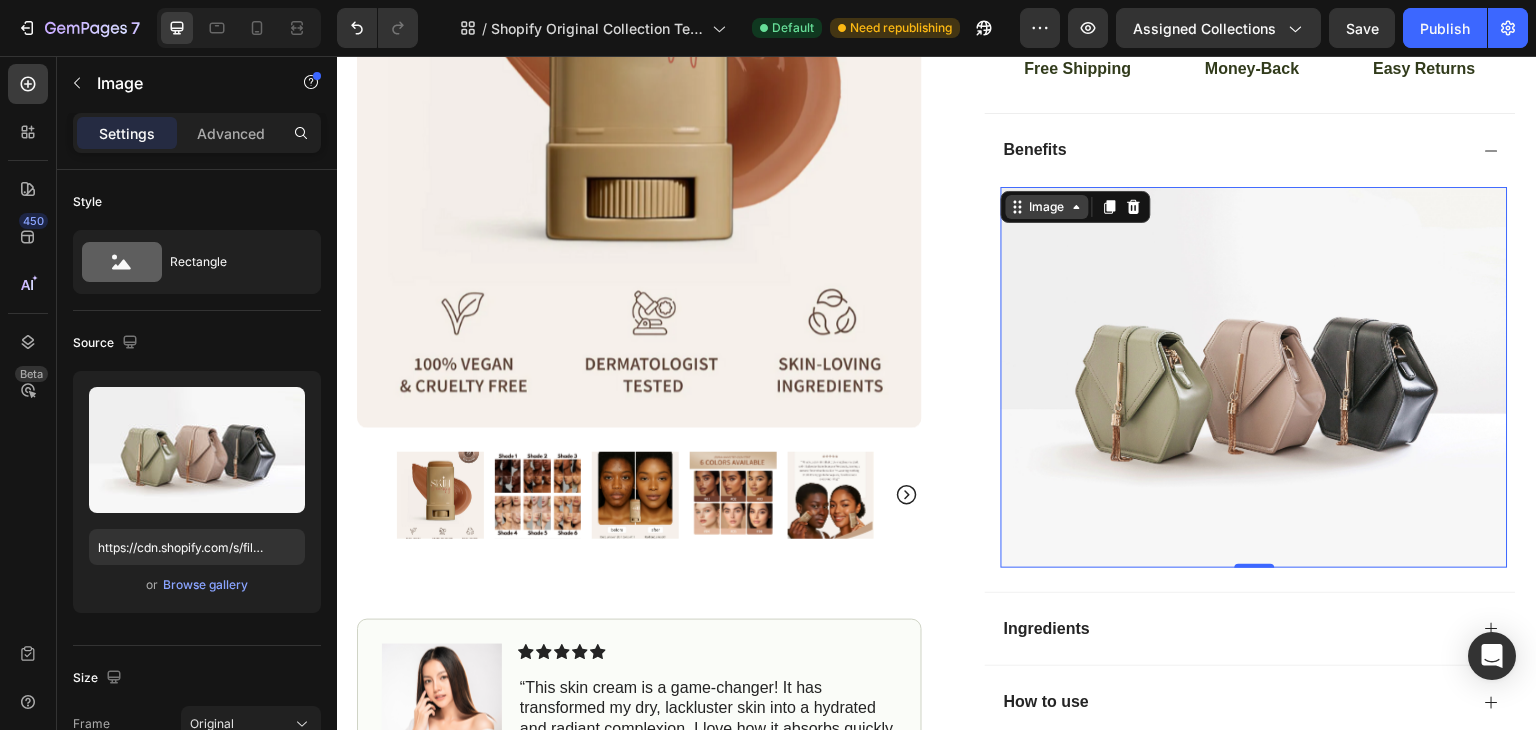 click on "Image   0" at bounding box center [1250, 389] 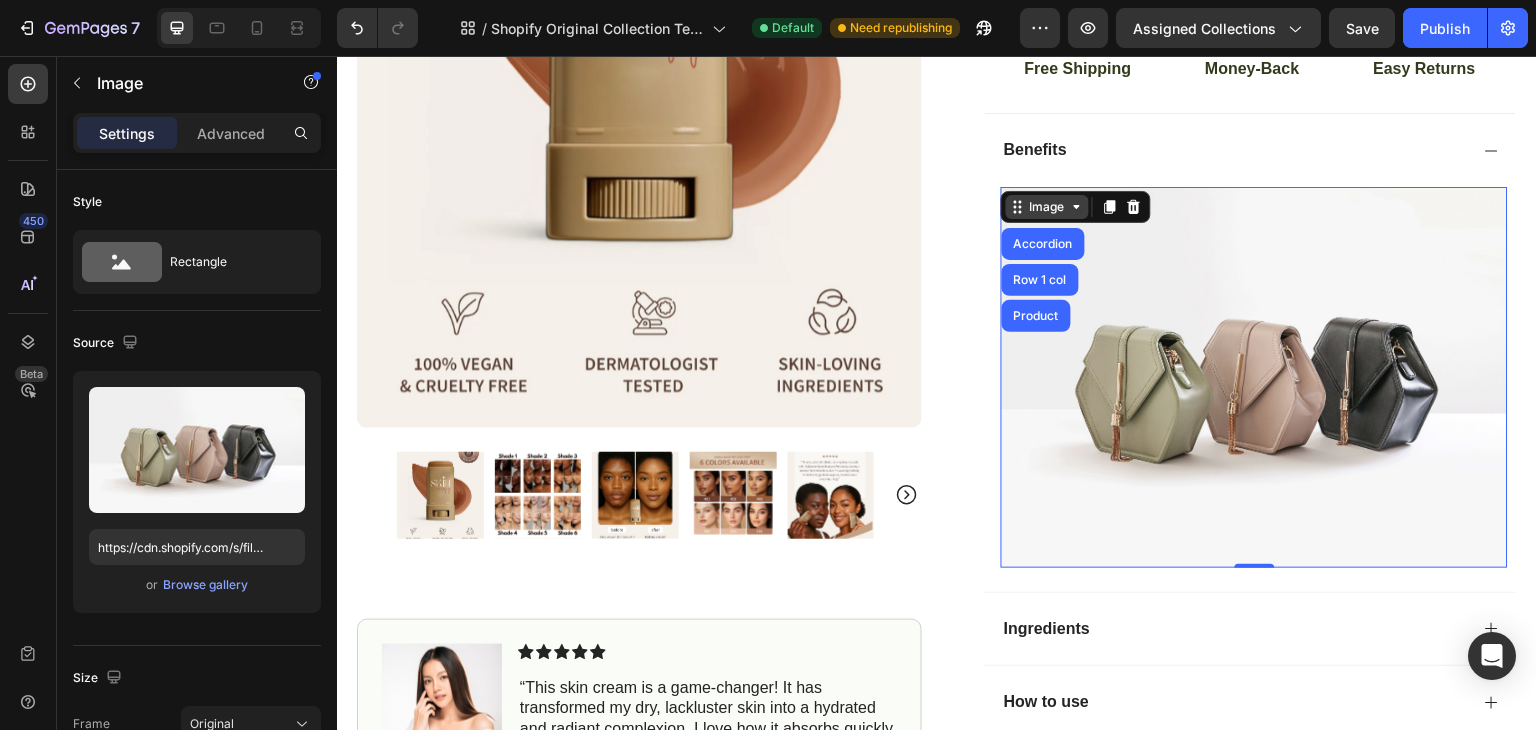 click 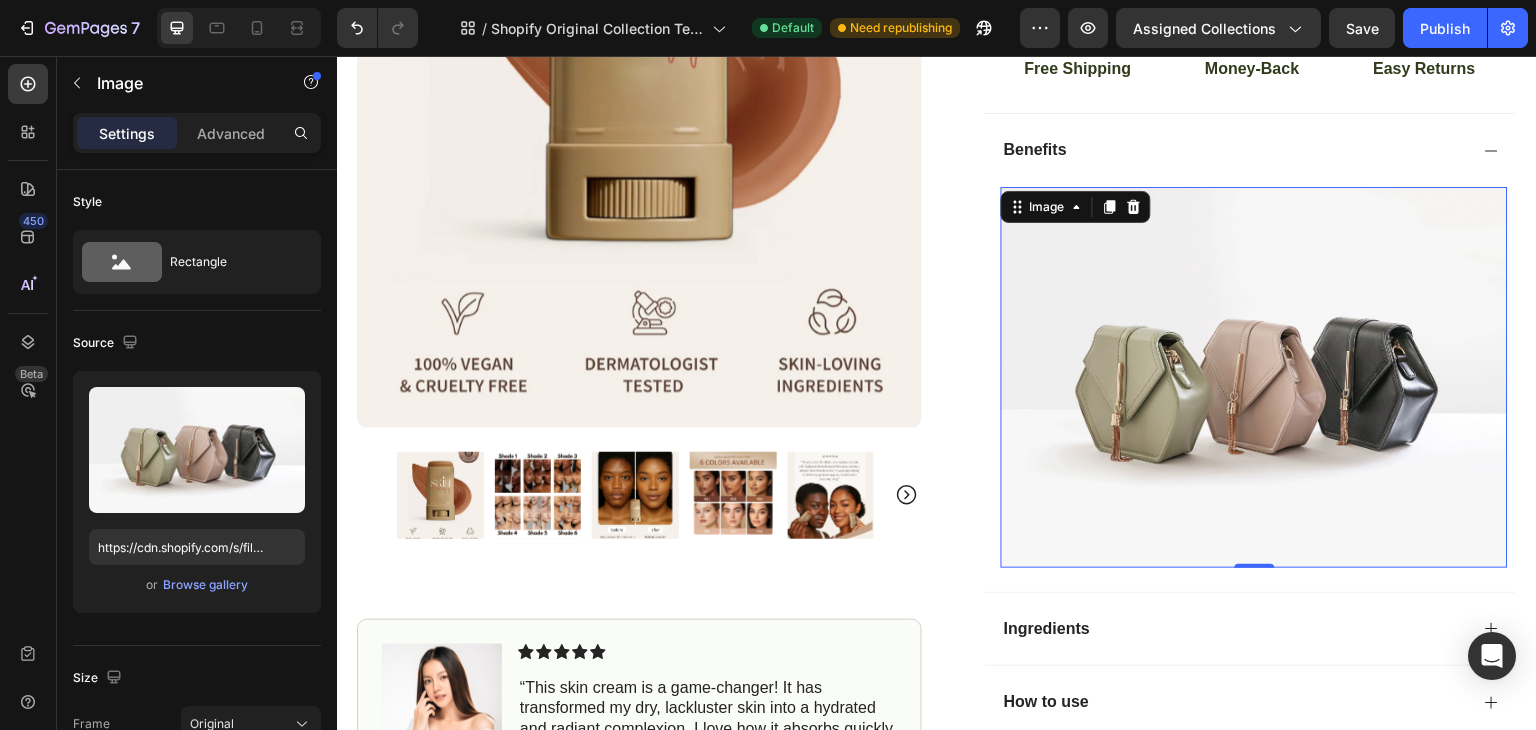 click at bounding box center (1254, 377) 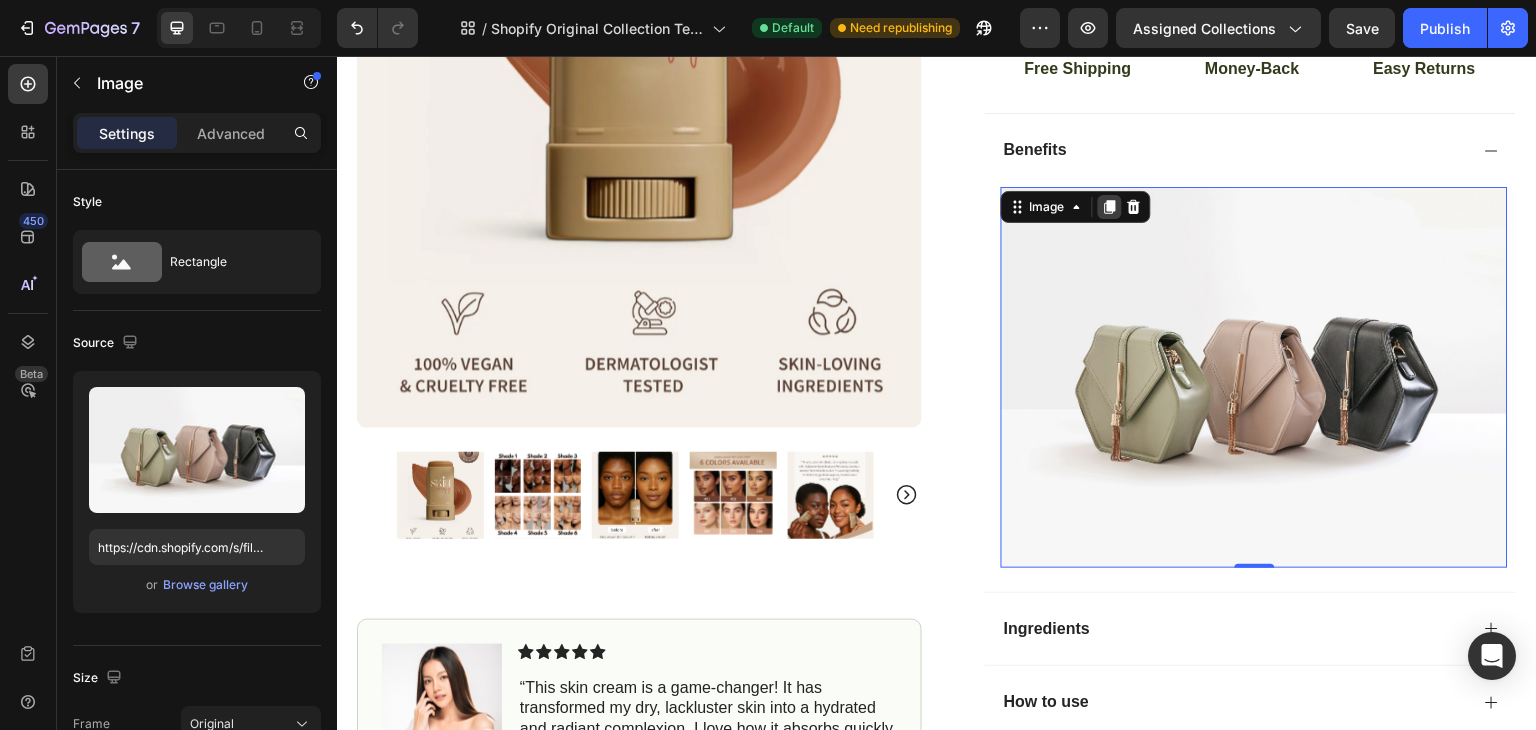 click 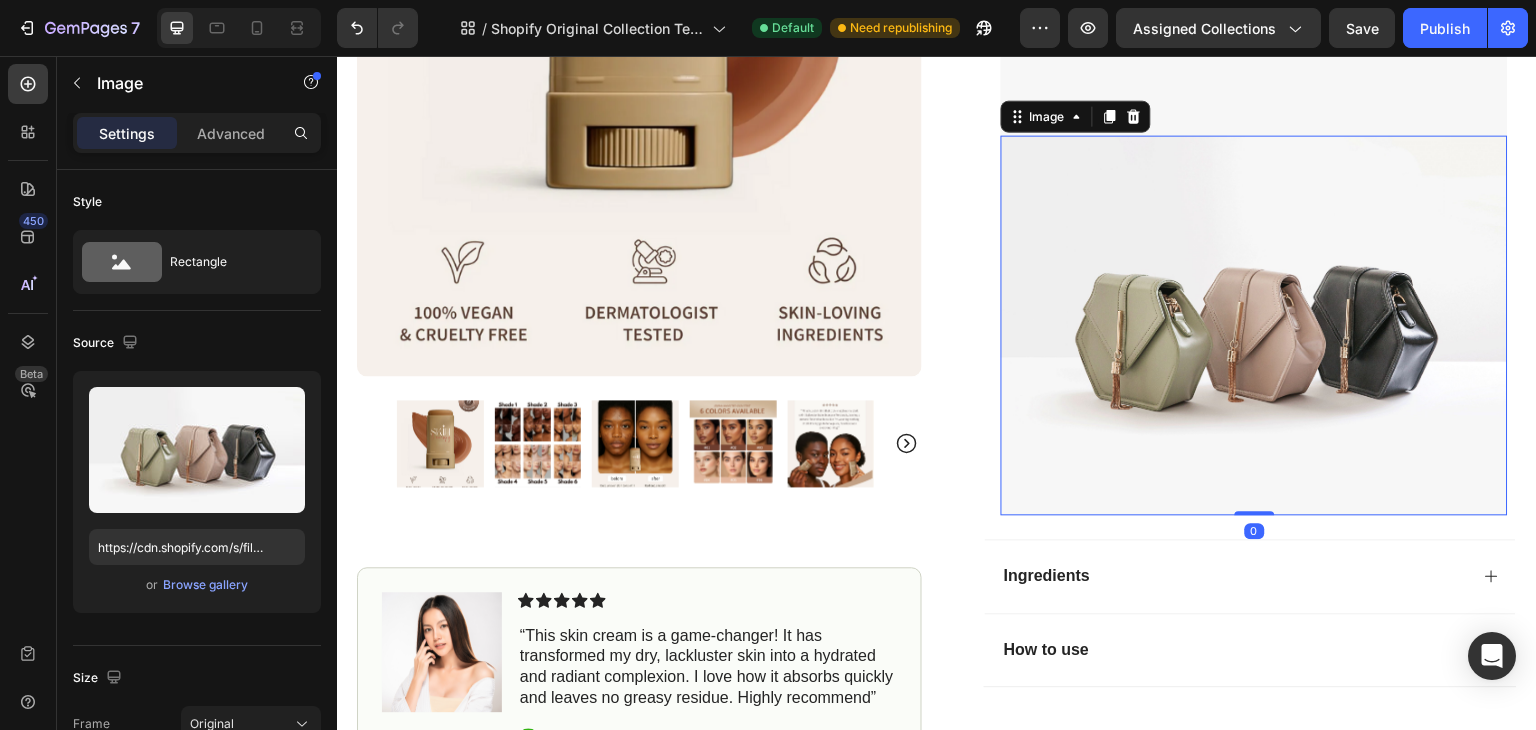 scroll, scrollTop: 1445, scrollLeft: 0, axis: vertical 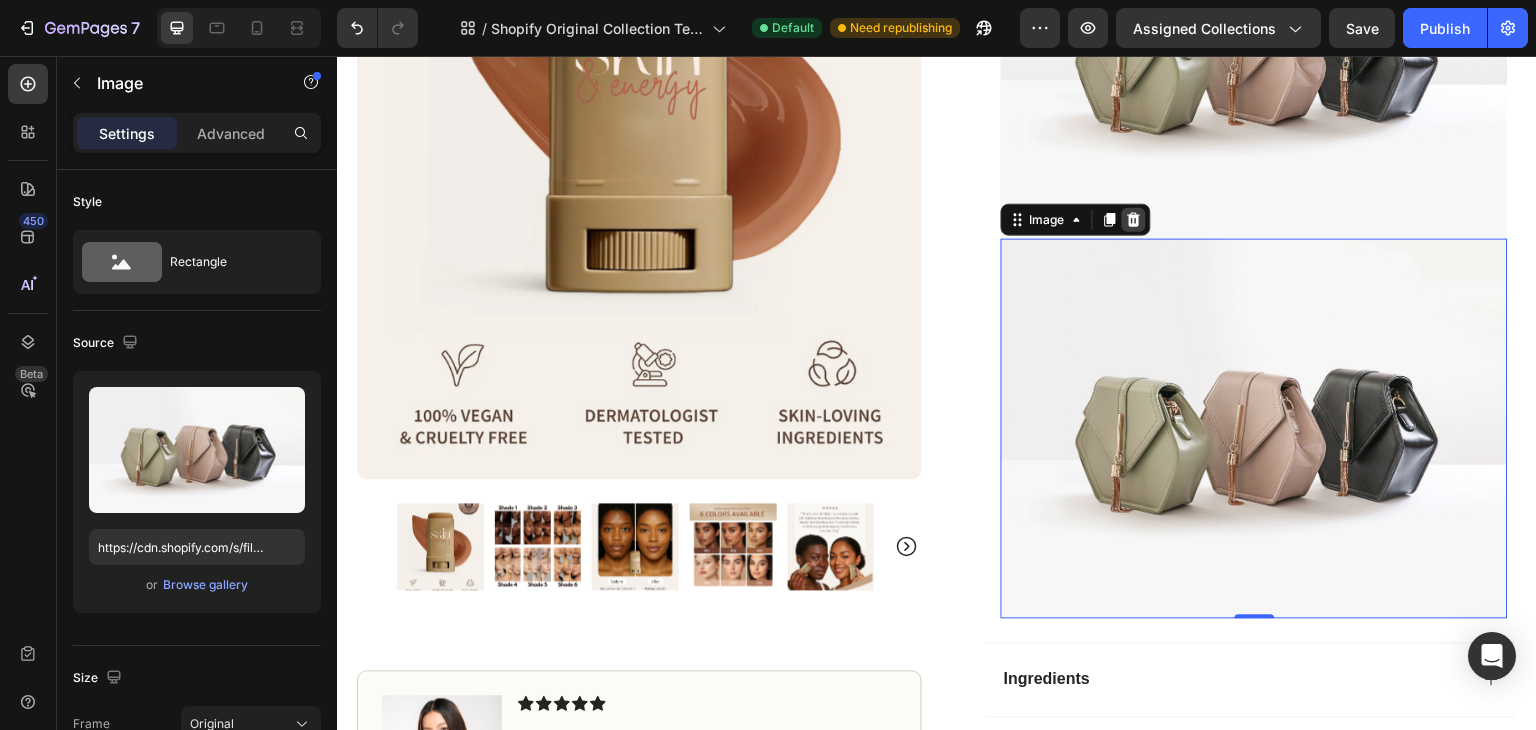 click 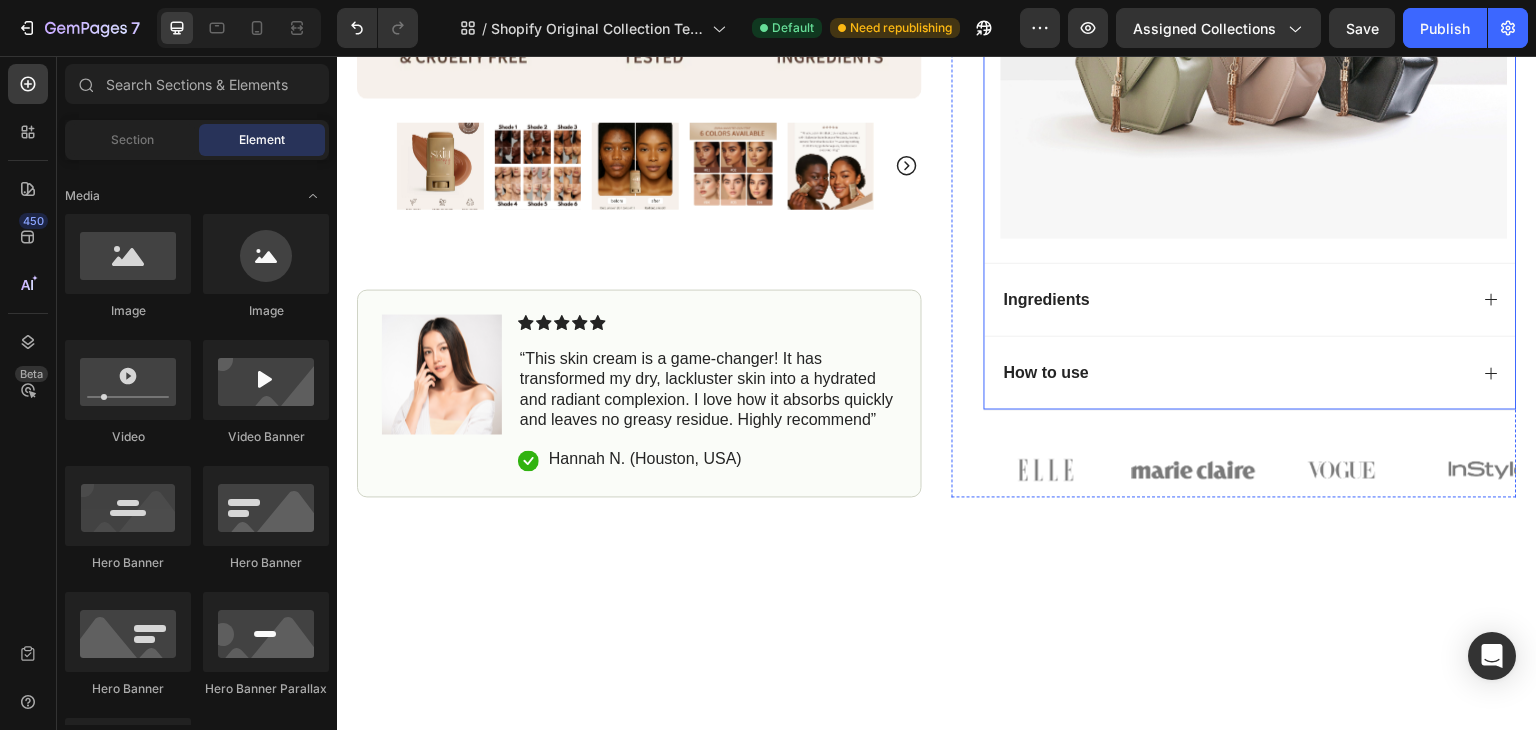 scroll, scrollTop: 1142, scrollLeft: 0, axis: vertical 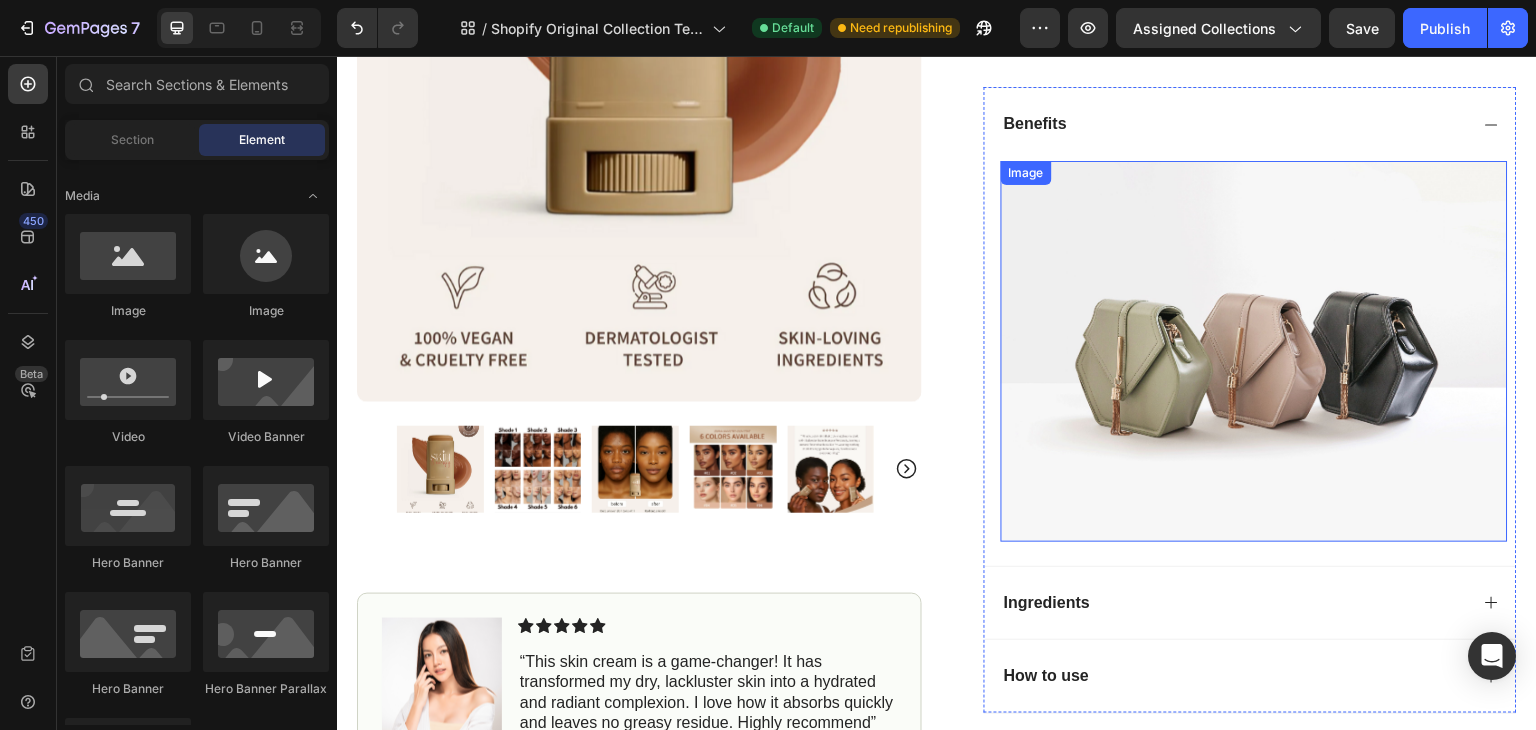 click at bounding box center (1254, 351) 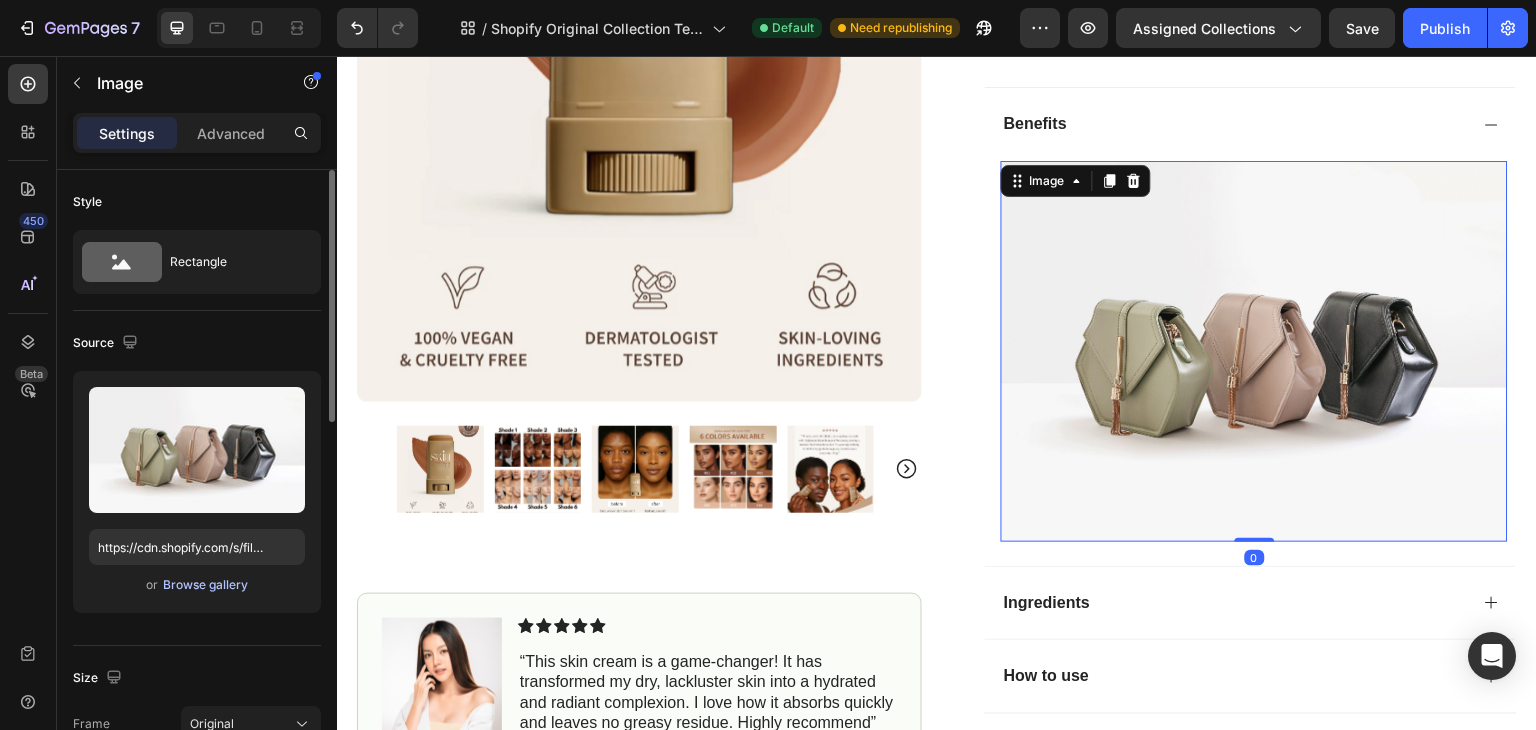 click on "Browse gallery" at bounding box center [205, 585] 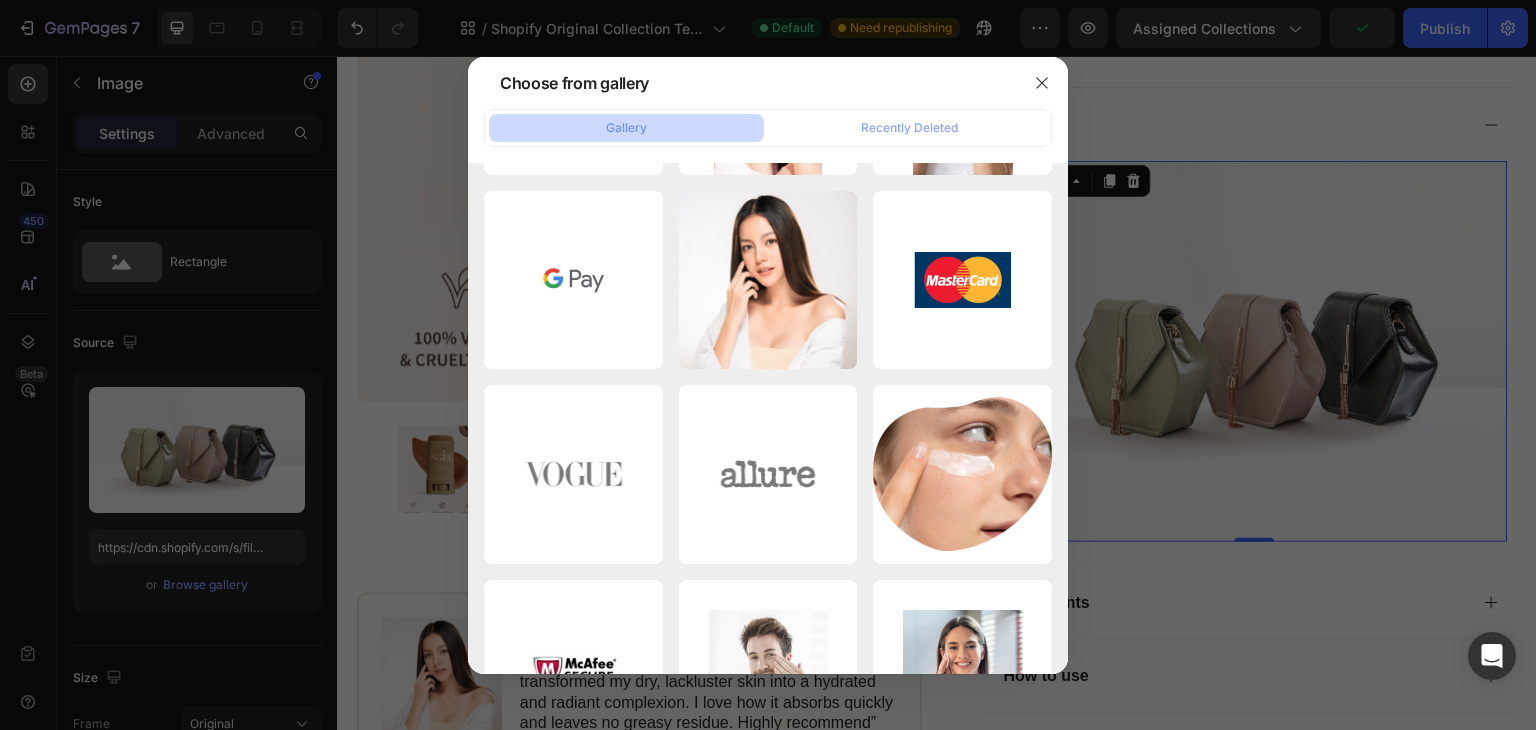 scroll, scrollTop: 0, scrollLeft: 0, axis: both 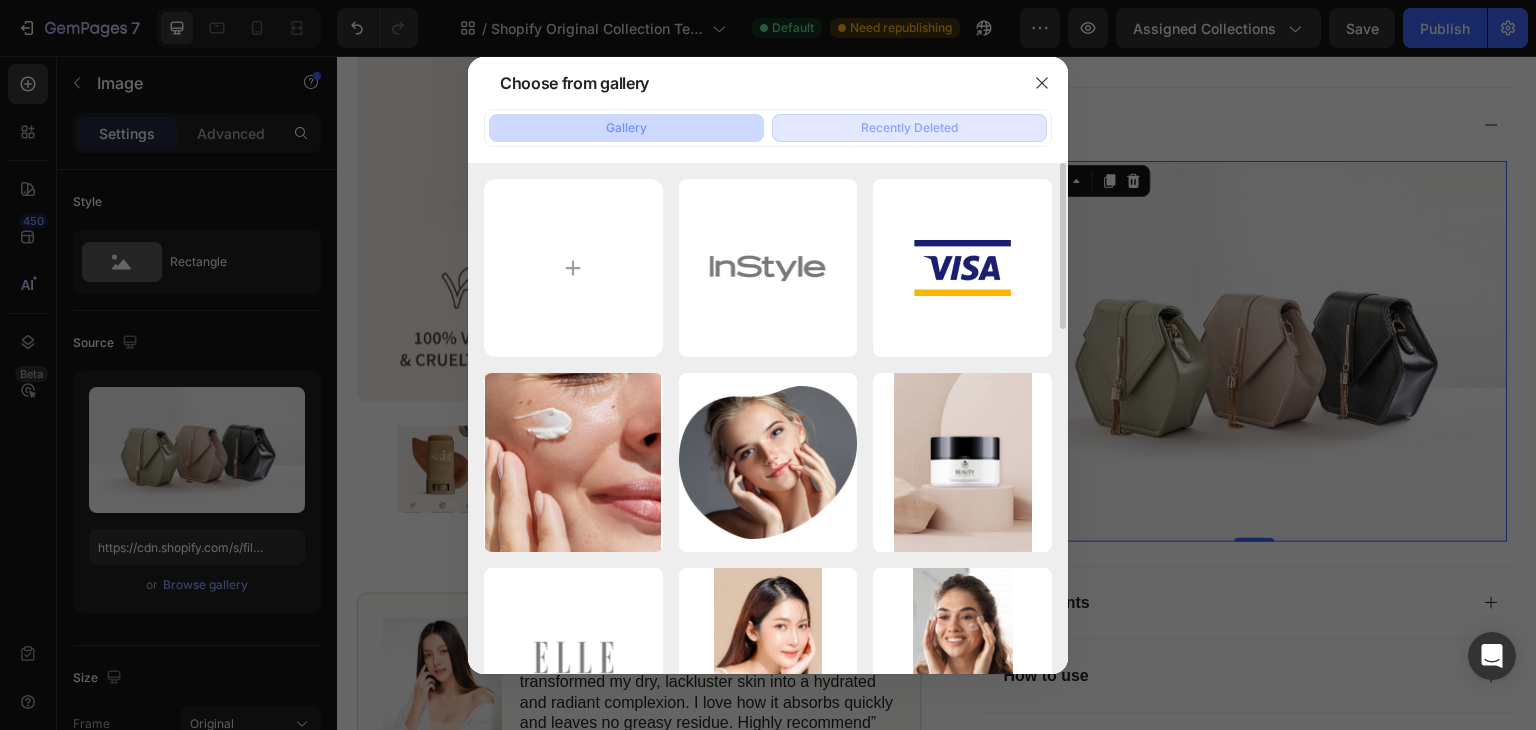 click on "Recently Deleted" 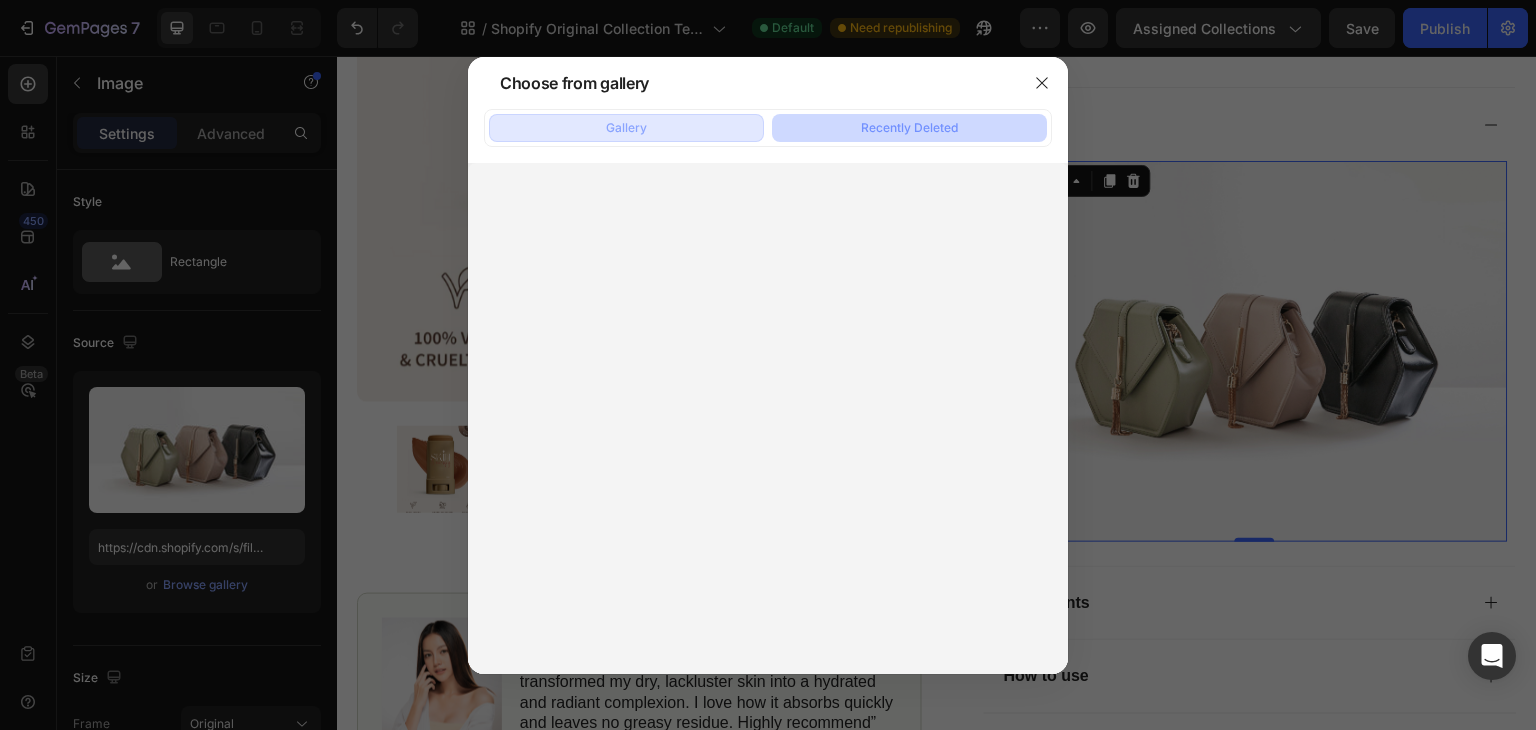 click on "Gallery" 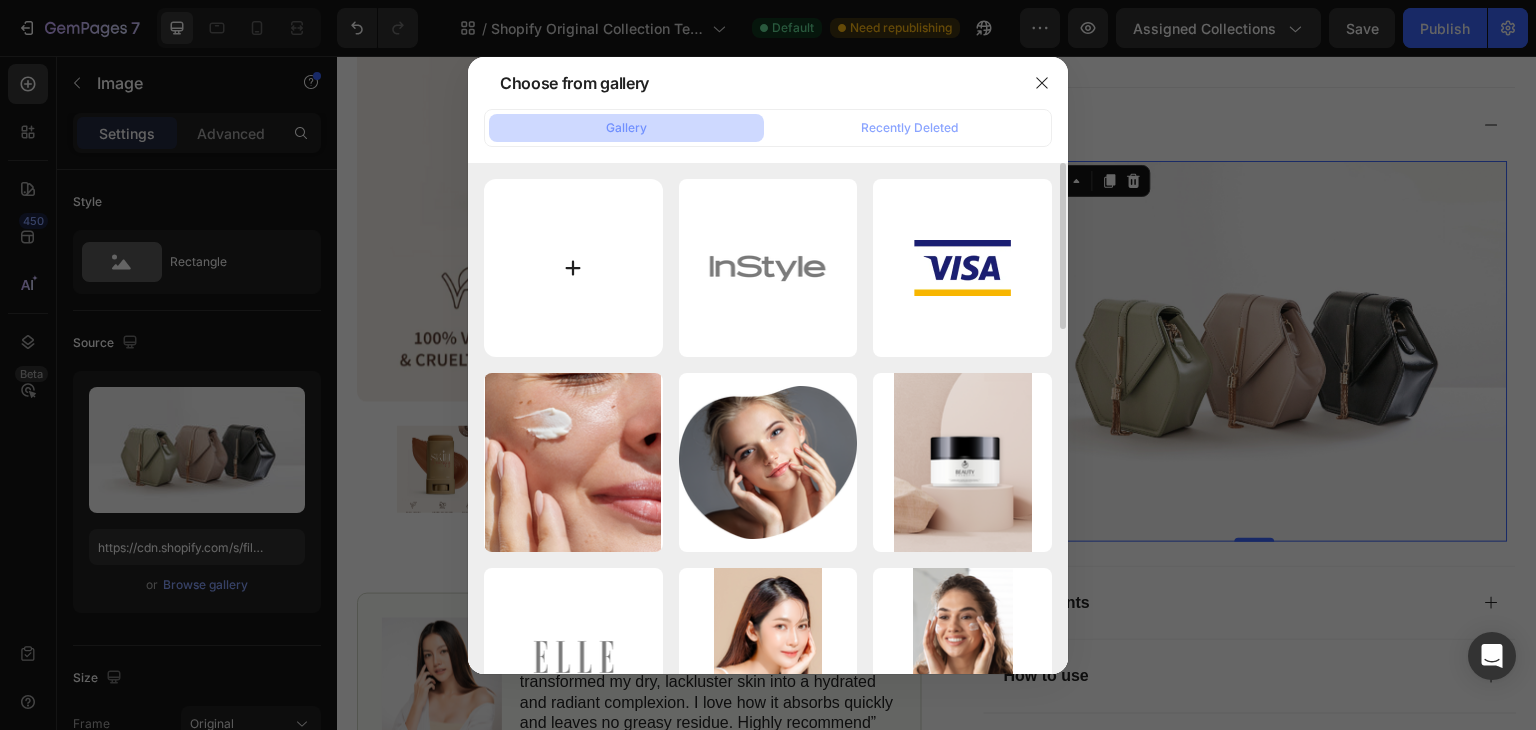 click at bounding box center (573, 268) 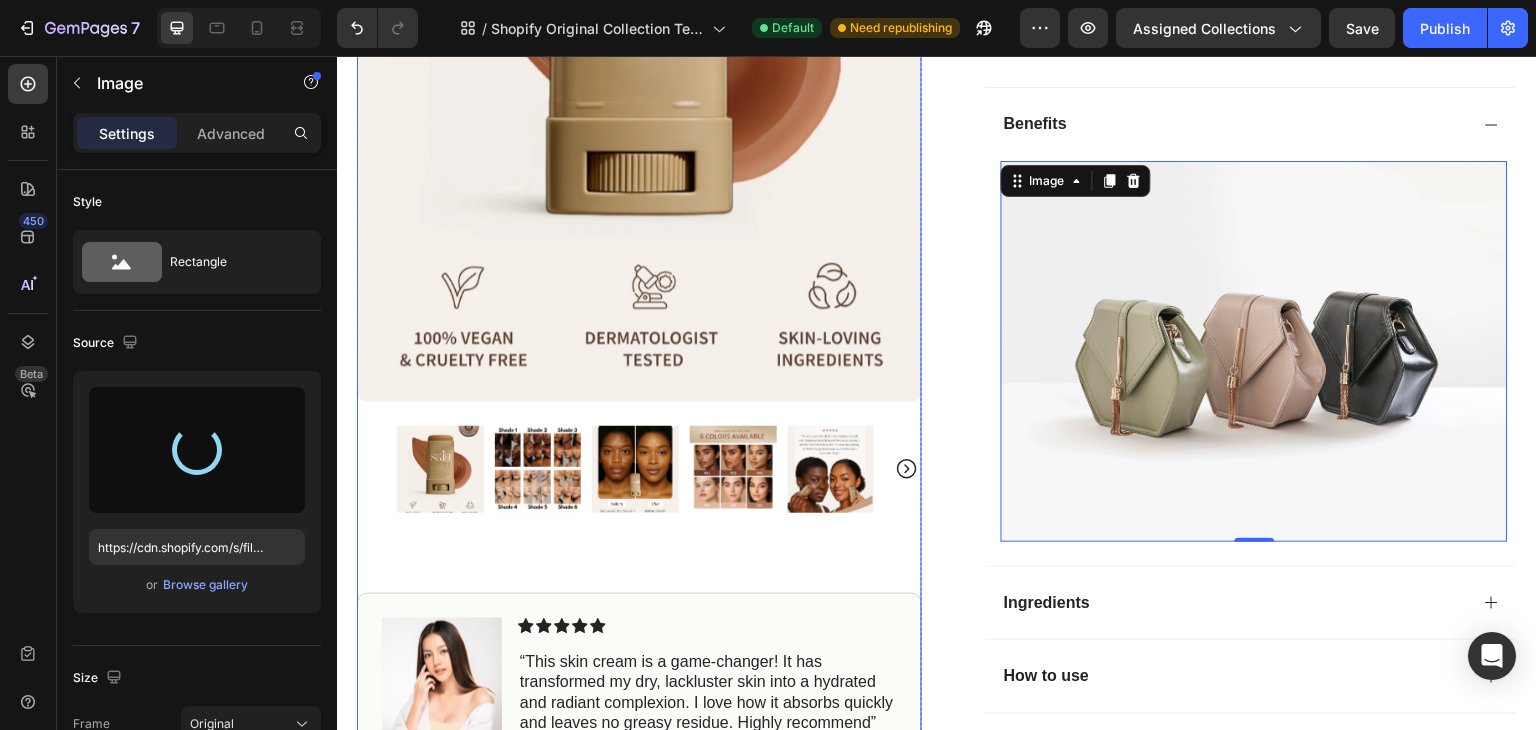 type on "https://cdn.shopify.com/s/files/1/0945/9138/5888/files/gempages_578379542146581266-599d34ca-d934-412c-a1ad-1c435a48266e.png" 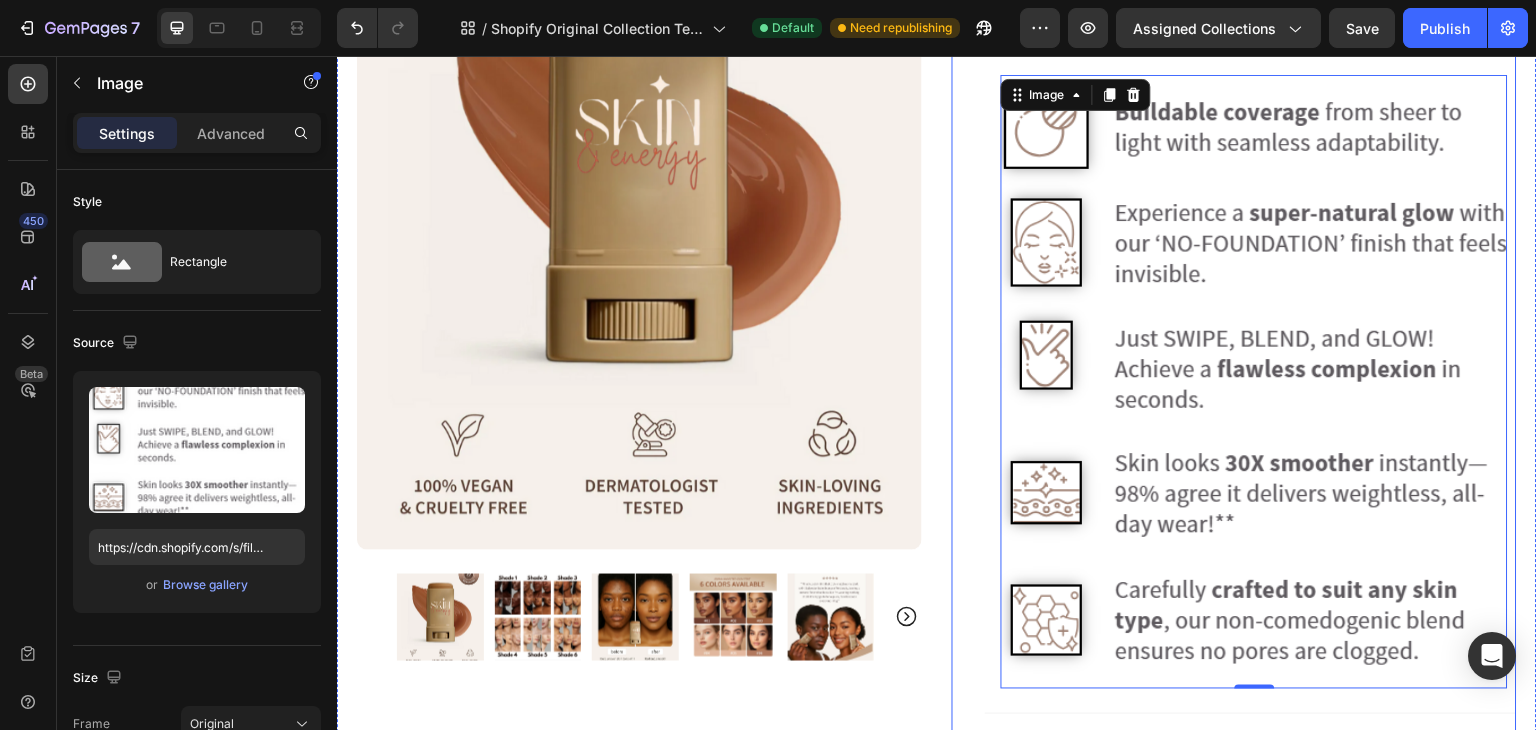 scroll, scrollTop: 1226, scrollLeft: 0, axis: vertical 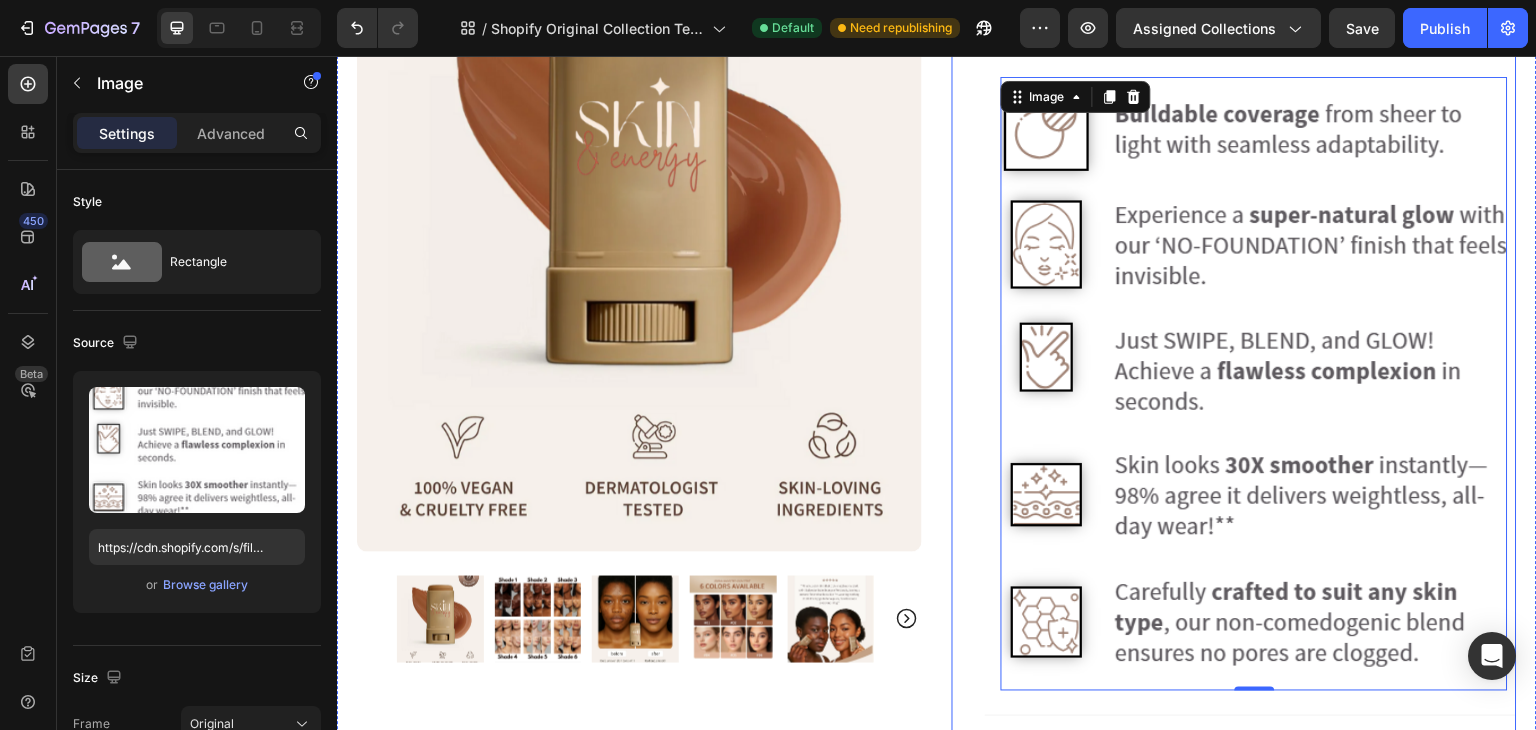 click on "Icon [NAME] ([CITY], [COUNTRY]) Text Block Row Row Row Icon Icon Icon Icon Icon Icon List ([NUMBER] Reviews) Text Block Row Splendor Serum Boosted Skin Tint Balm Product Title The [YEAR] Rated Innovation in Cosmetics Text Block Hydrate, rejuvenate, and glow with our revolutionary cream. Unleash your skin's potential today. Text Block
Intense Hydration
Environmentally Friendly
Made in Germany Item List Kaching Bundles Kaching Bundles
Icon Sale Ends In [NUMBER] Hours | Limited Time Offer Text Block Row Add to cart Add to Cart
Icon Free Shipping Text Block
Icon Money-Back Text Block
Icon Easy Returns Text Block" at bounding box center [937, 87] 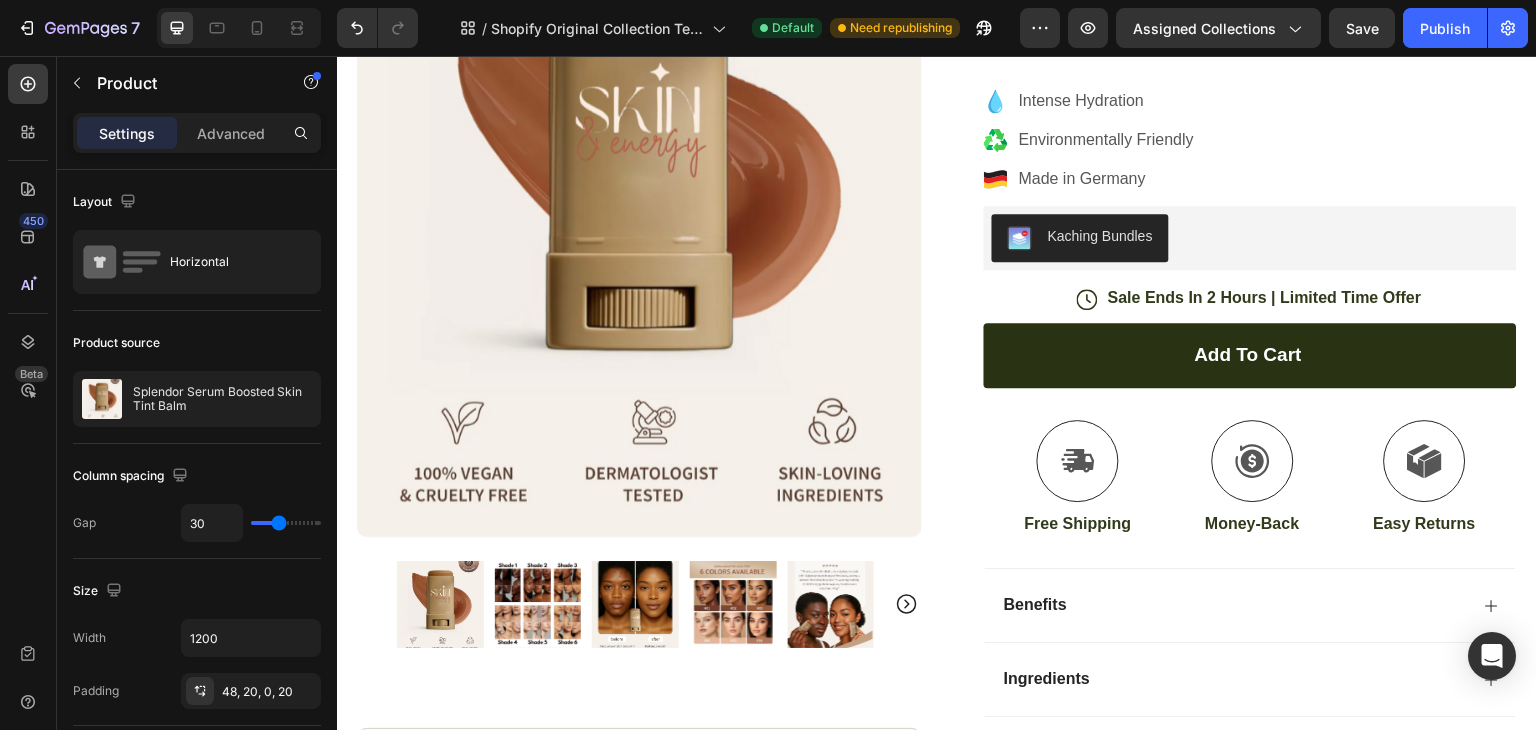 scroll, scrollTop: 900, scrollLeft: 0, axis: vertical 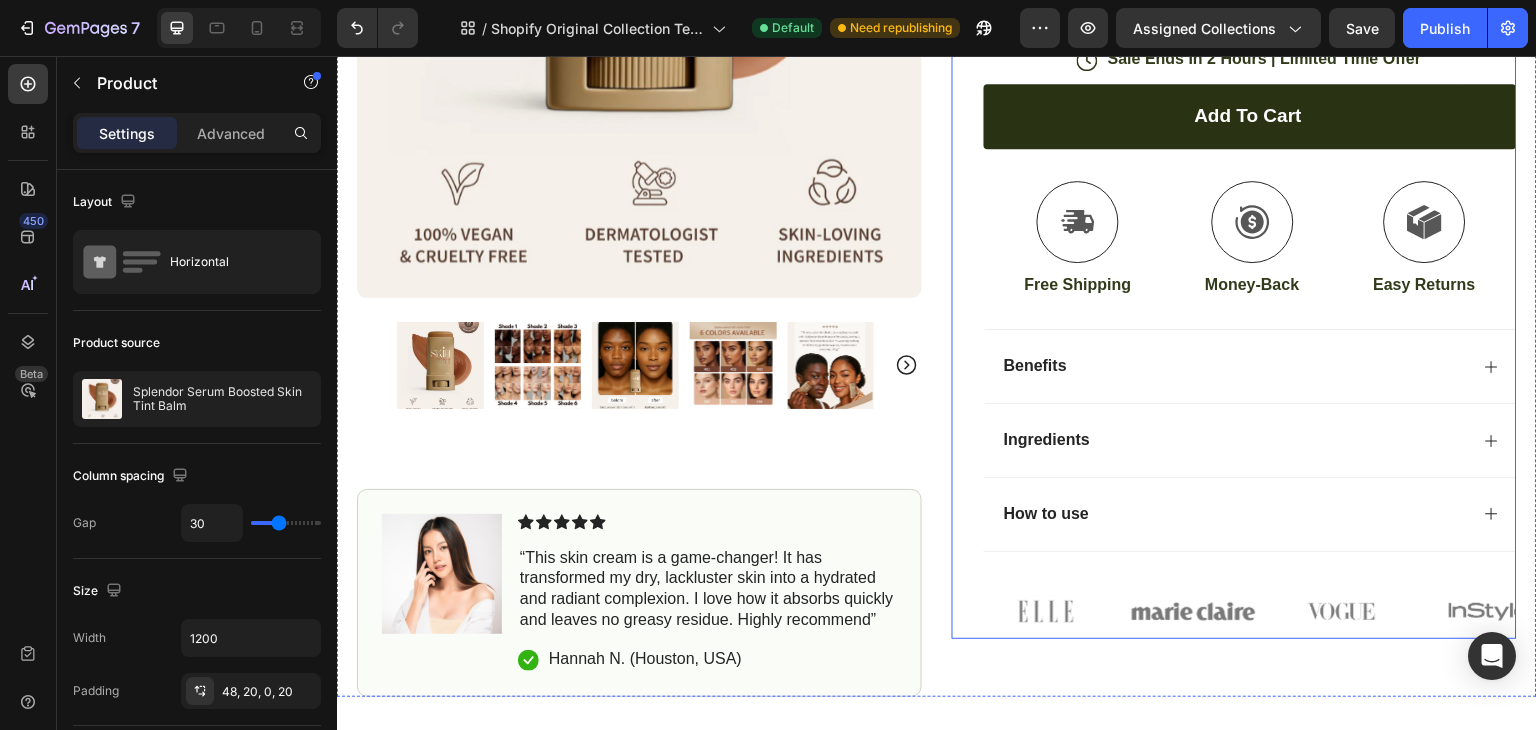 click on "Benefits" at bounding box center (1250, 366) 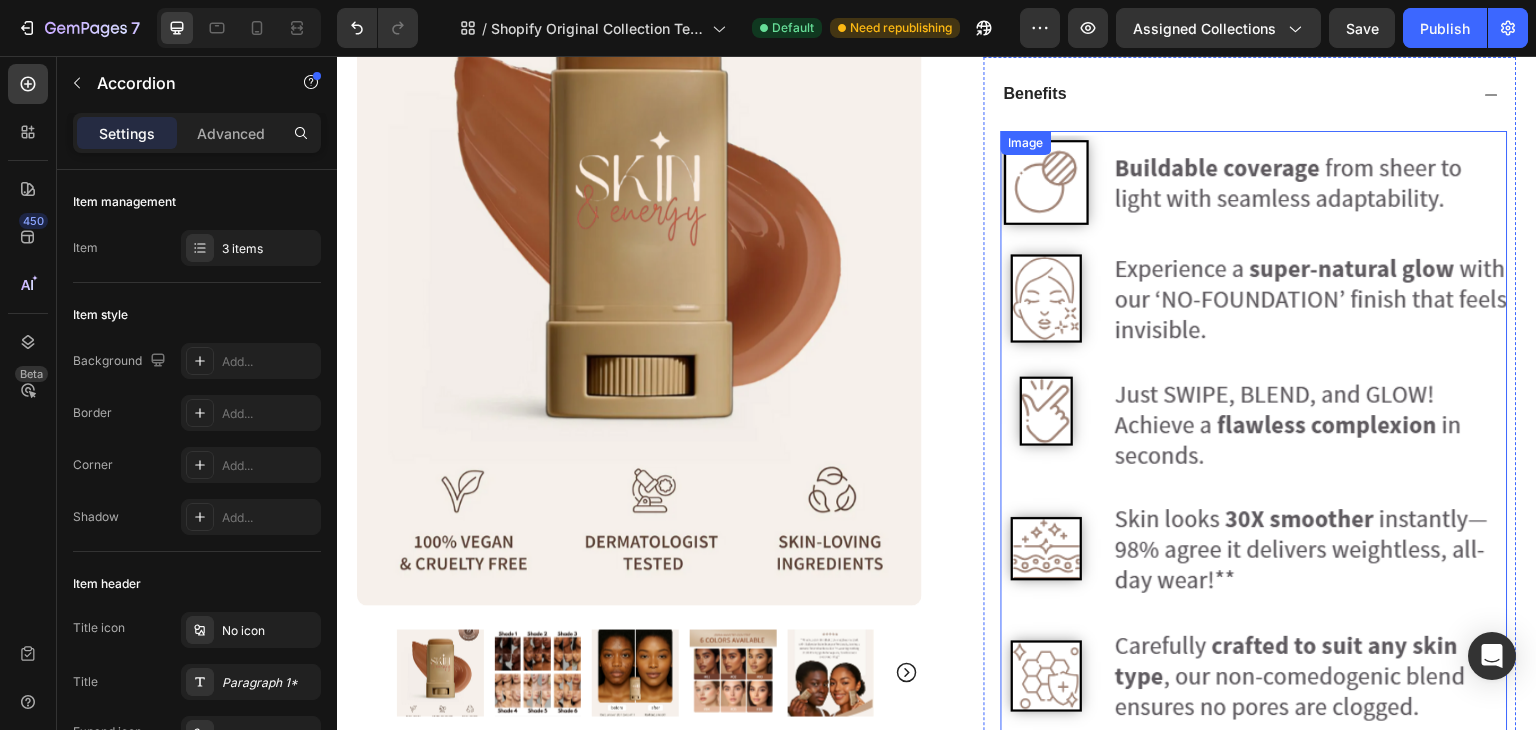 scroll, scrollTop: 1064, scrollLeft: 0, axis: vertical 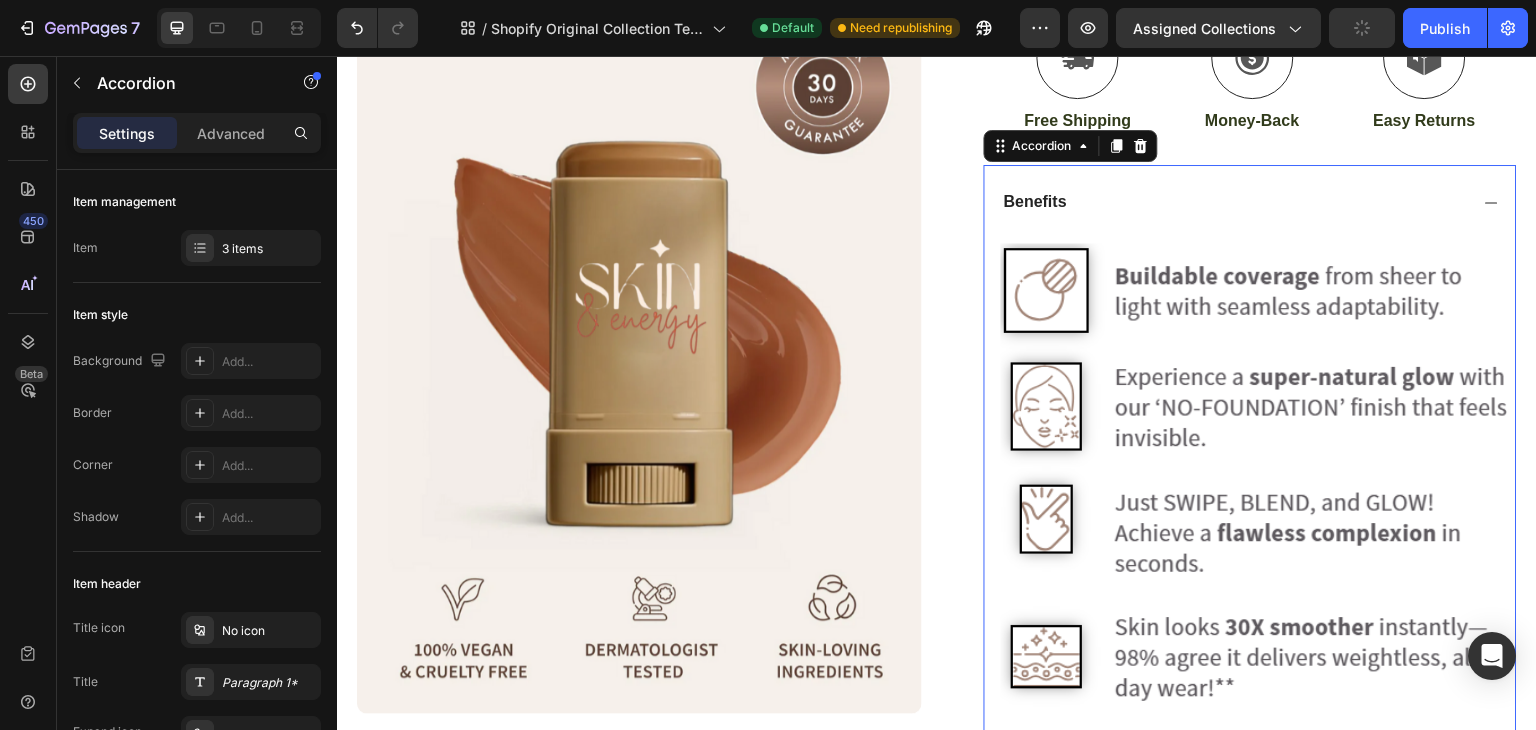click on "Benefits" at bounding box center (1234, 202) 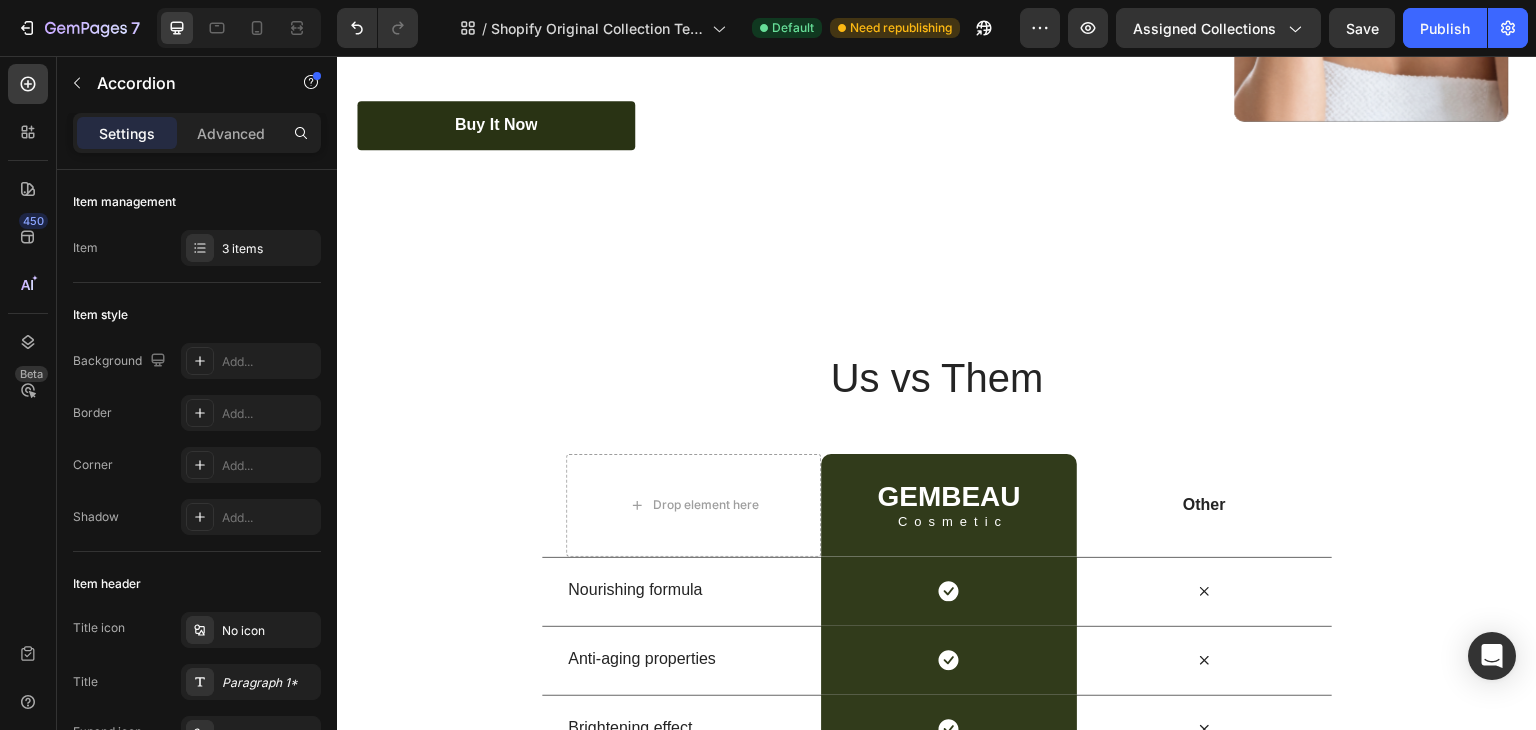 scroll, scrollTop: 4227, scrollLeft: 0, axis: vertical 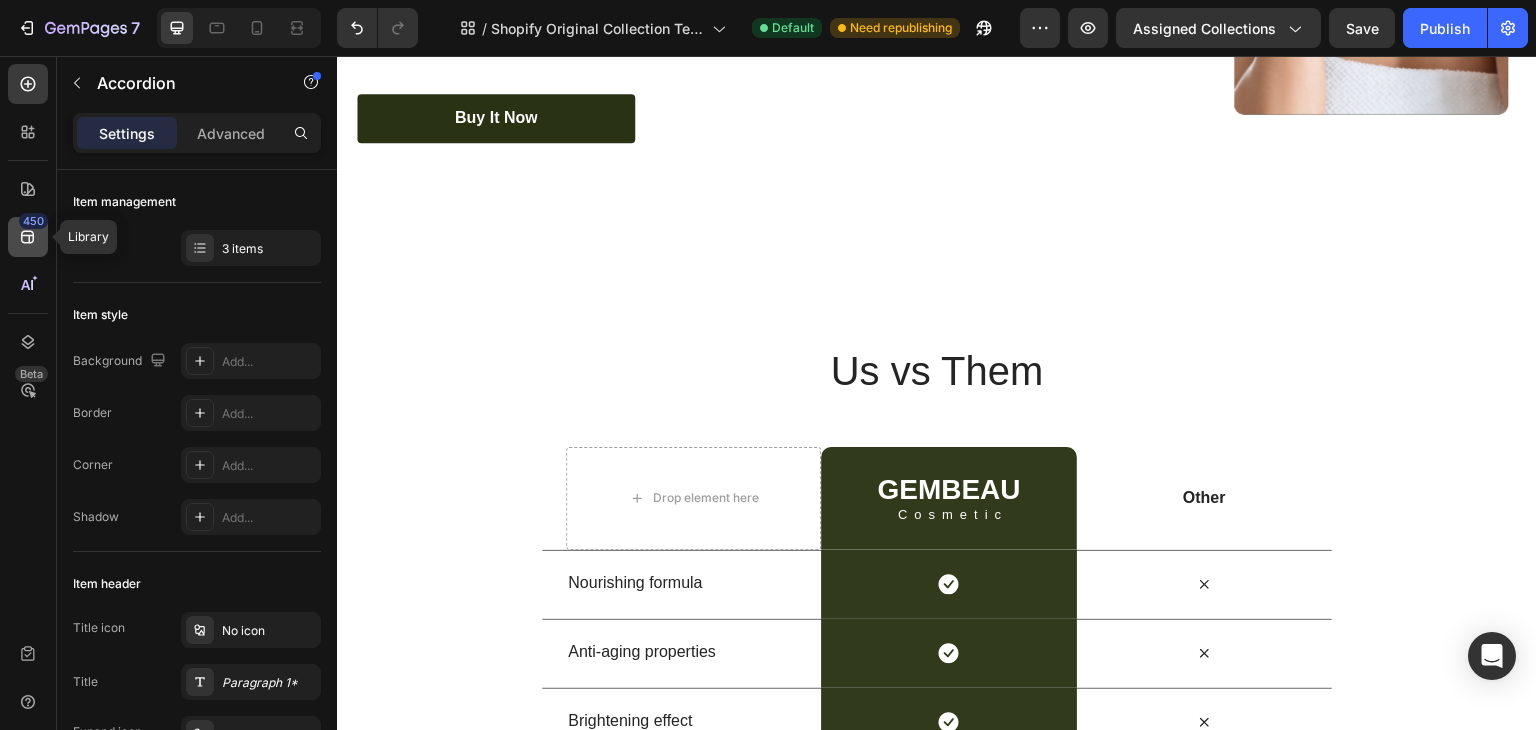 click 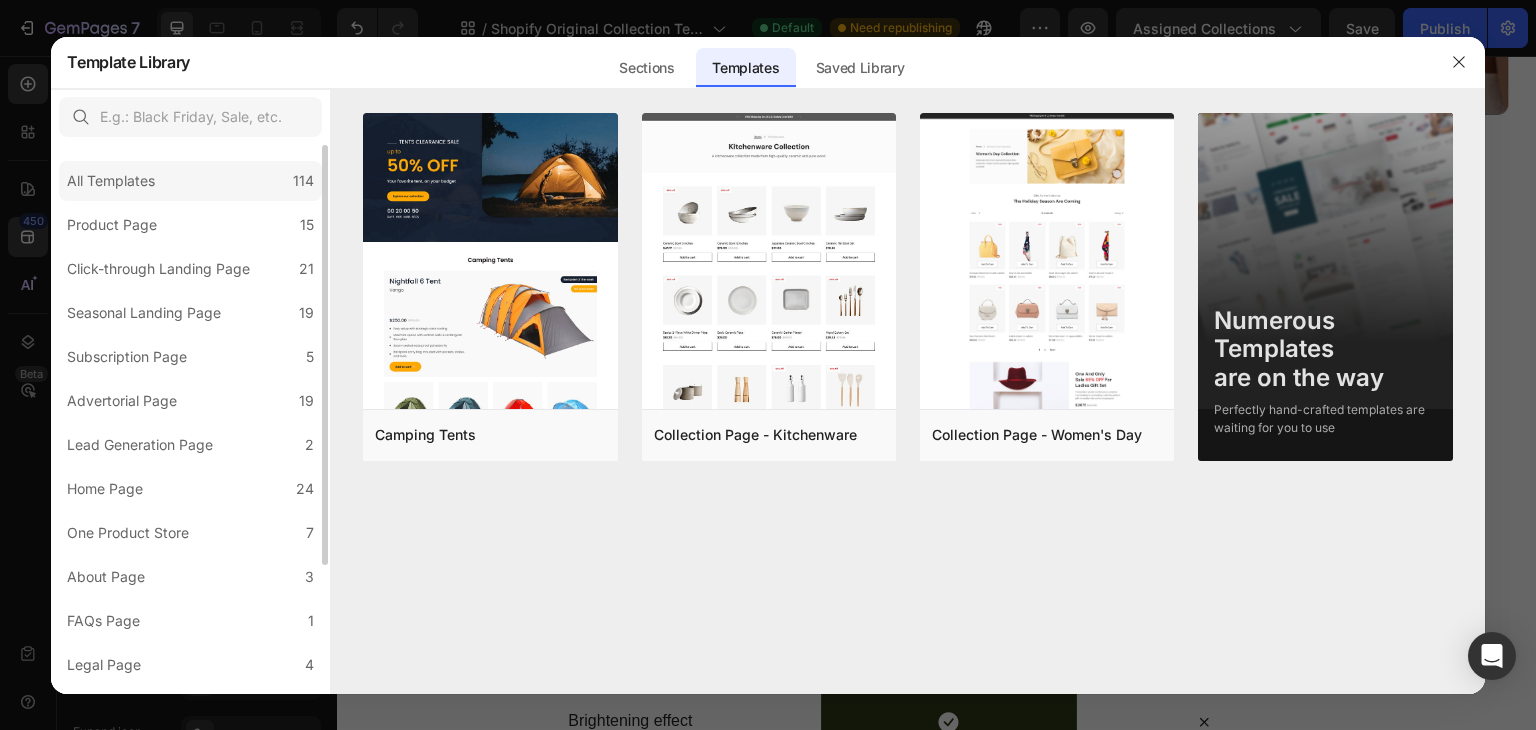 click on "All Templates 114" 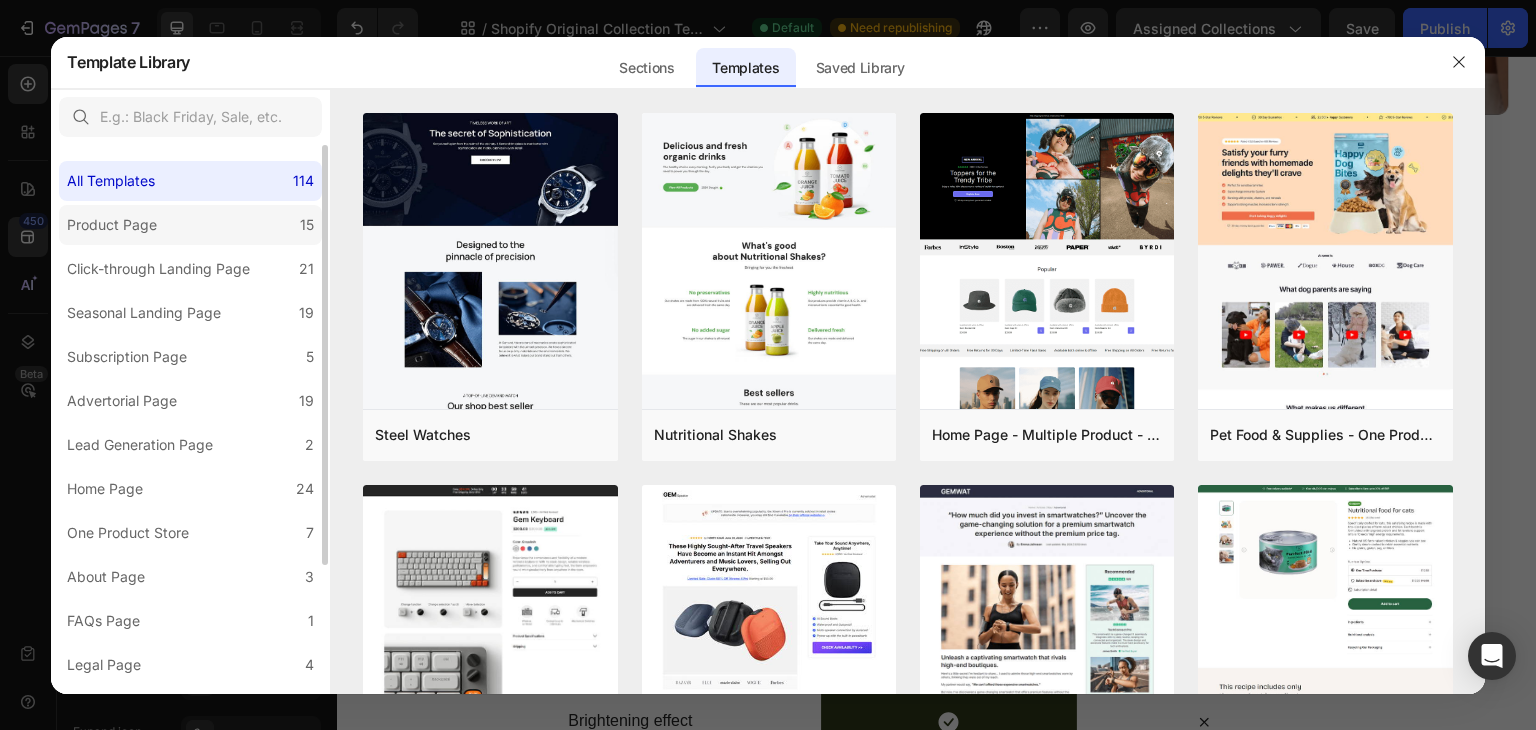 click on "Product Page 15" 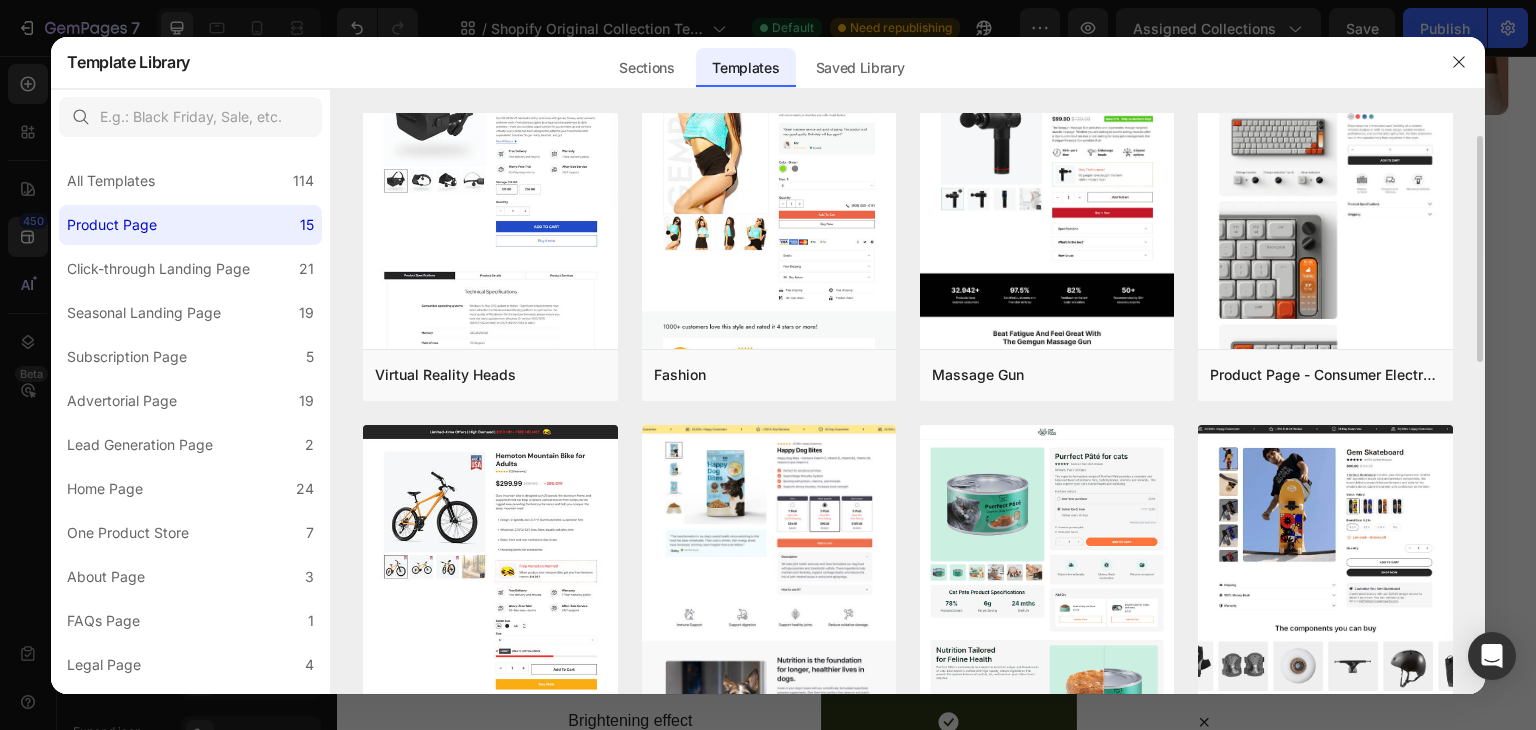 scroll, scrollTop: 0, scrollLeft: 0, axis: both 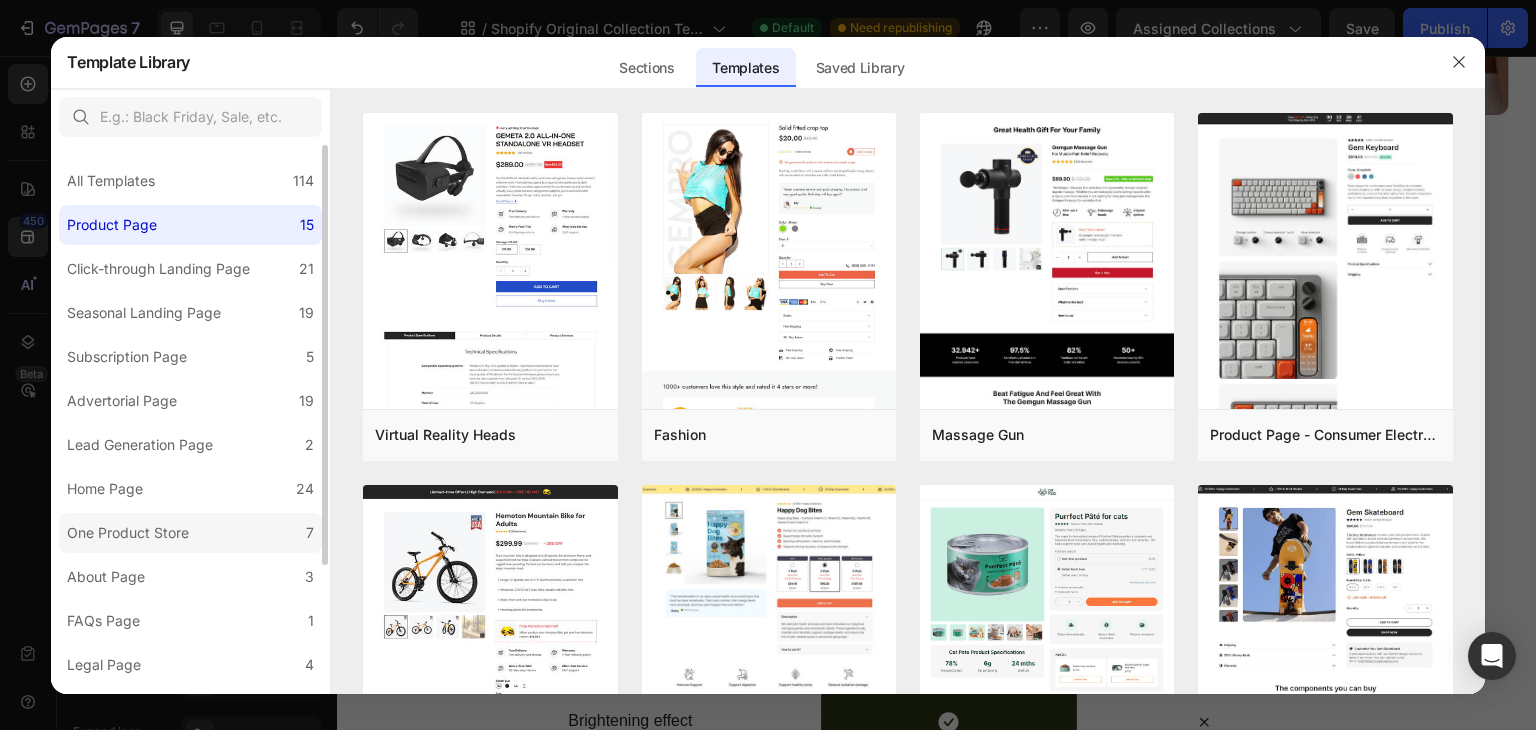 click on "One Product Store" at bounding box center (128, 533) 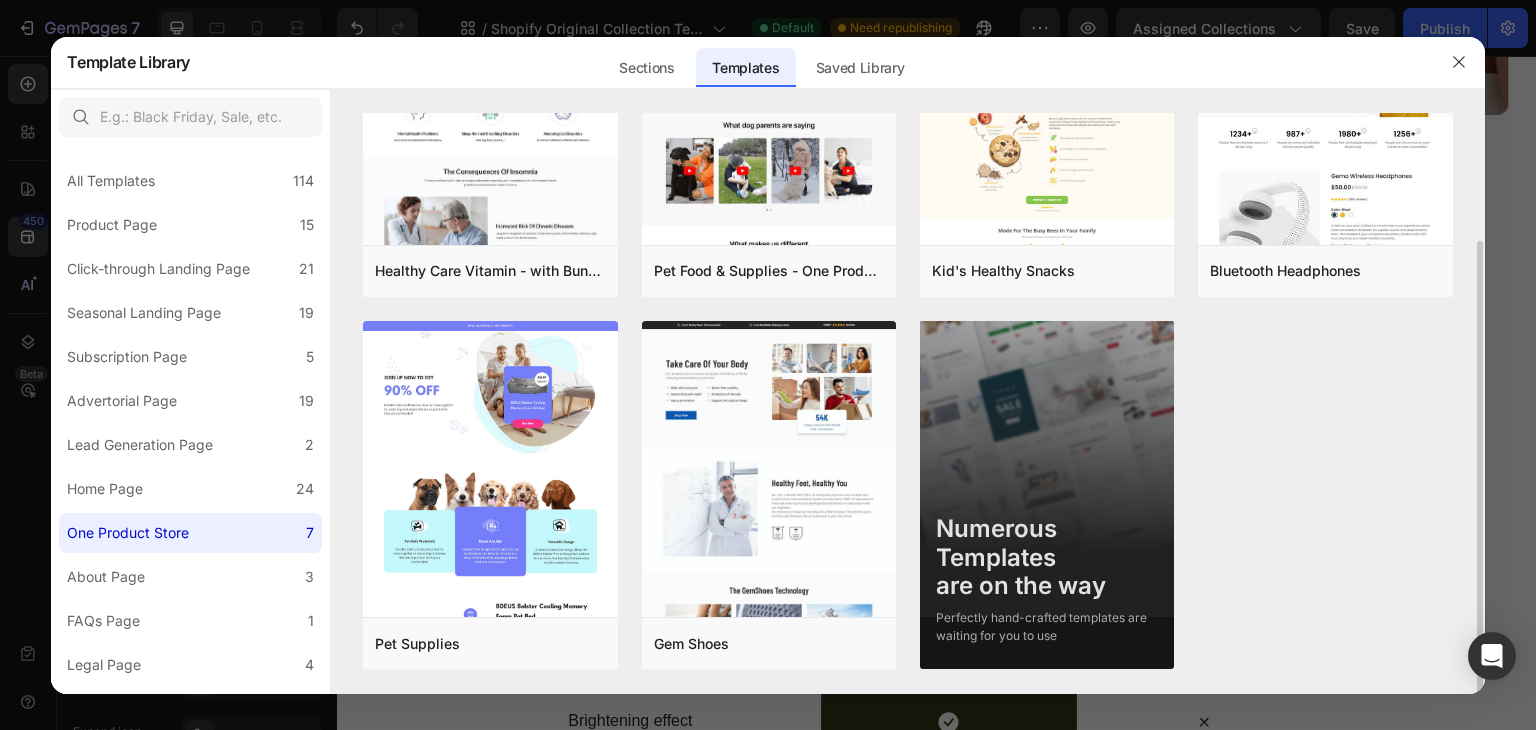 scroll, scrollTop: 0, scrollLeft: 0, axis: both 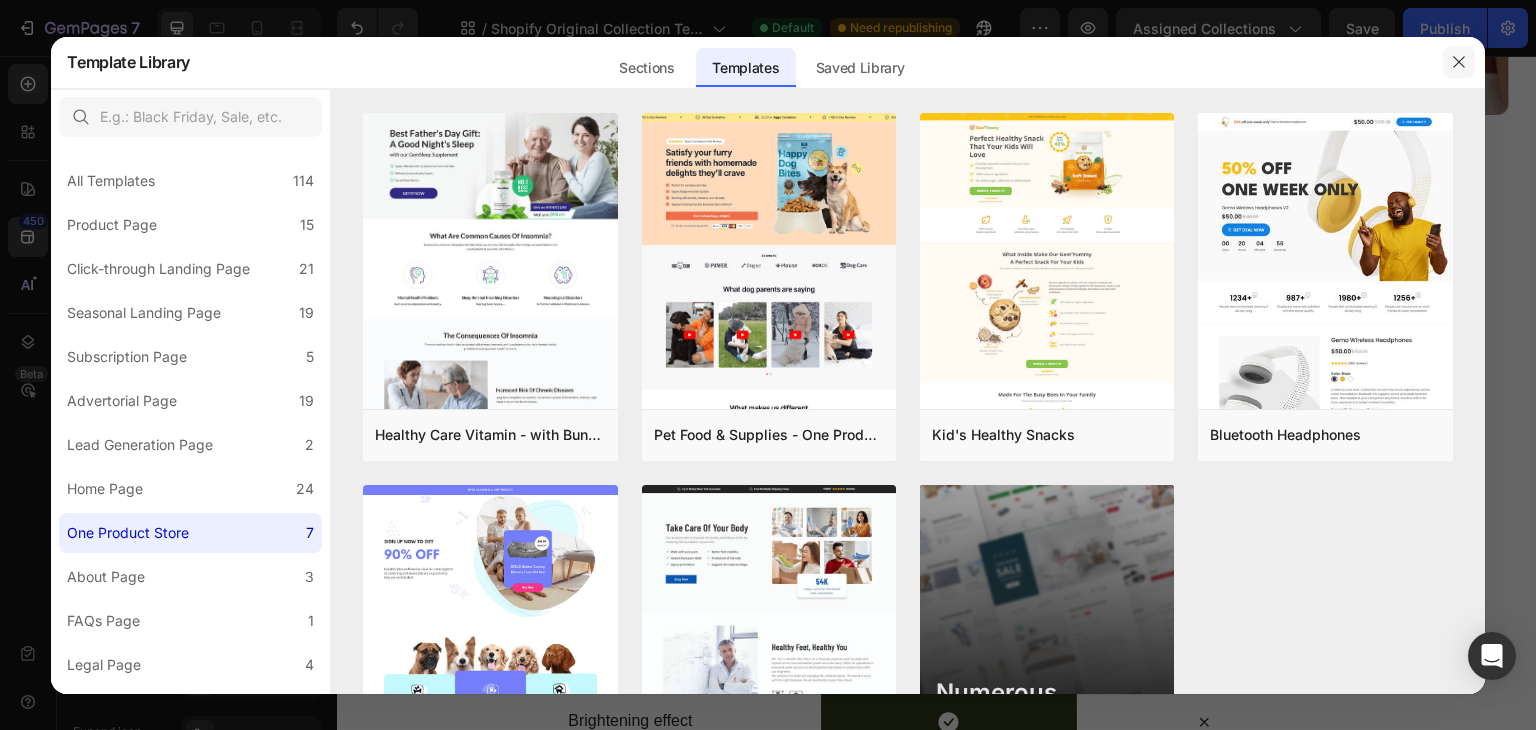 click 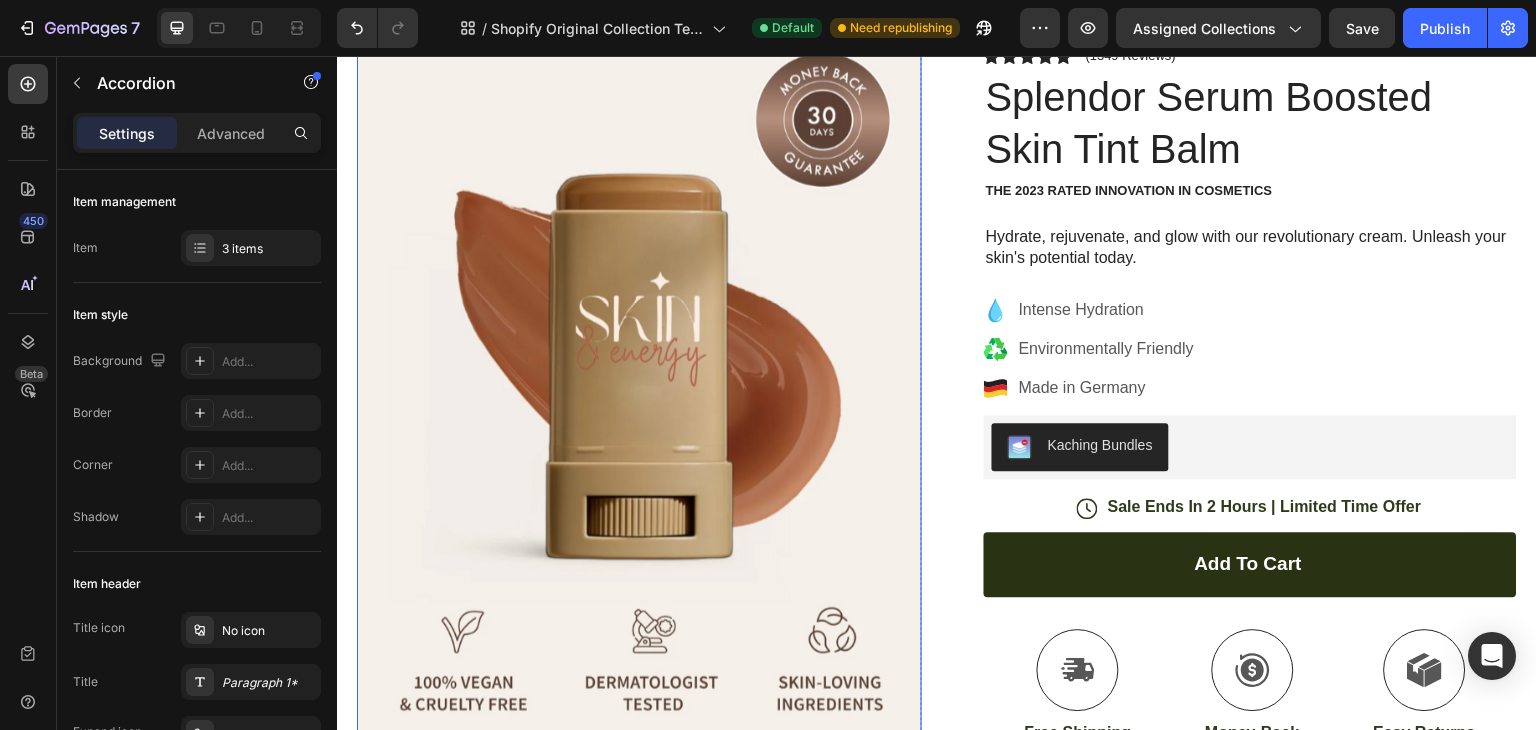 scroll, scrollTop: 822, scrollLeft: 0, axis: vertical 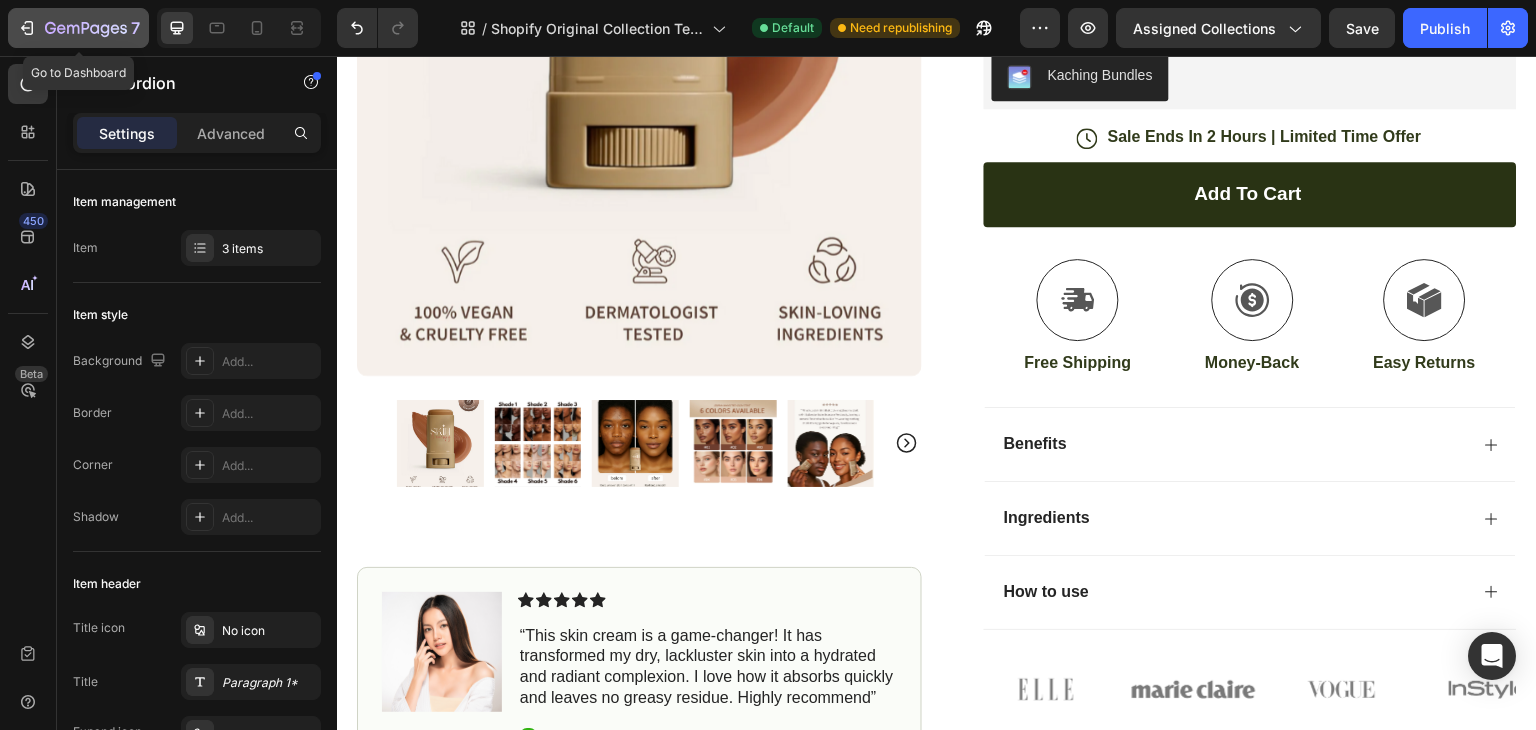 click 